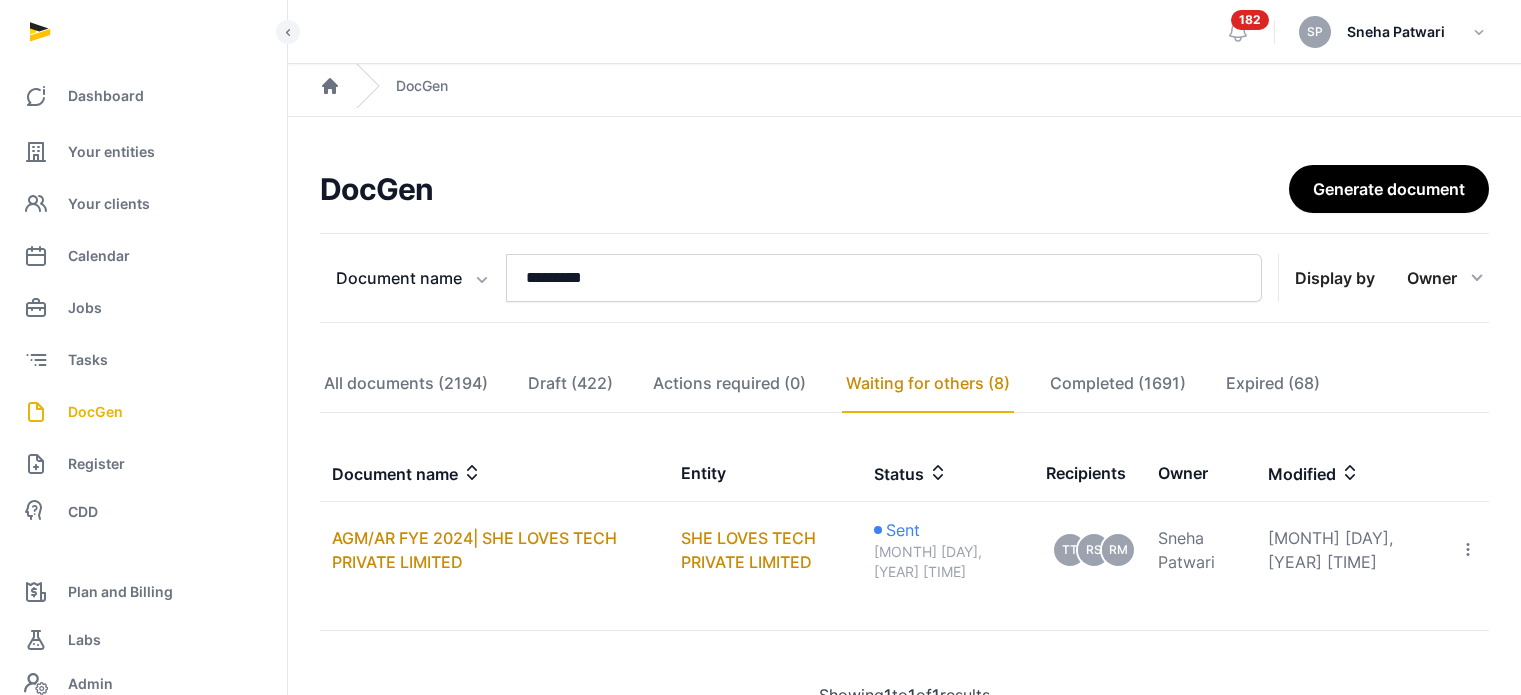 scroll, scrollTop: 78, scrollLeft: 0, axis: vertical 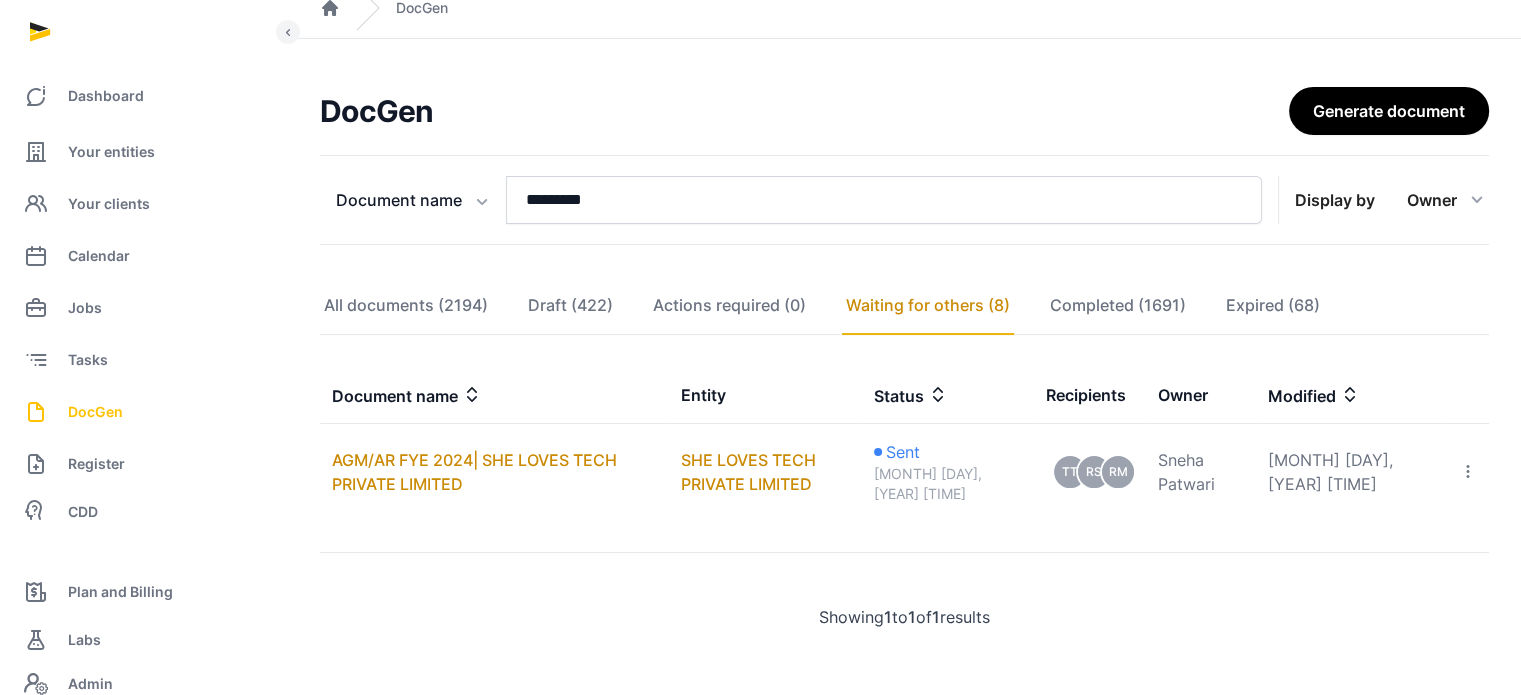 click on "DocGen" at bounding box center (95, 412) 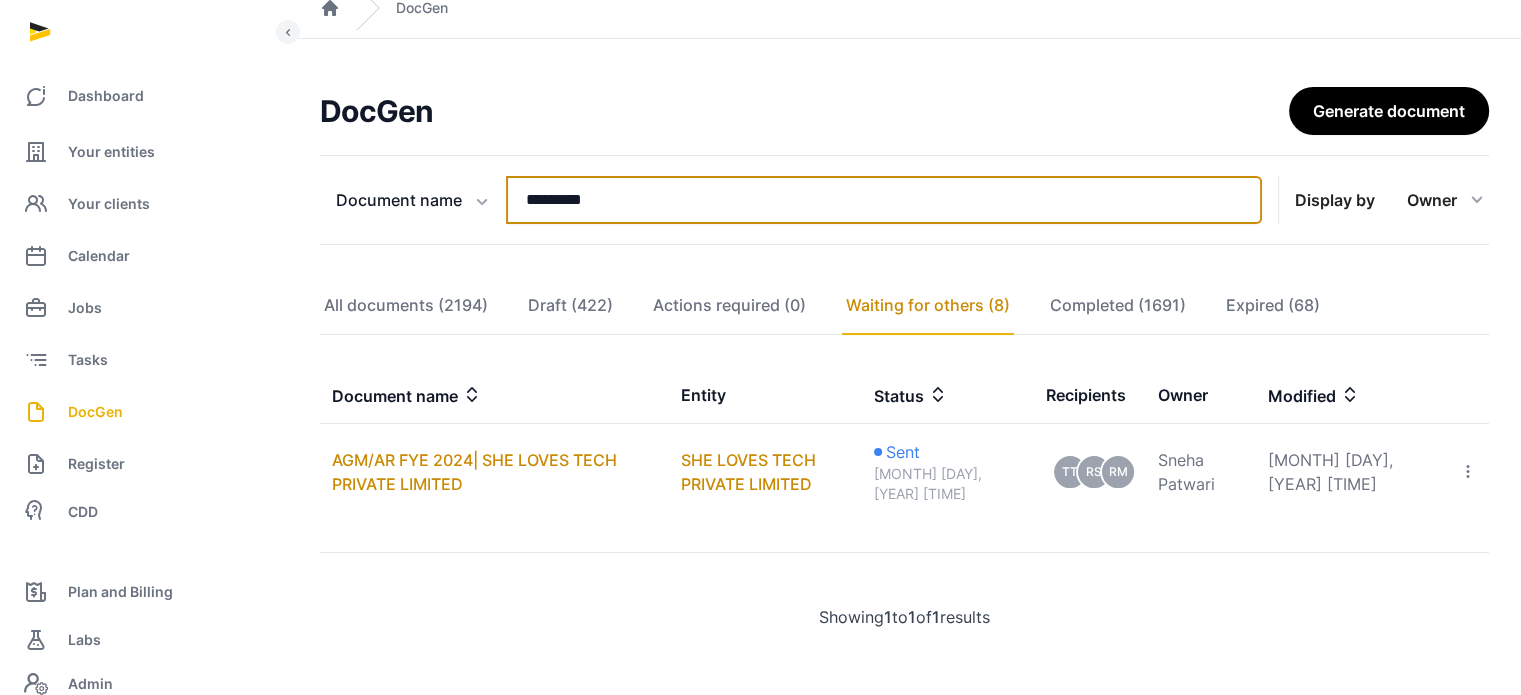 click on "*********" at bounding box center (884, 200) 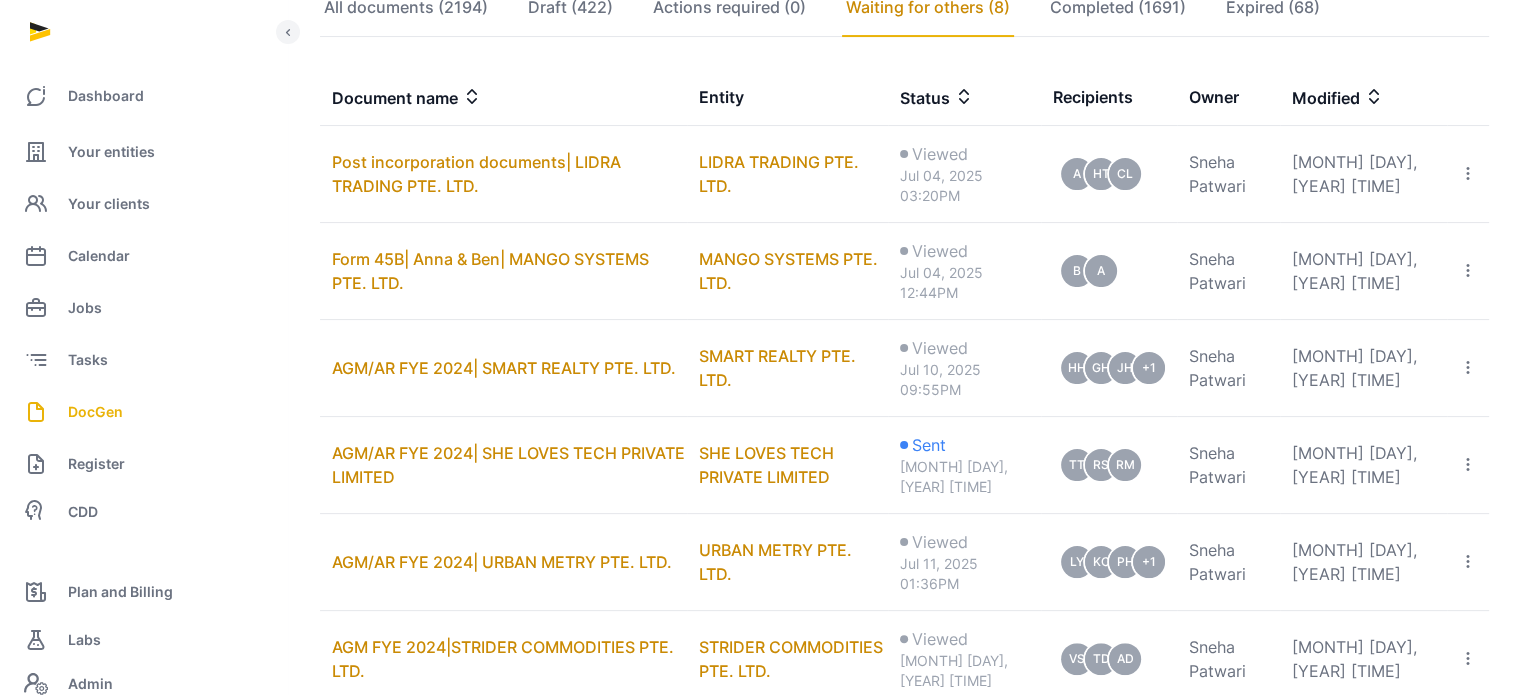 scroll, scrollTop: 381, scrollLeft: 0, axis: vertical 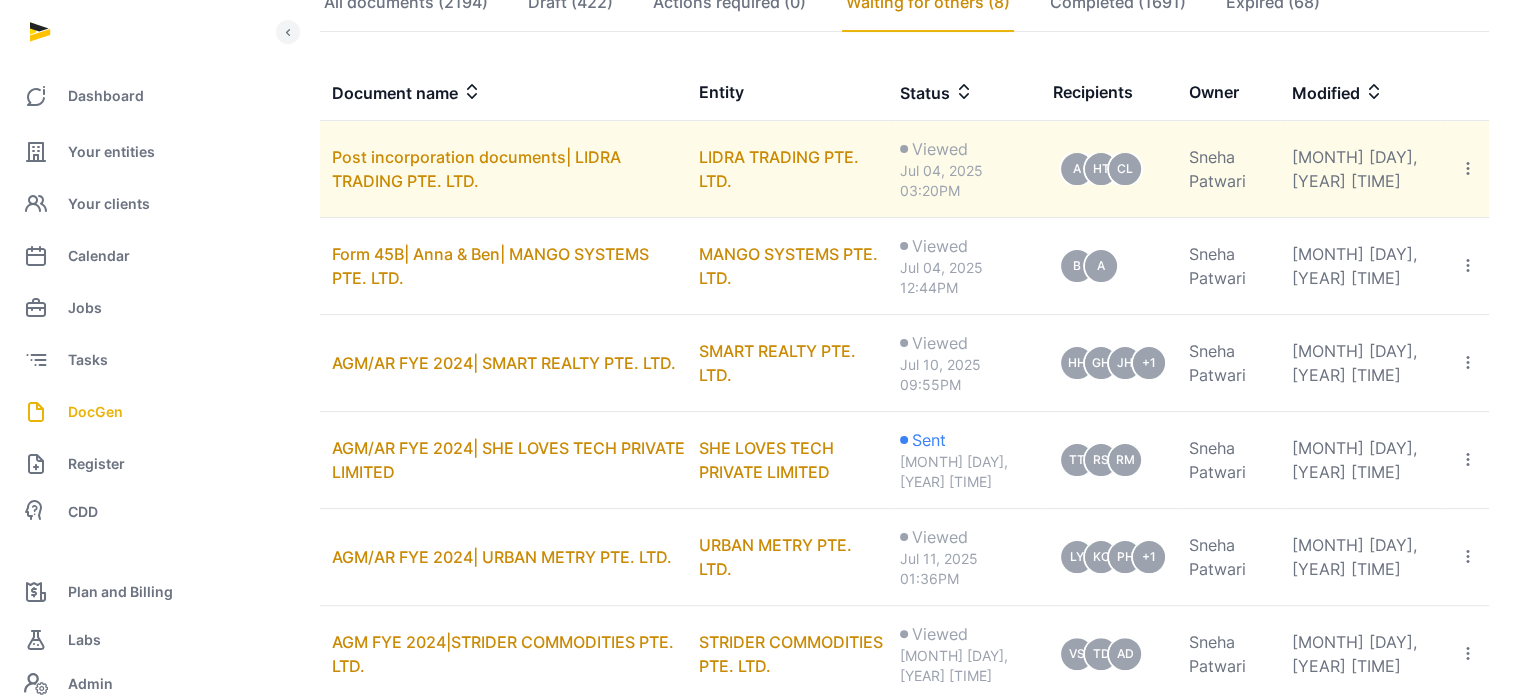 type 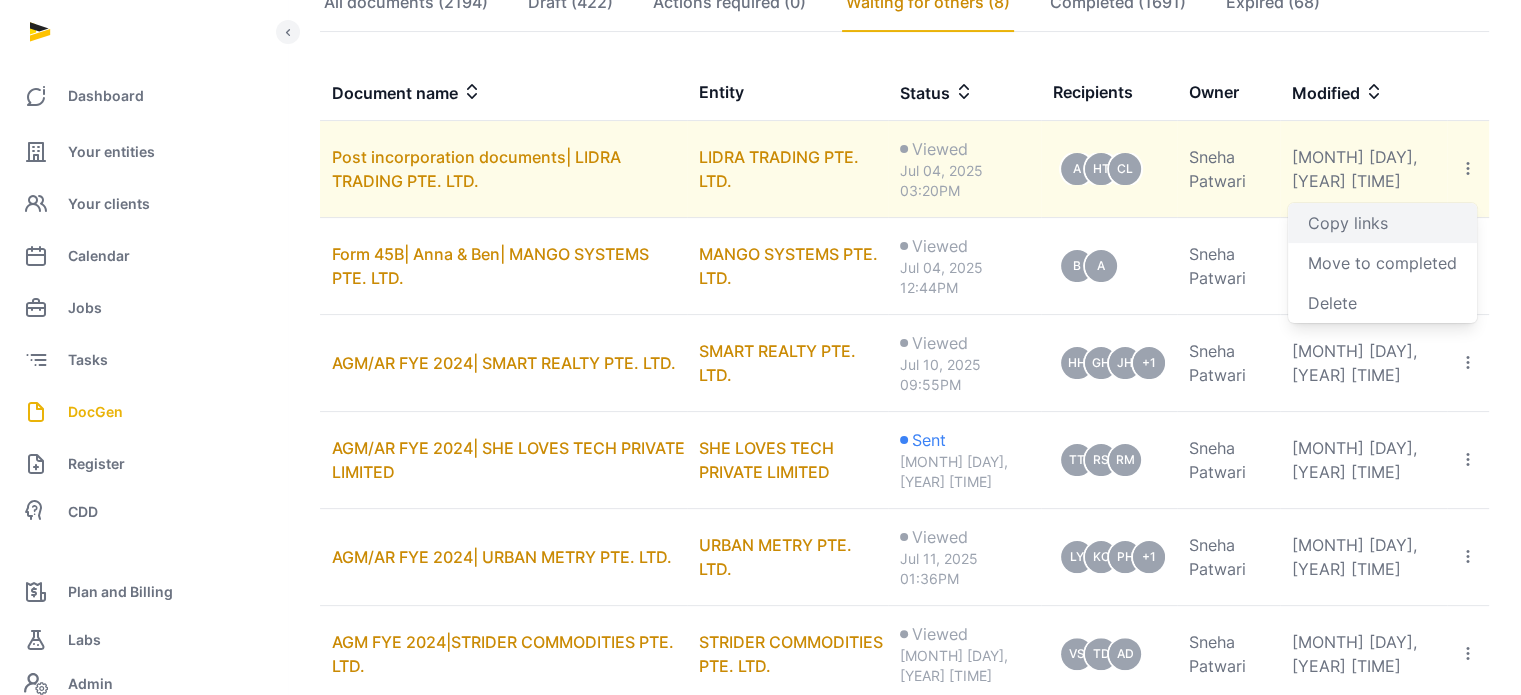 click on "Copy links" at bounding box center [1382, 223] 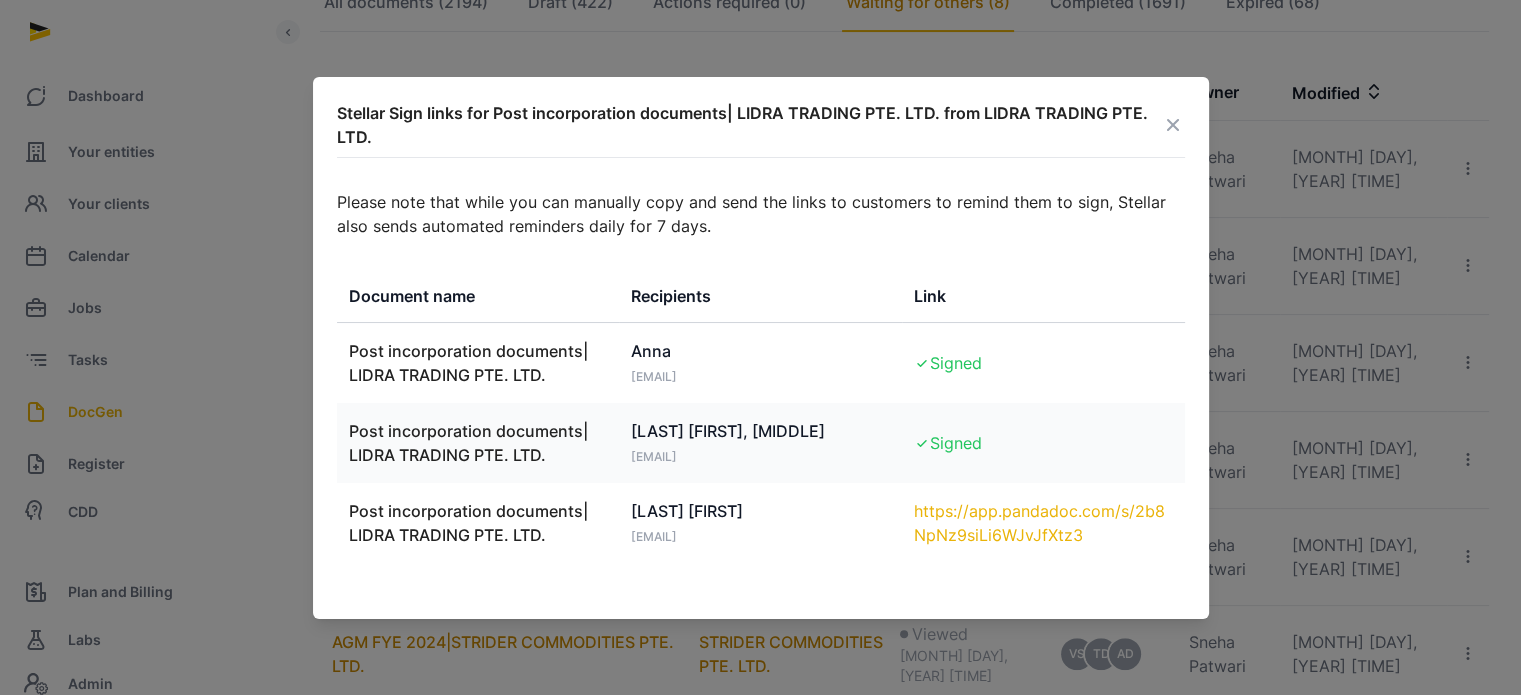 click on "https://app.pandadoc.com/s/2b8NpNz9siLi6WJvJfXtz3" at bounding box center [1043, 523] 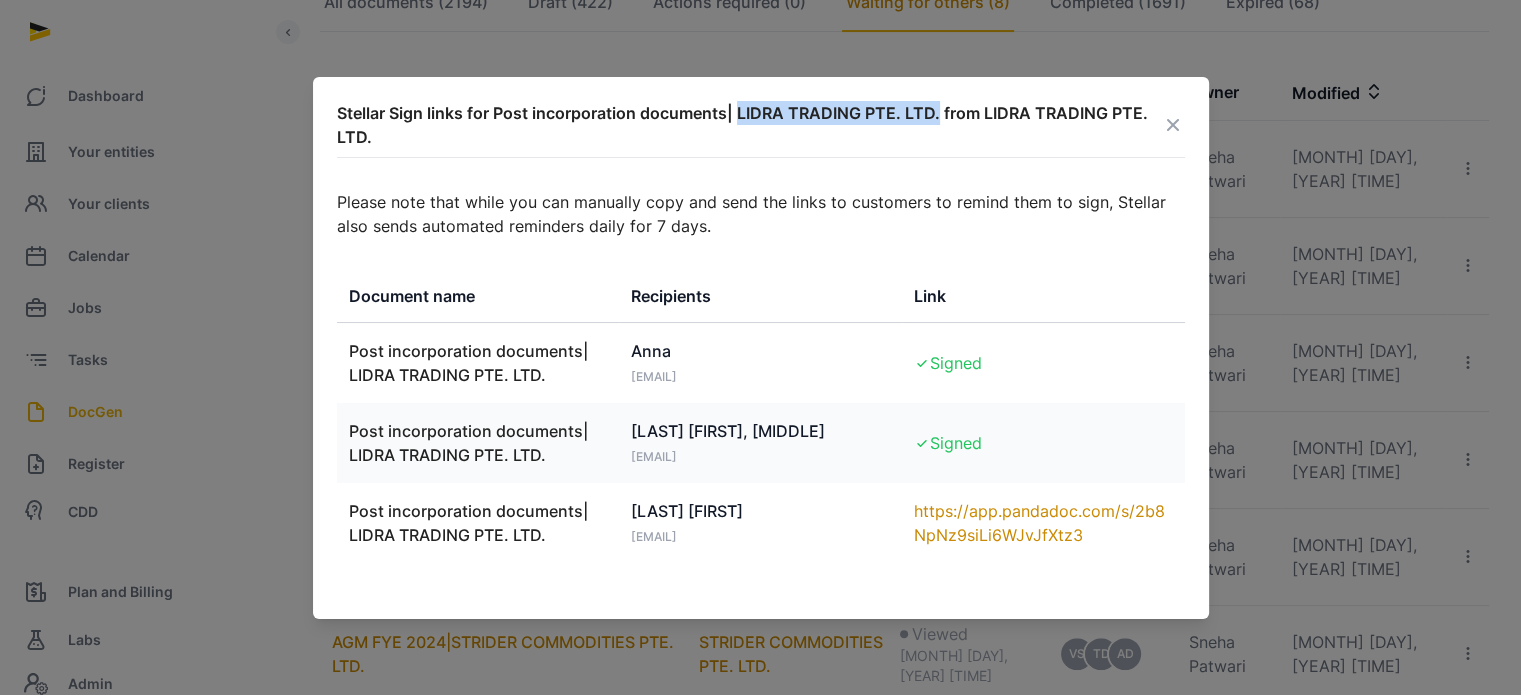 drag, startPoint x: 938, startPoint y: 116, endPoint x: 741, endPoint y: 115, distance: 197.00253 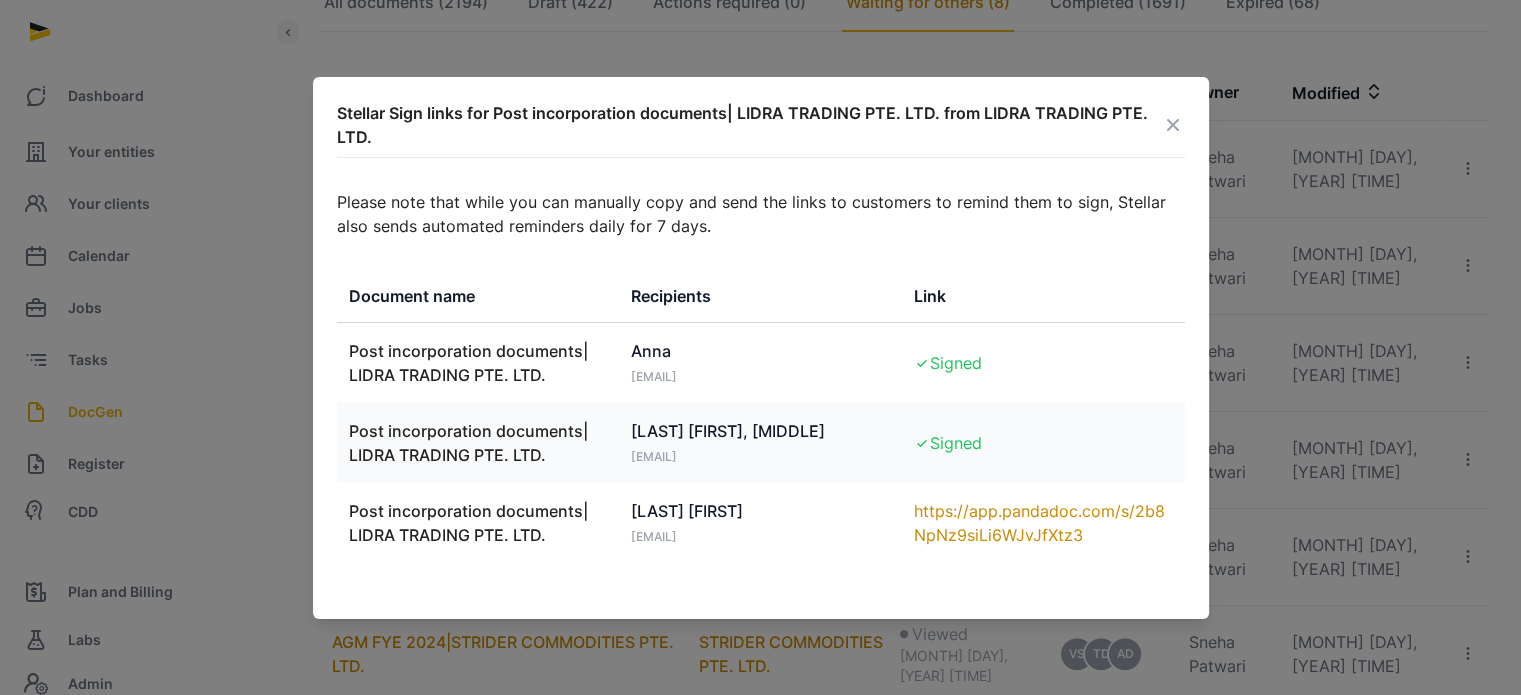 click at bounding box center [1173, 125] 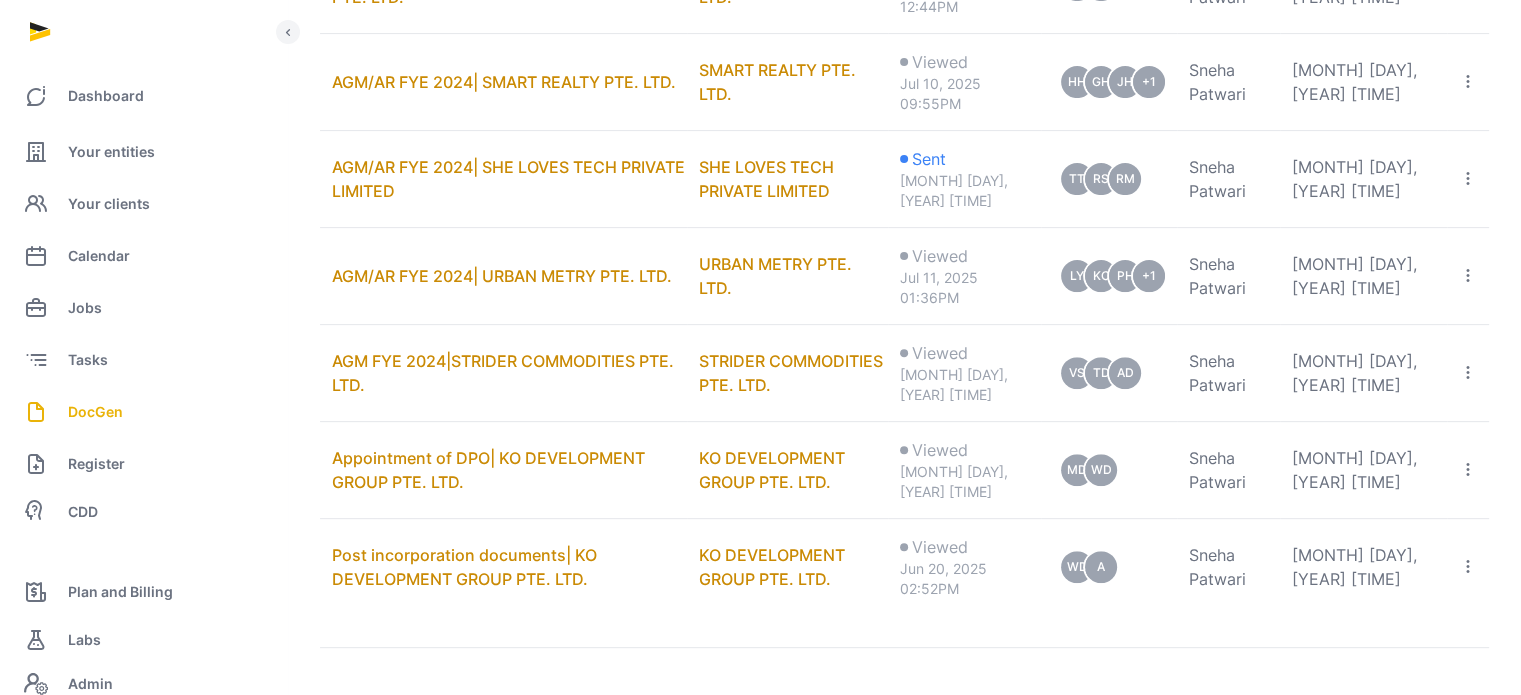 scroll, scrollTop: 666, scrollLeft: 0, axis: vertical 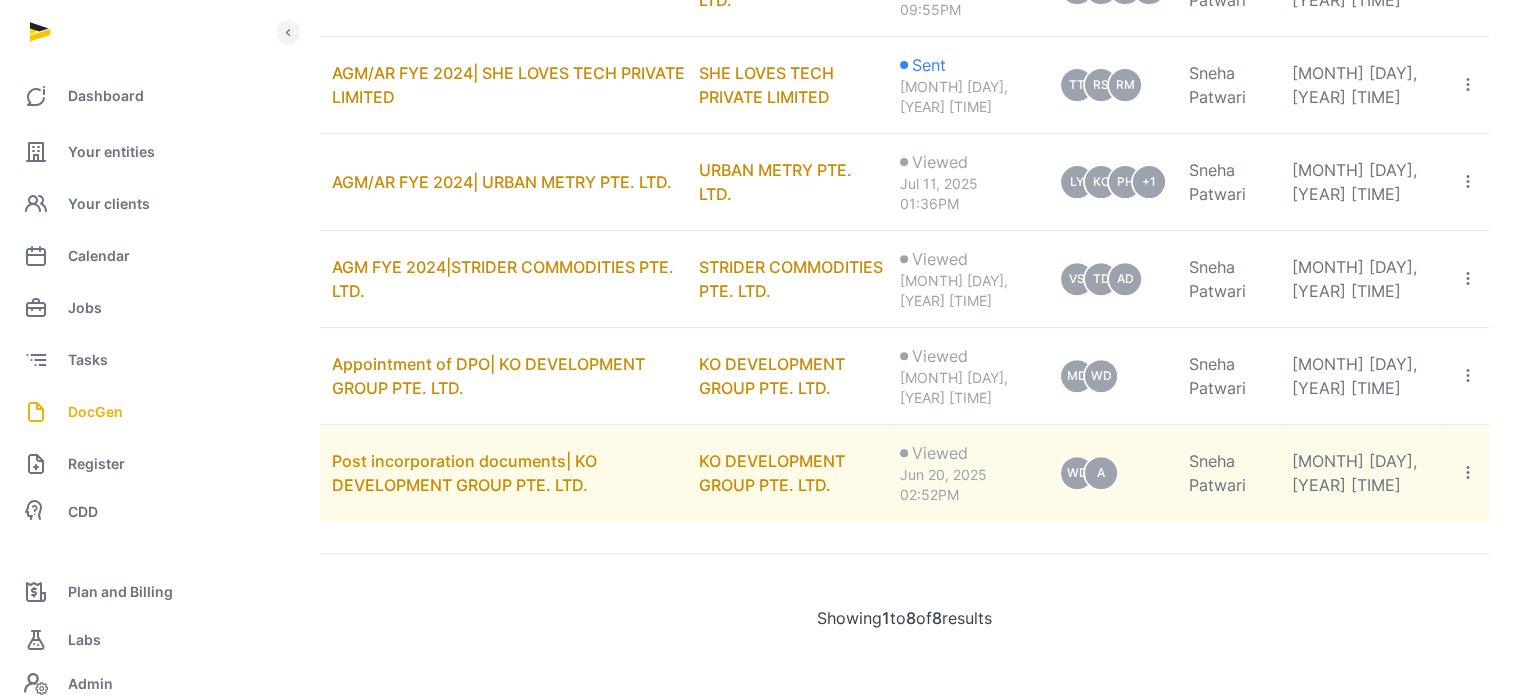click 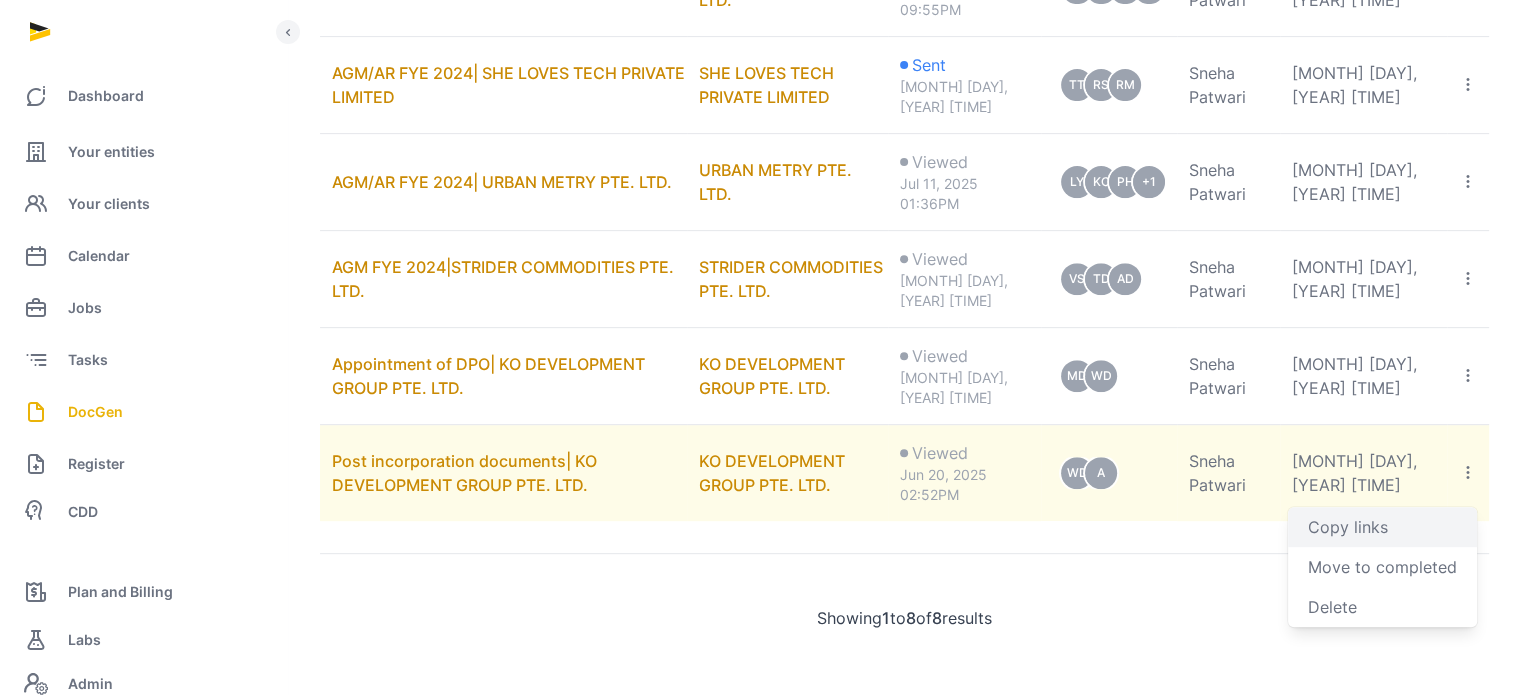 click on "Copy links" at bounding box center (1382, 527) 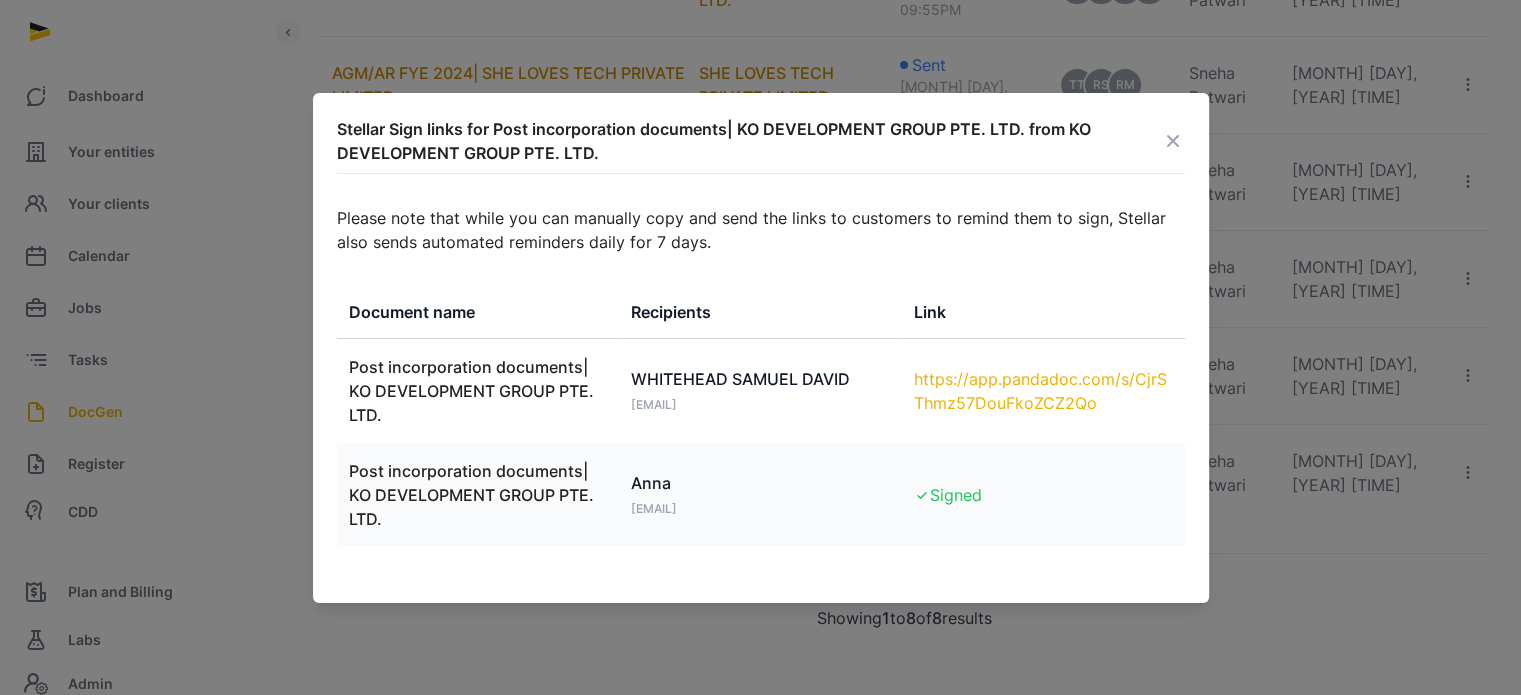 click on "https://app.pandadoc.com/s/CjrSThmz57DouFkoZCZ2Qo" at bounding box center [1043, 391] 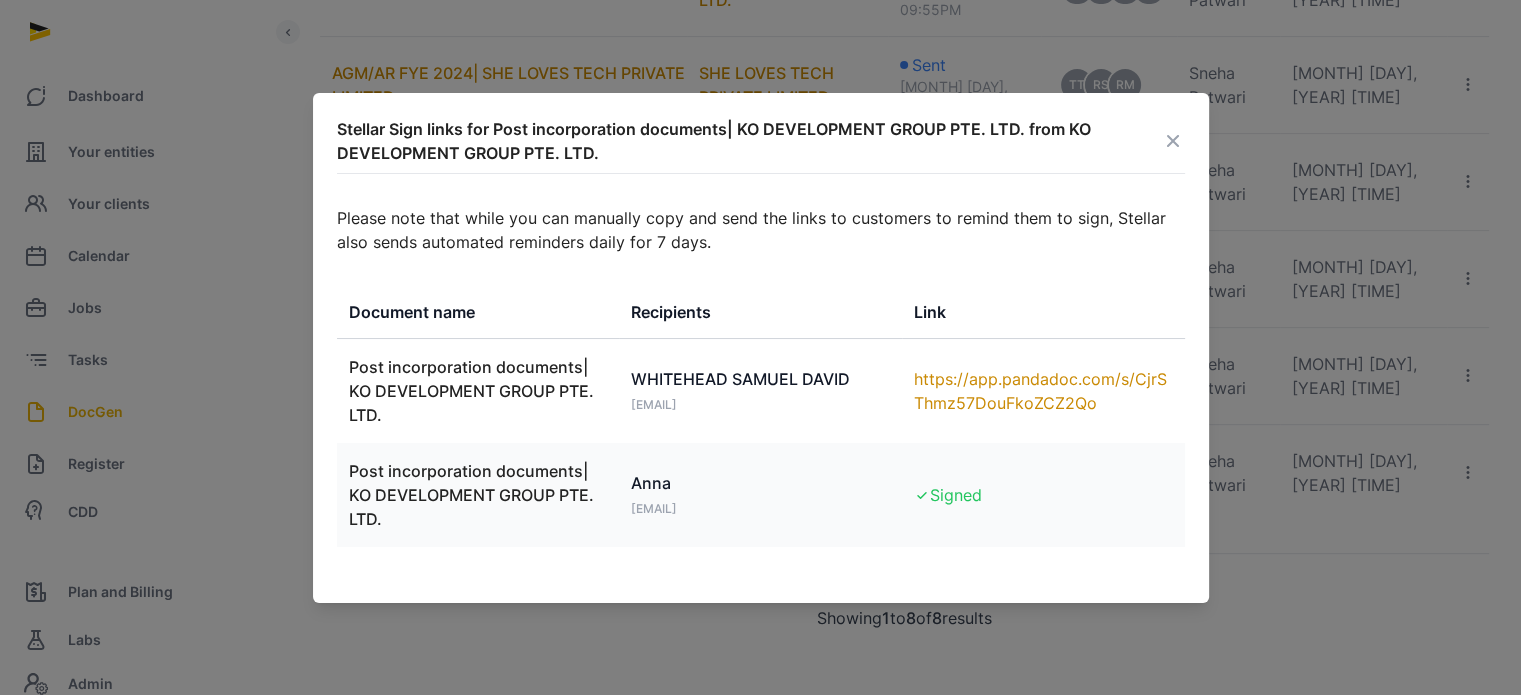 drag, startPoint x: 817, startPoint y: 403, endPoint x: 630, endPoint y: 411, distance: 187.17105 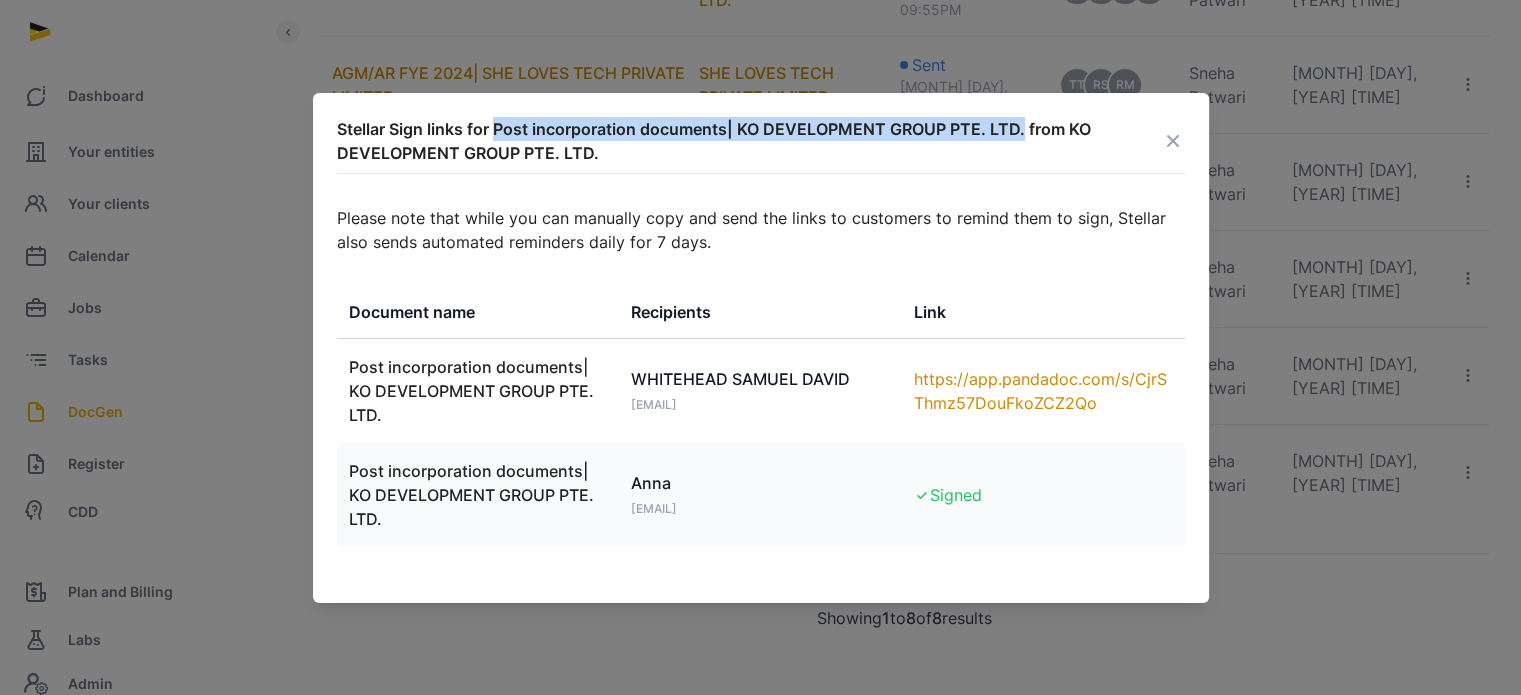 drag, startPoint x: 493, startPoint y: 128, endPoint x: 1021, endPoint y: 131, distance: 528.00854 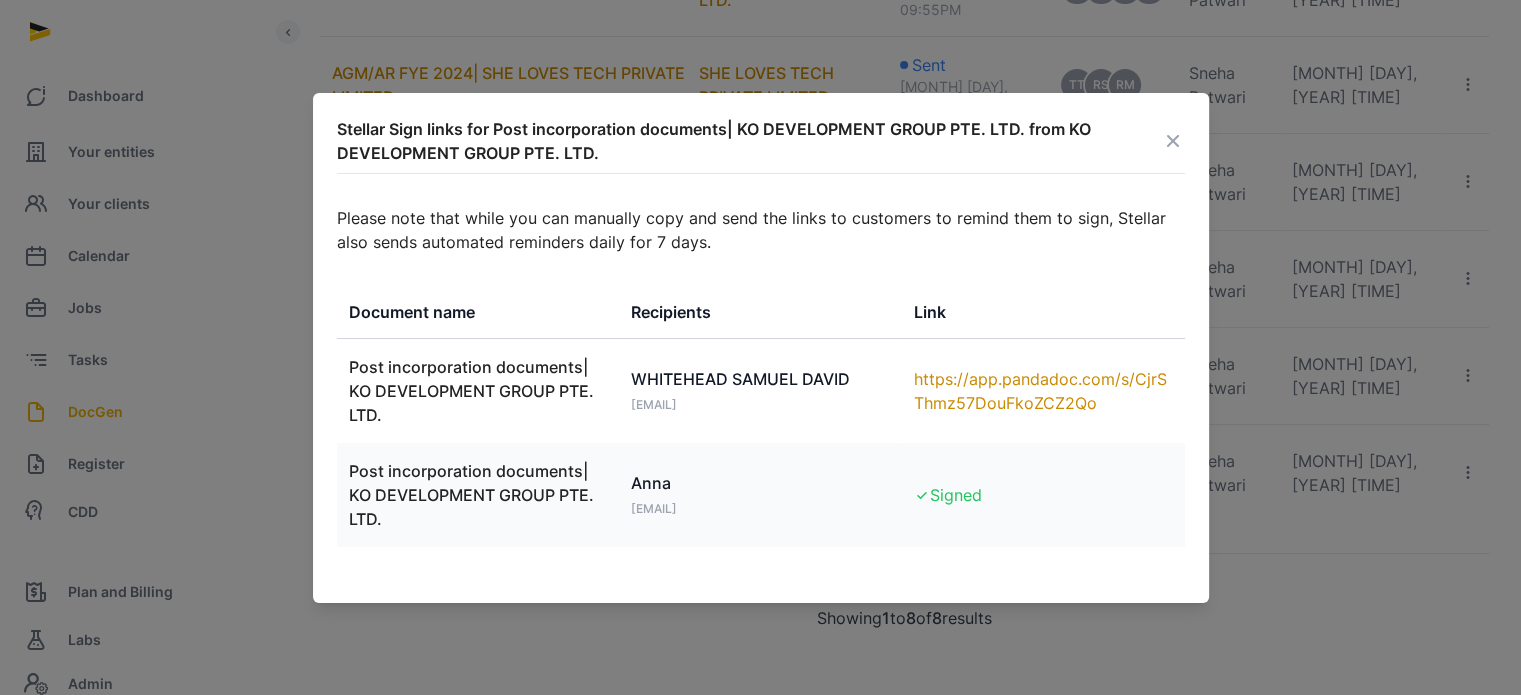 click on "Stellar Sign links for Post incorporation documents| KO DEVELOPMENT GROUP PTE. LTD. from KO DEVELOPMENT GROUP PTE. LTD. Please note that while you can manually copy and send the links to customers to remind them to sign, Stellar also sends automated reminders daily for 7 days. Document name Recipients Link Post incorporation documents| KO DEVELOPMENT GROUP PTE. LTD. WHITEHEAD SAMUEL DAVID sam@swatcharchitects.co.uk https://app.pandadoc.com/s/CjrSThmz57DouFkoZCZ2Qo Post incorporation documents| KO DEVELOPMENT GROUP PTE. LTD. Anna anna.nari@histellar.com  Signed" at bounding box center (761, 348) 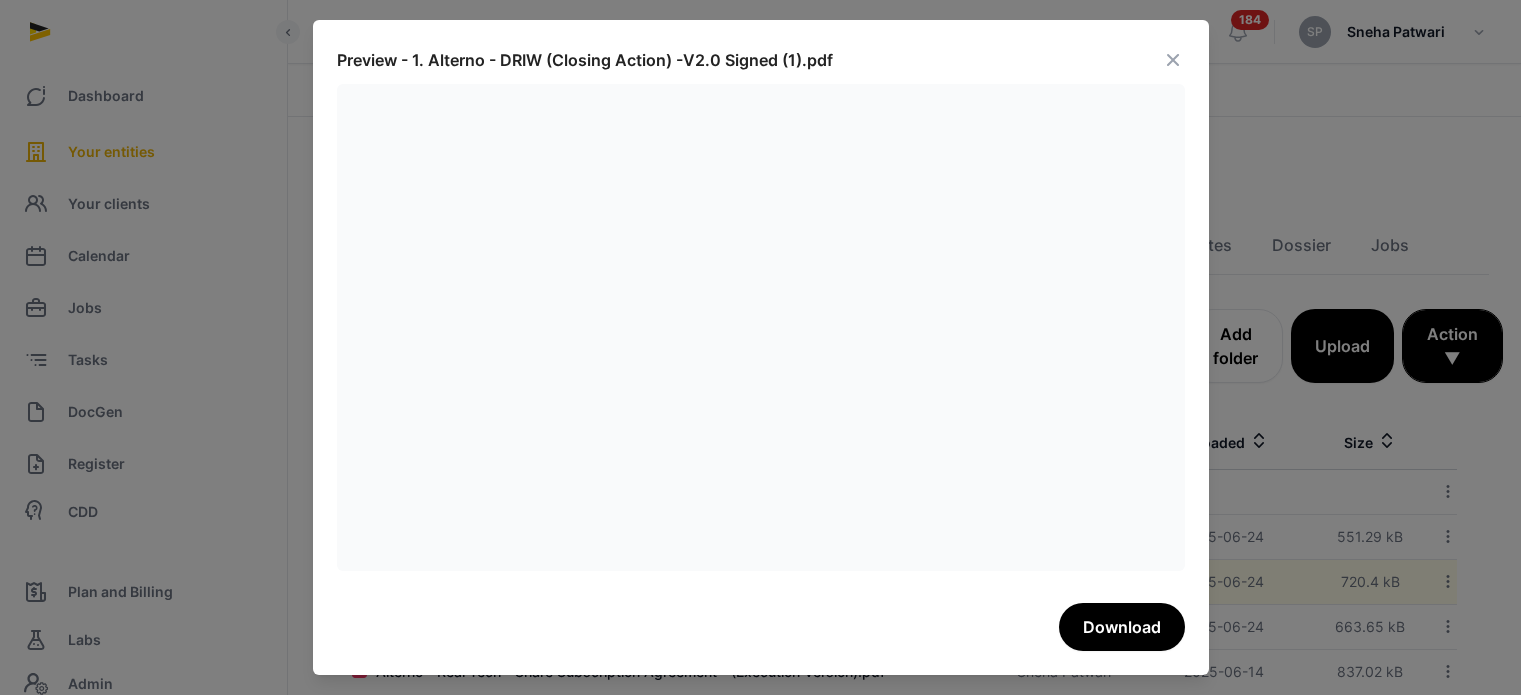 scroll, scrollTop: 36, scrollLeft: 0, axis: vertical 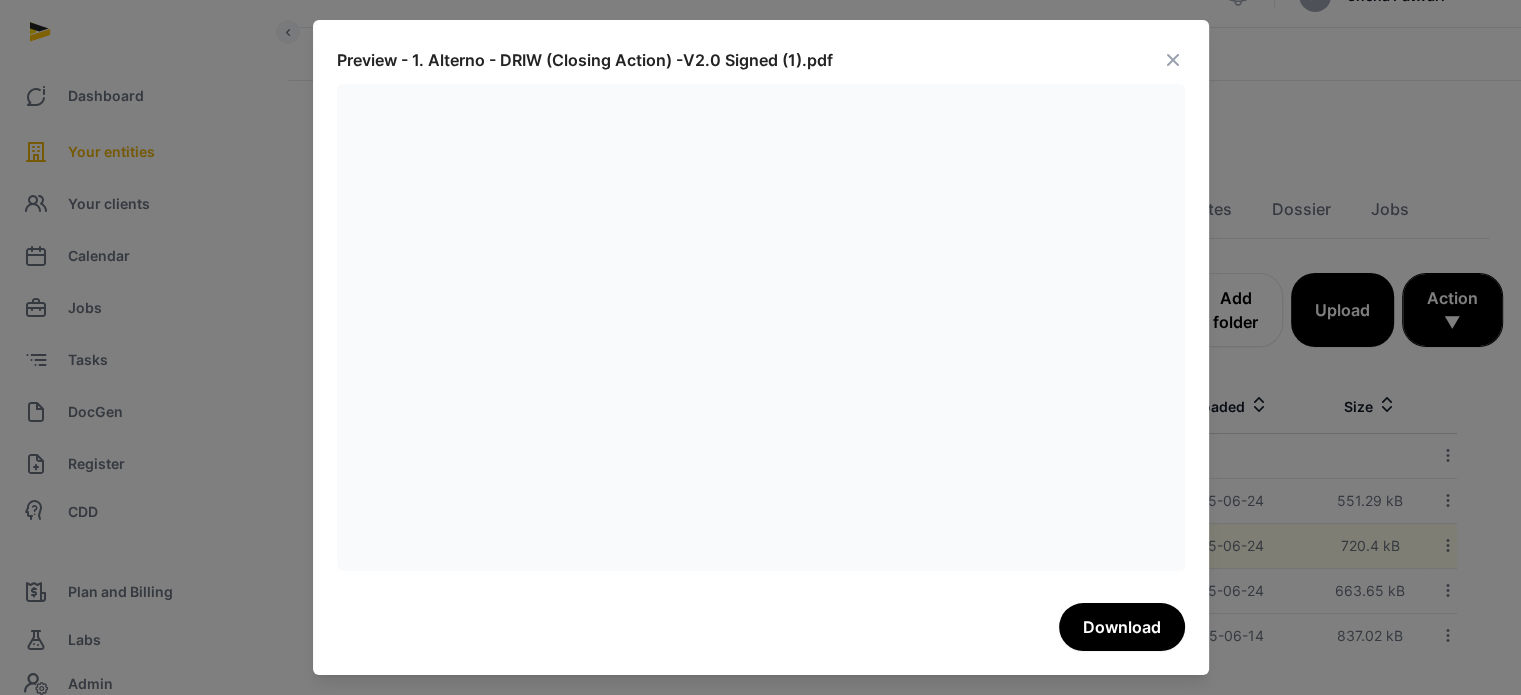 click at bounding box center (1173, 60) 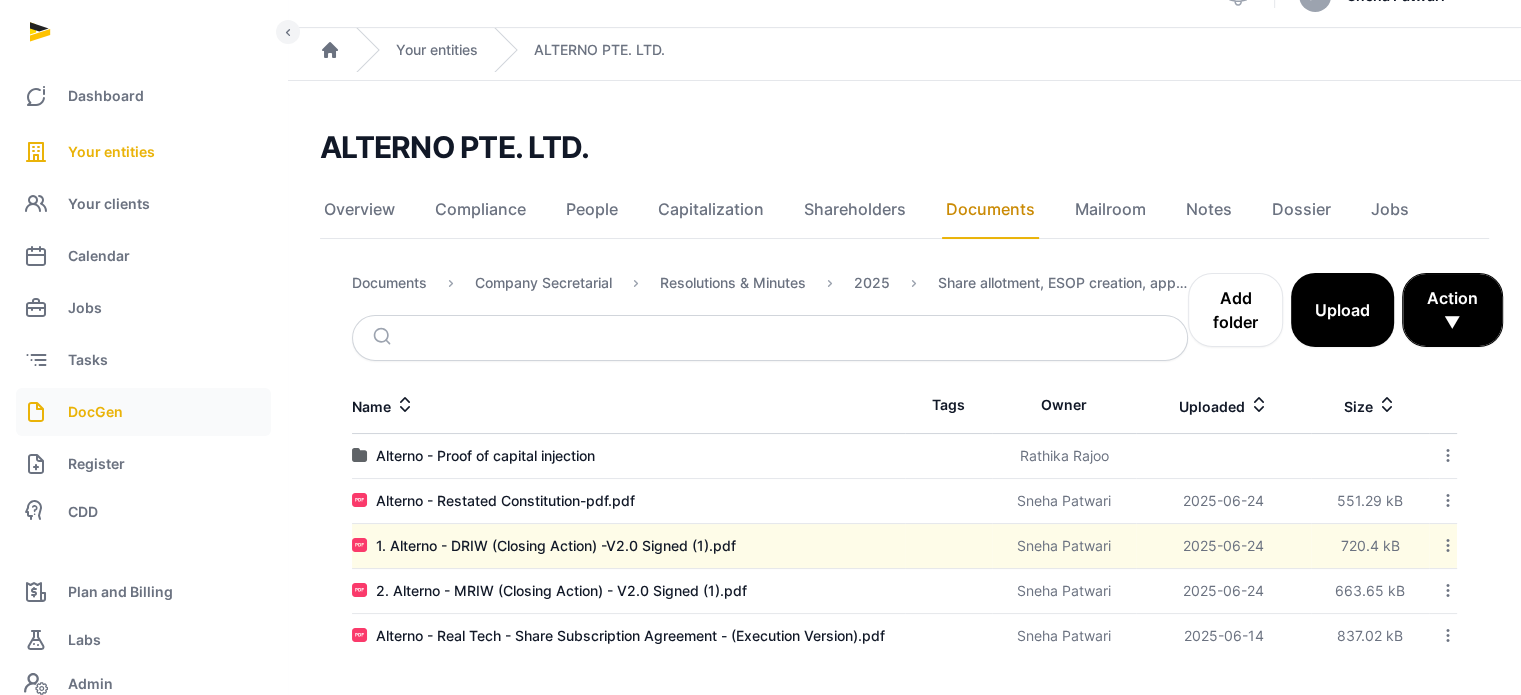 click on "DocGen" at bounding box center [95, 412] 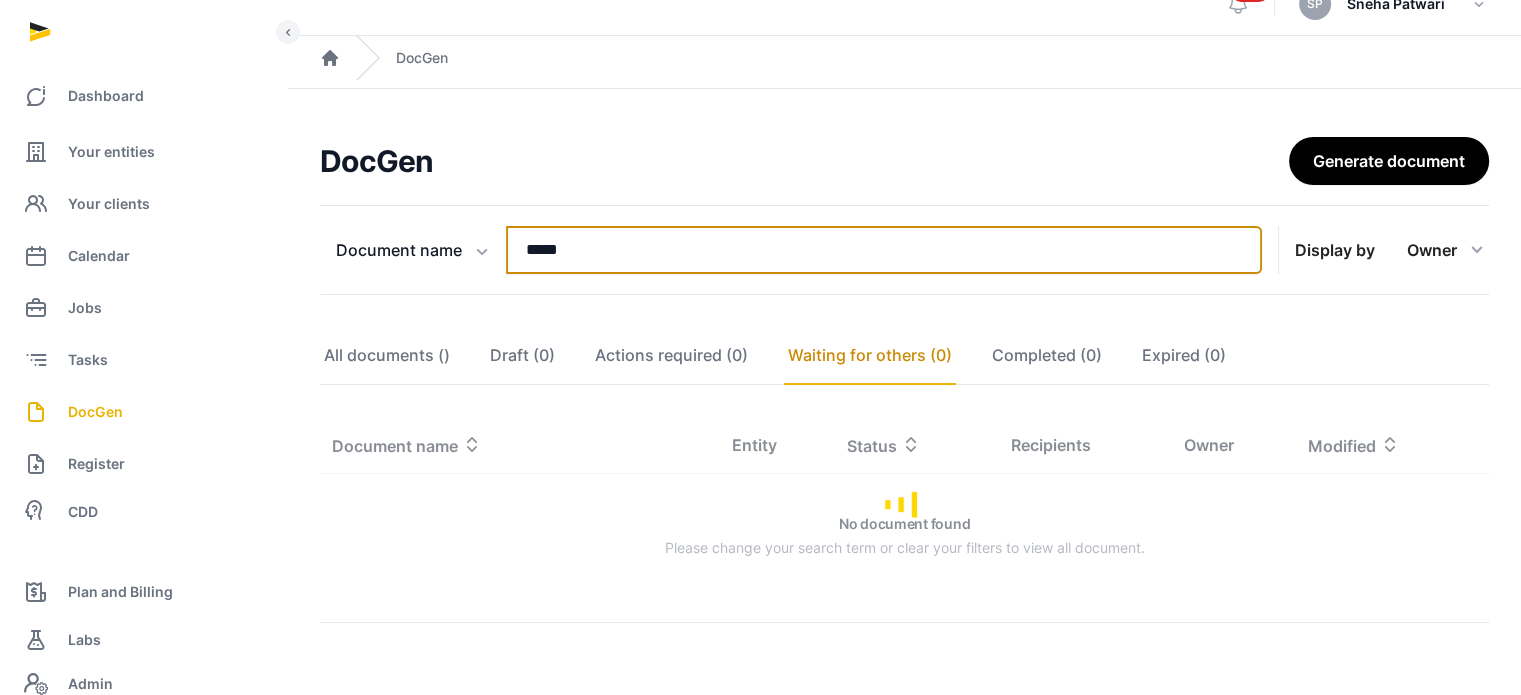 click on "*****" at bounding box center [884, 250] 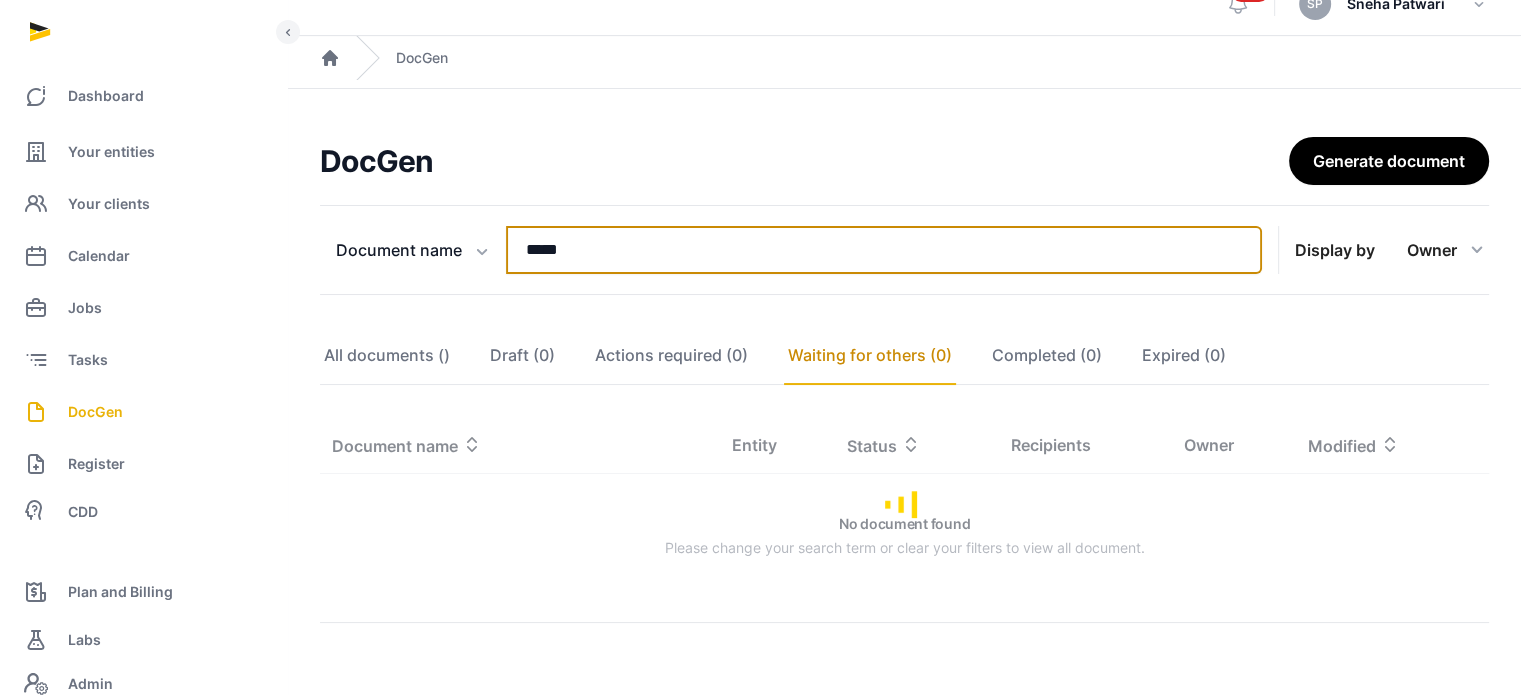 click on "*****" at bounding box center (884, 250) 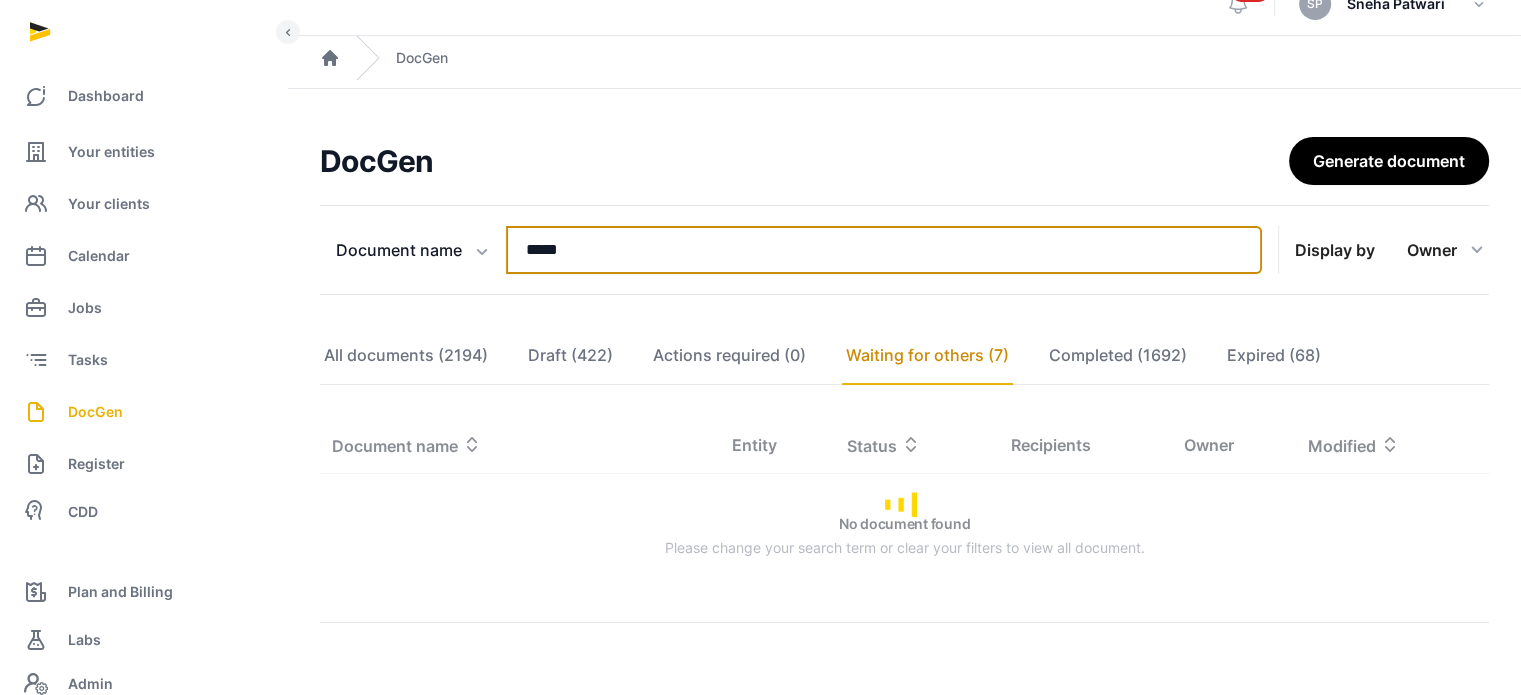 click on "*****" at bounding box center (884, 250) 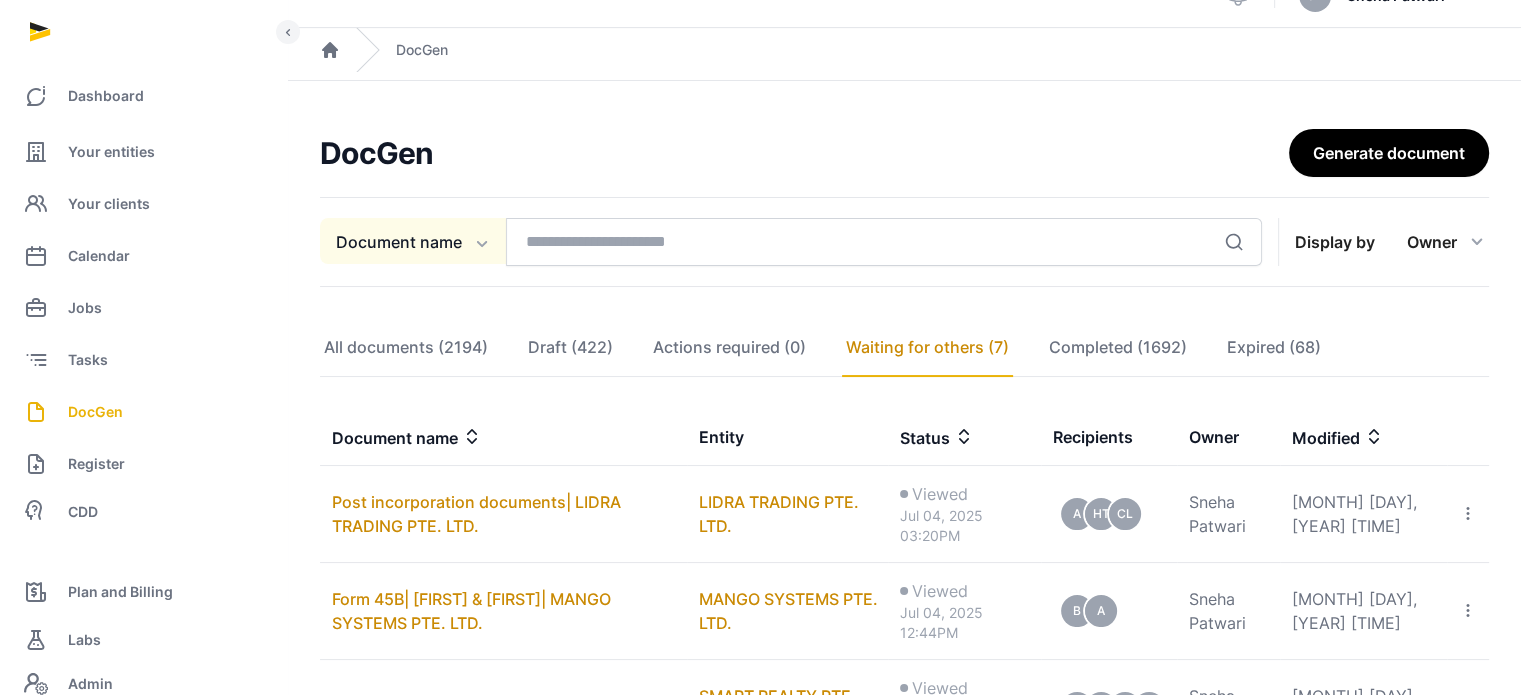 click 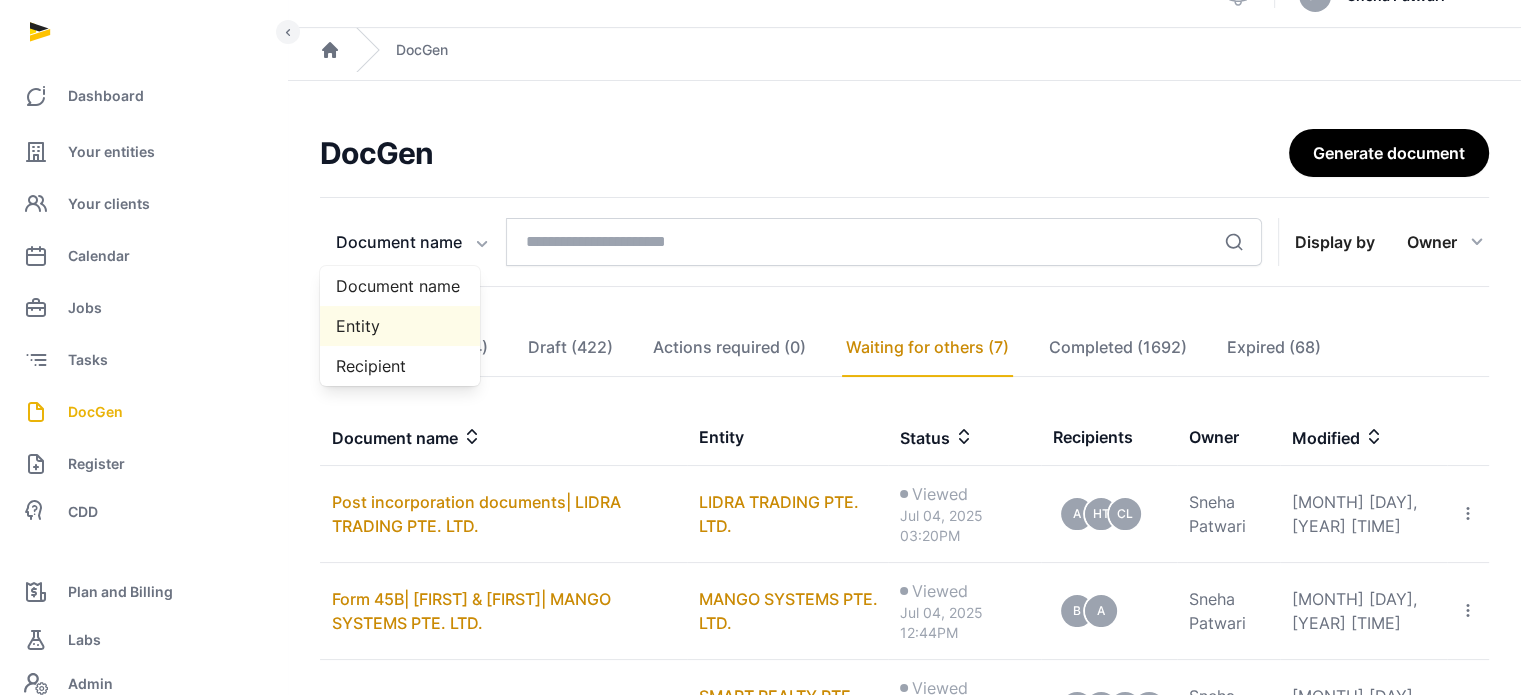 click on "Entity" at bounding box center [400, 326] 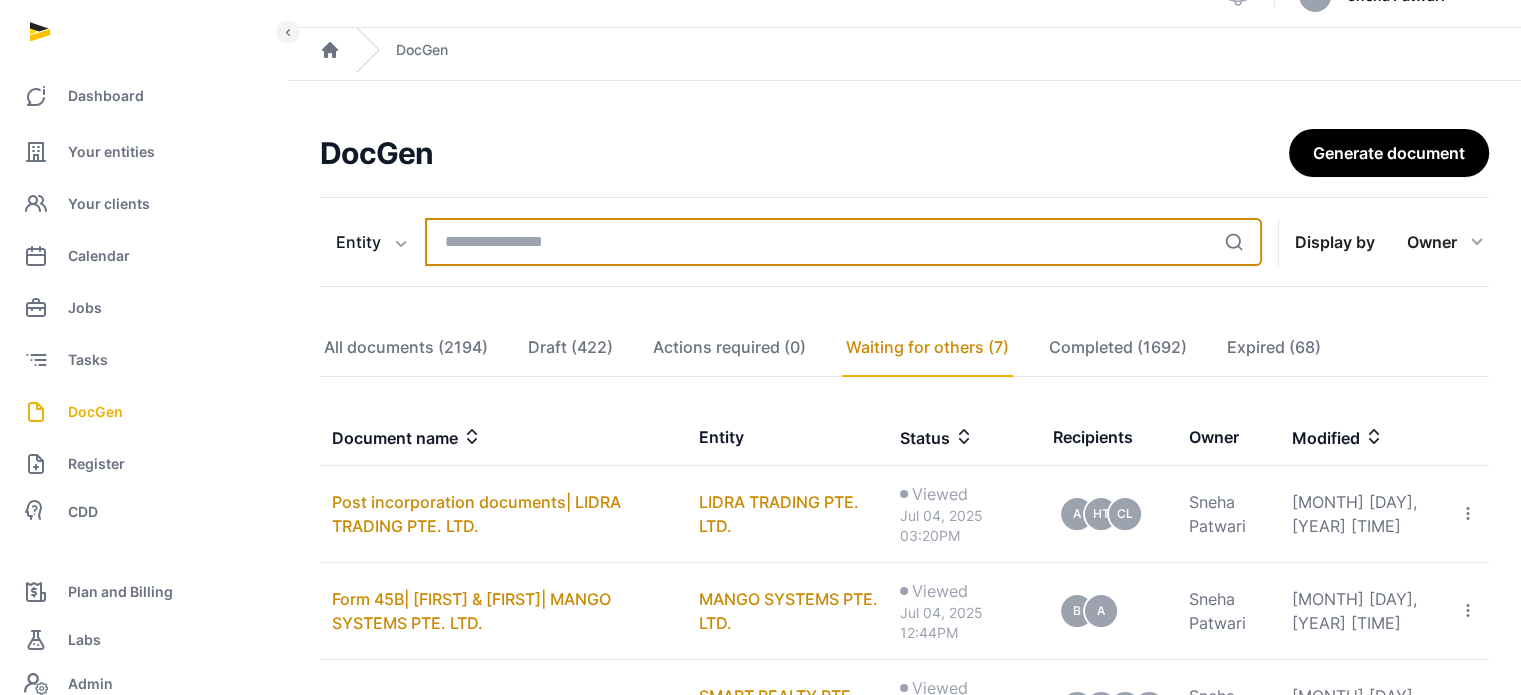 click at bounding box center (843, 242) 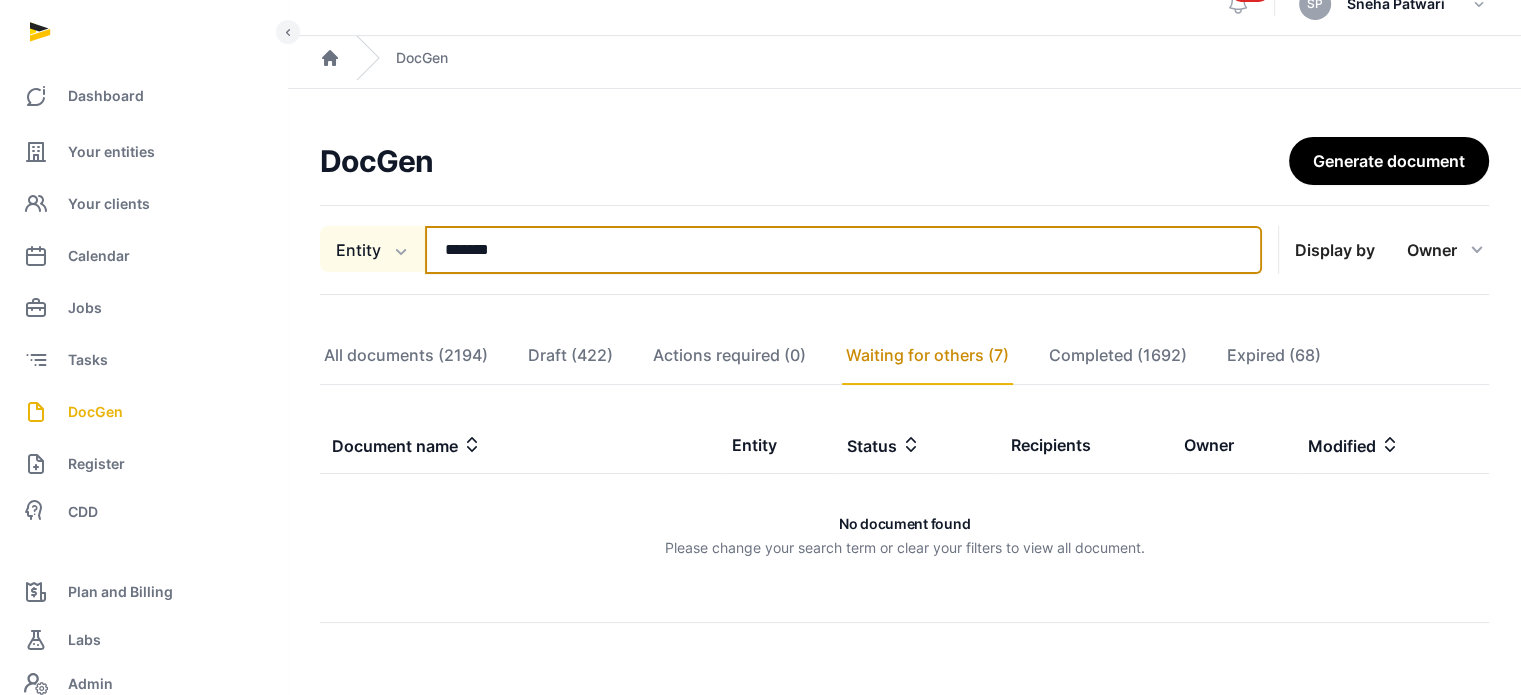 type on "*******" 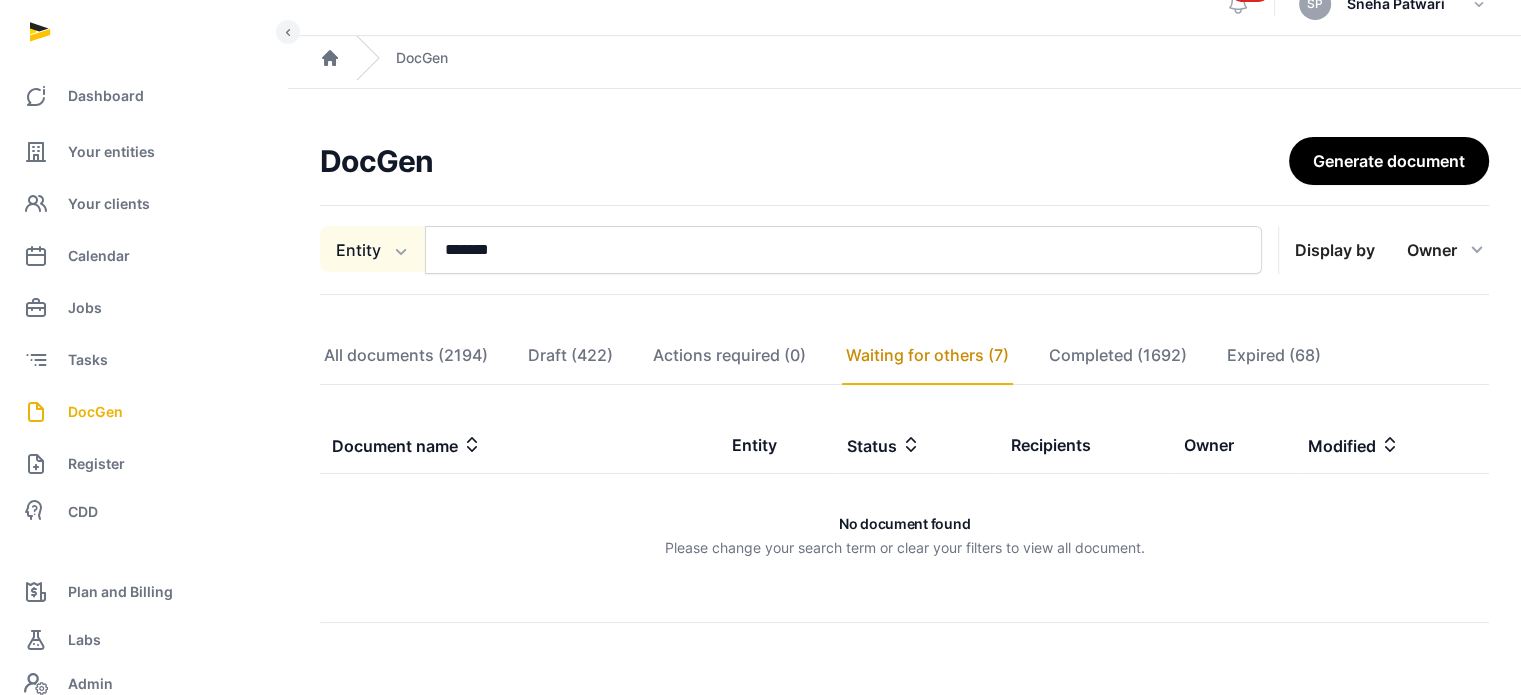 click on "Entity" 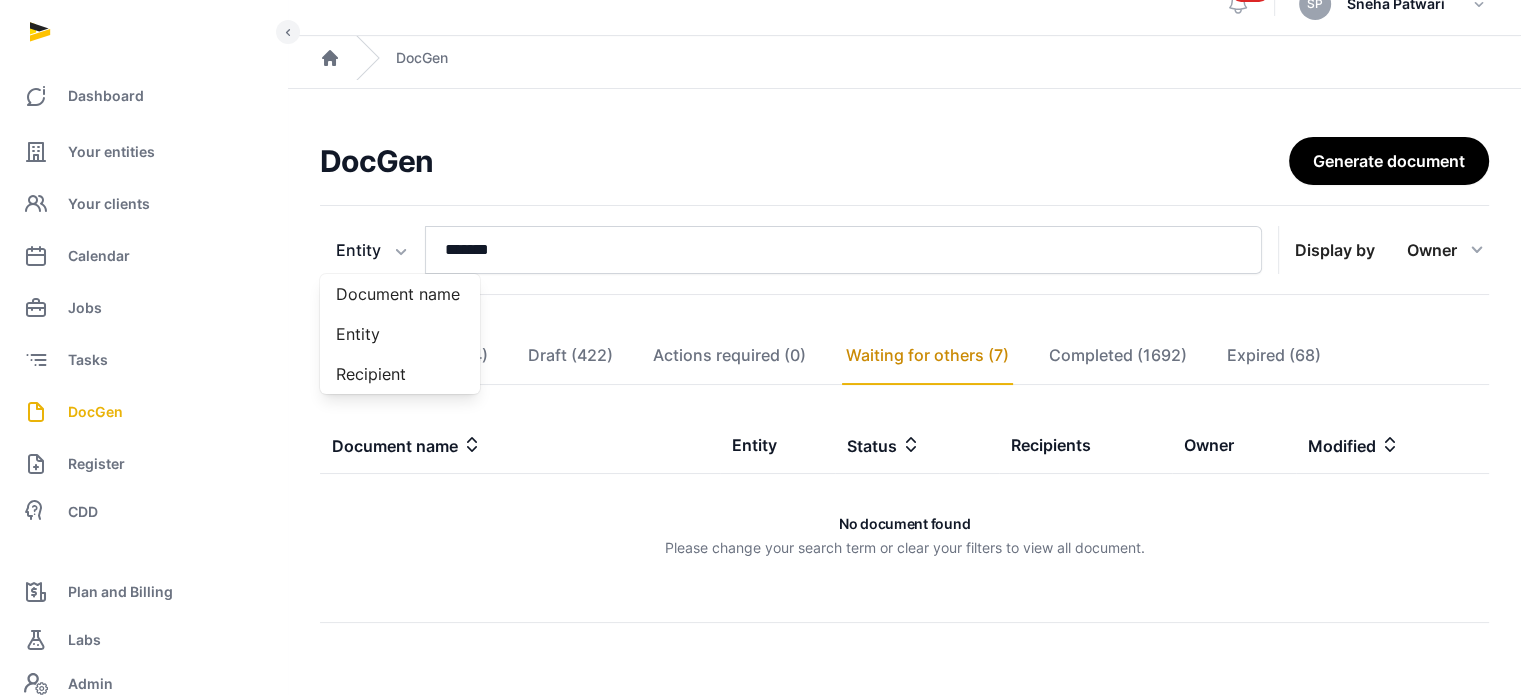 click on "Document name" at bounding box center (520, 445) 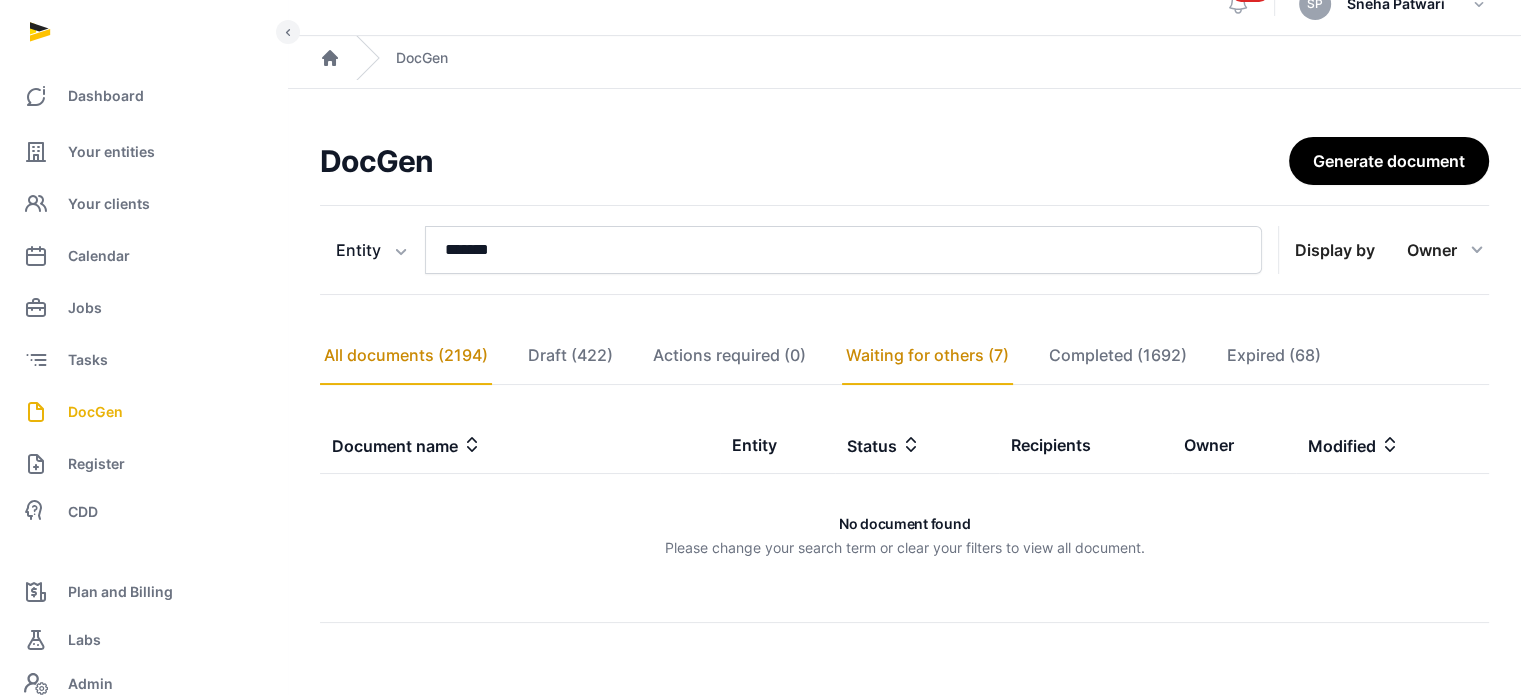 click on "All documents (2194)" at bounding box center (406, 356) 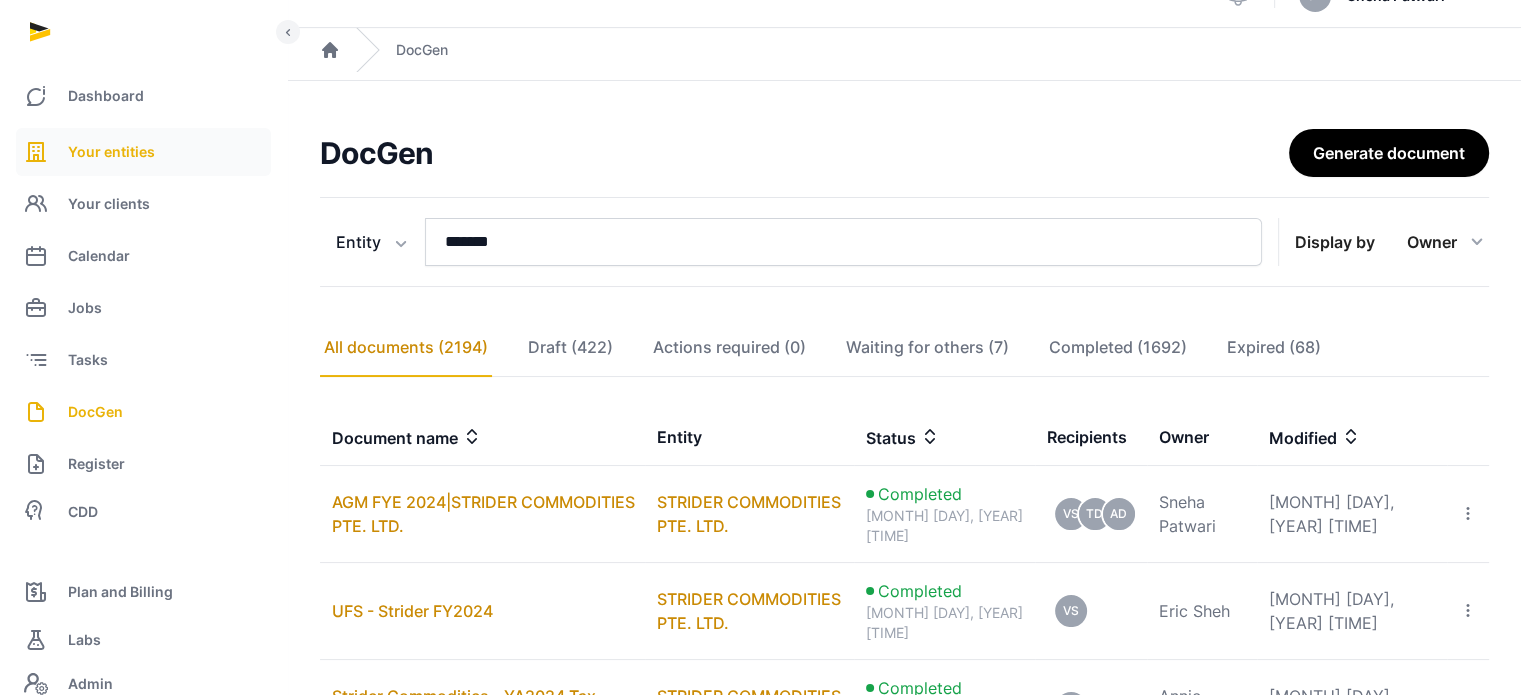 click on "Your entities" at bounding box center (143, 152) 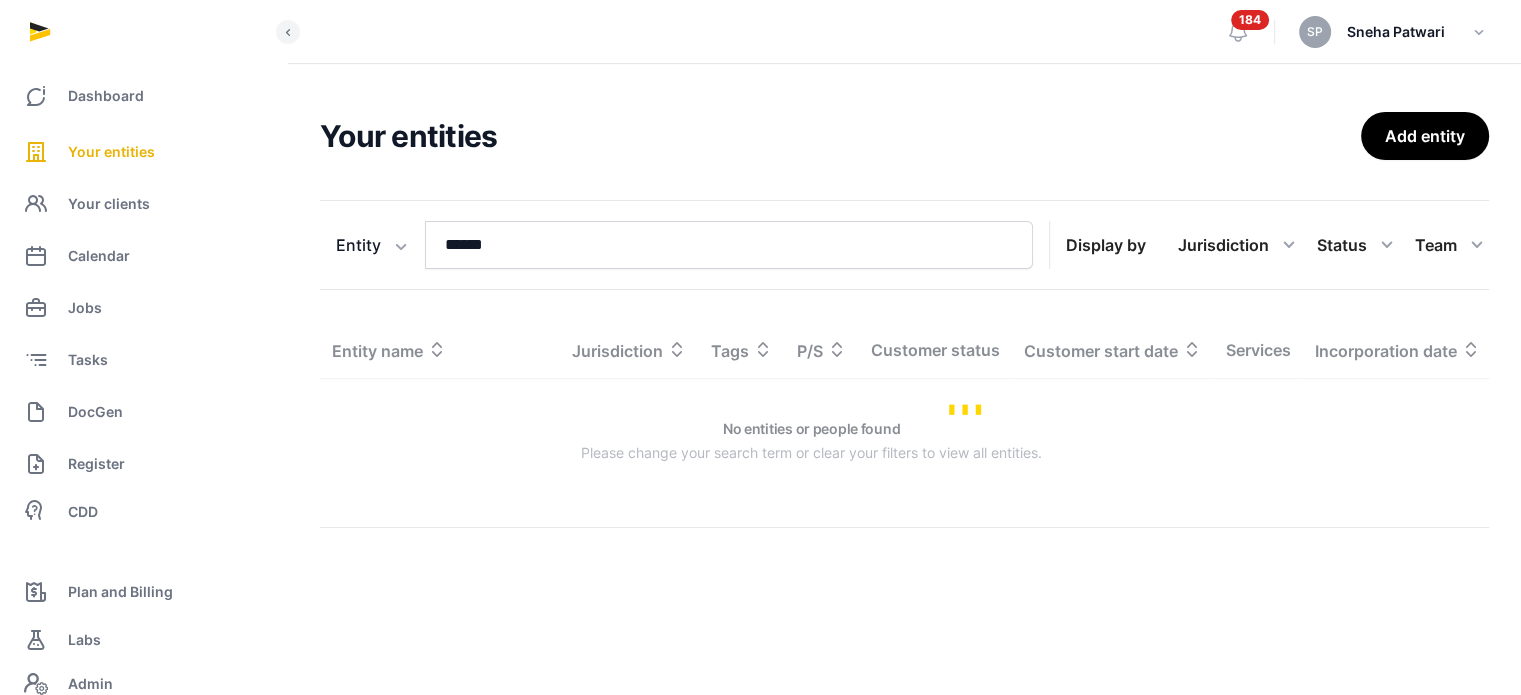 scroll, scrollTop: 0, scrollLeft: 0, axis: both 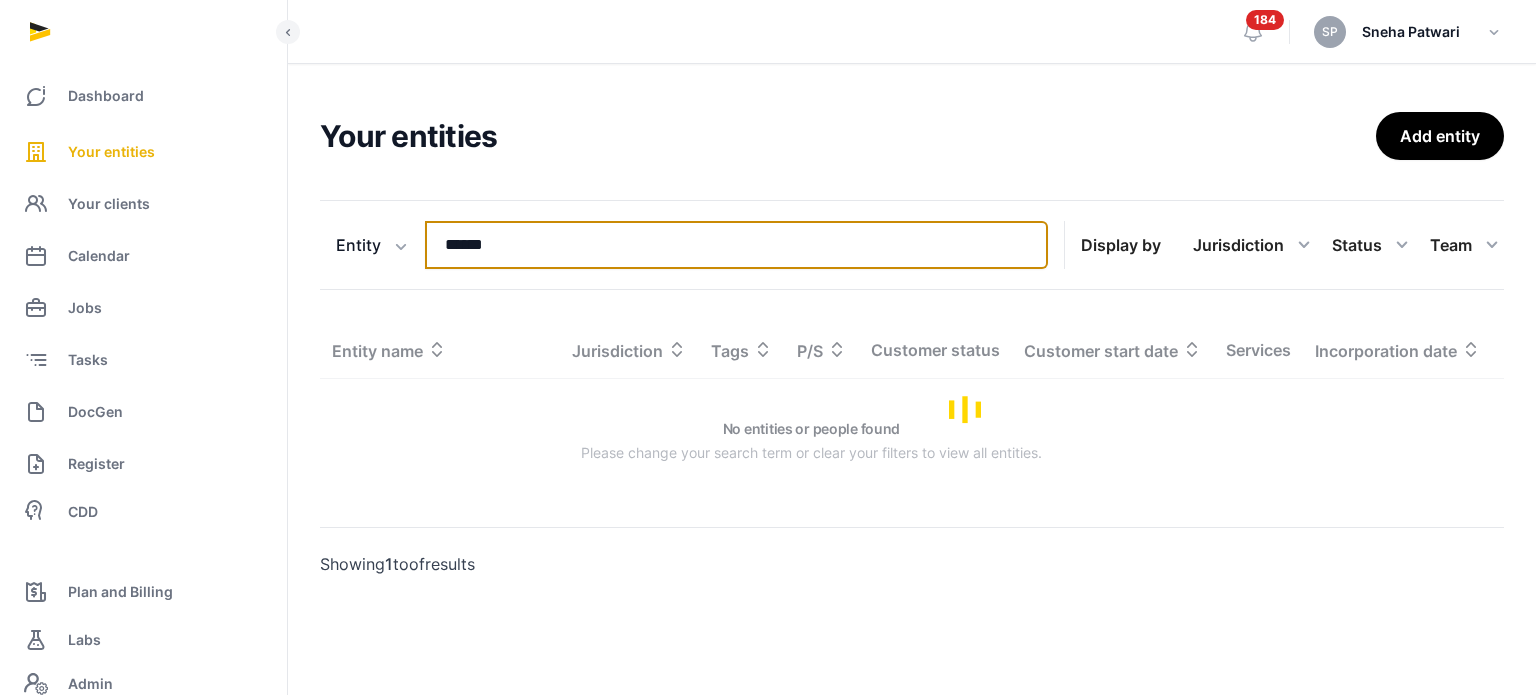 click on "******" at bounding box center [736, 245] 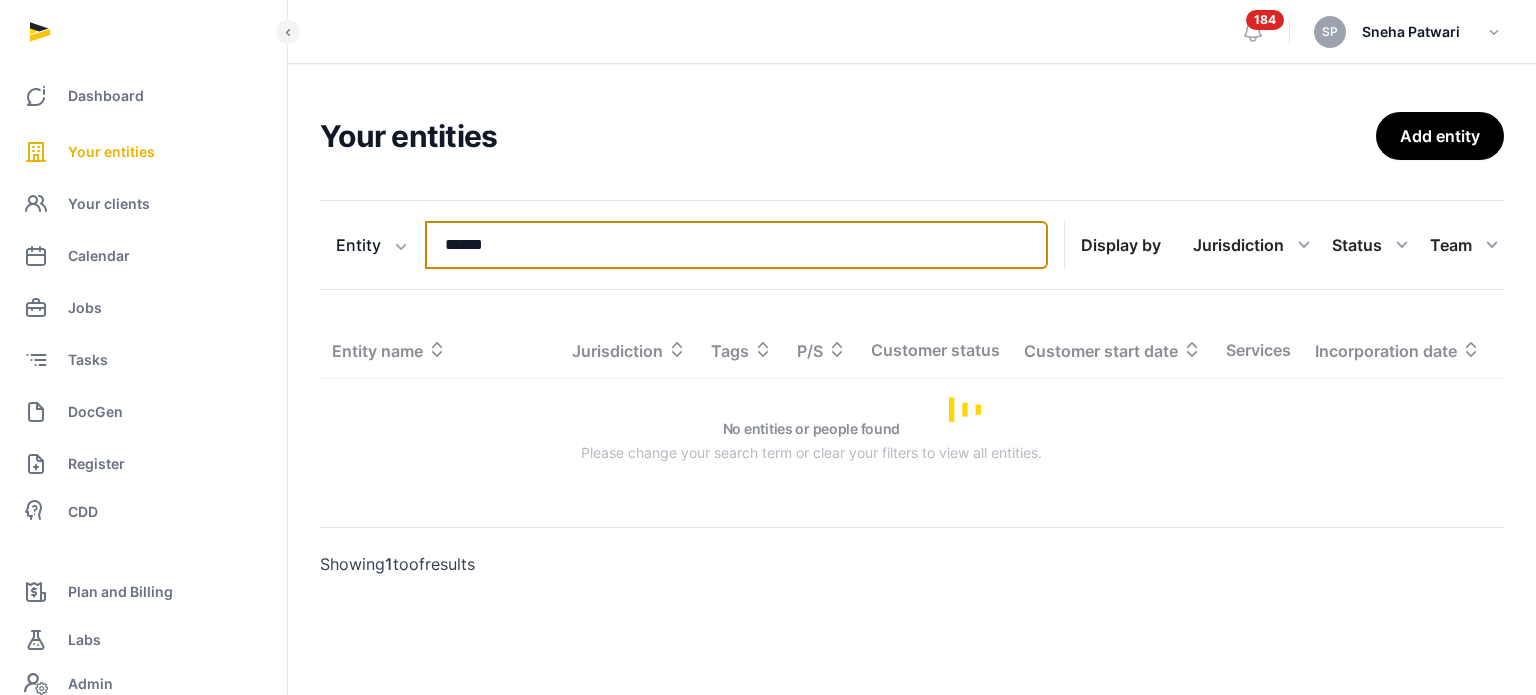 click on "******" at bounding box center (736, 245) 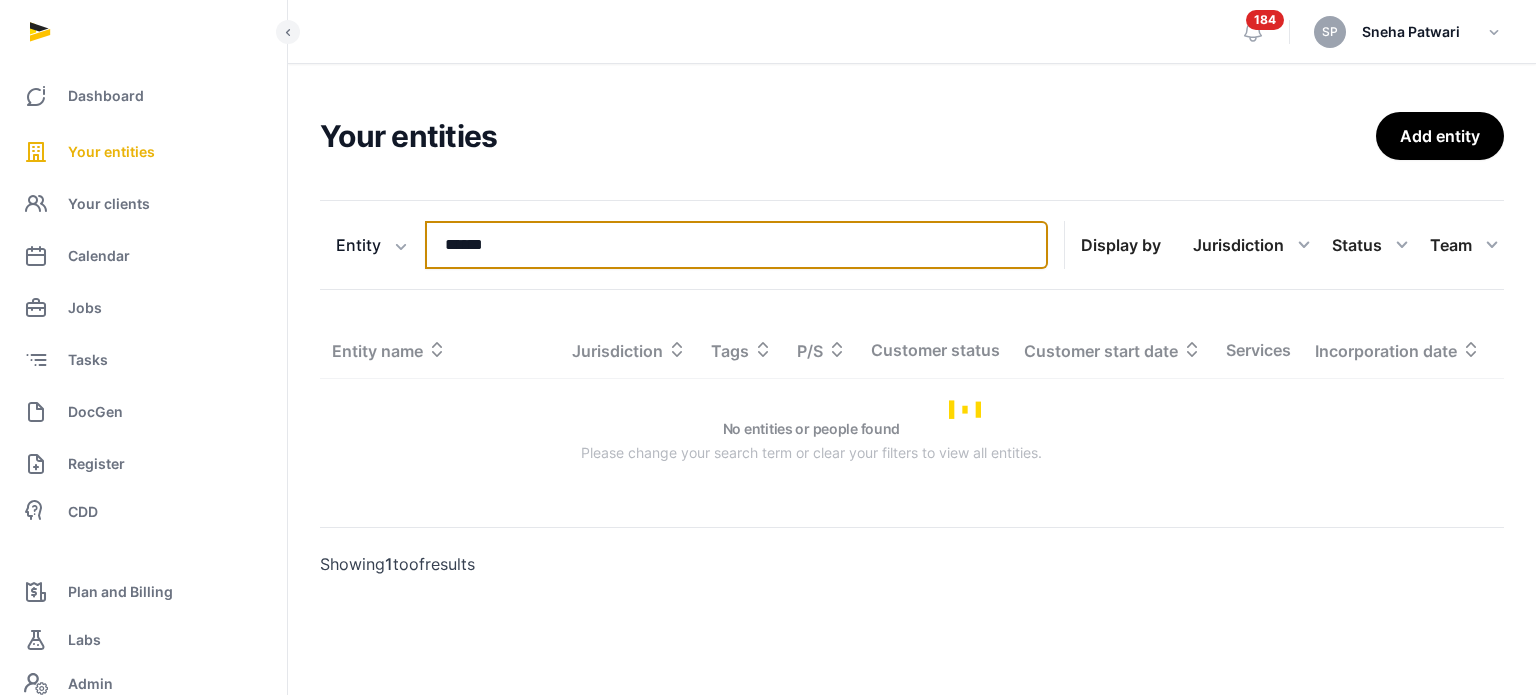 click on "******" at bounding box center [736, 245] 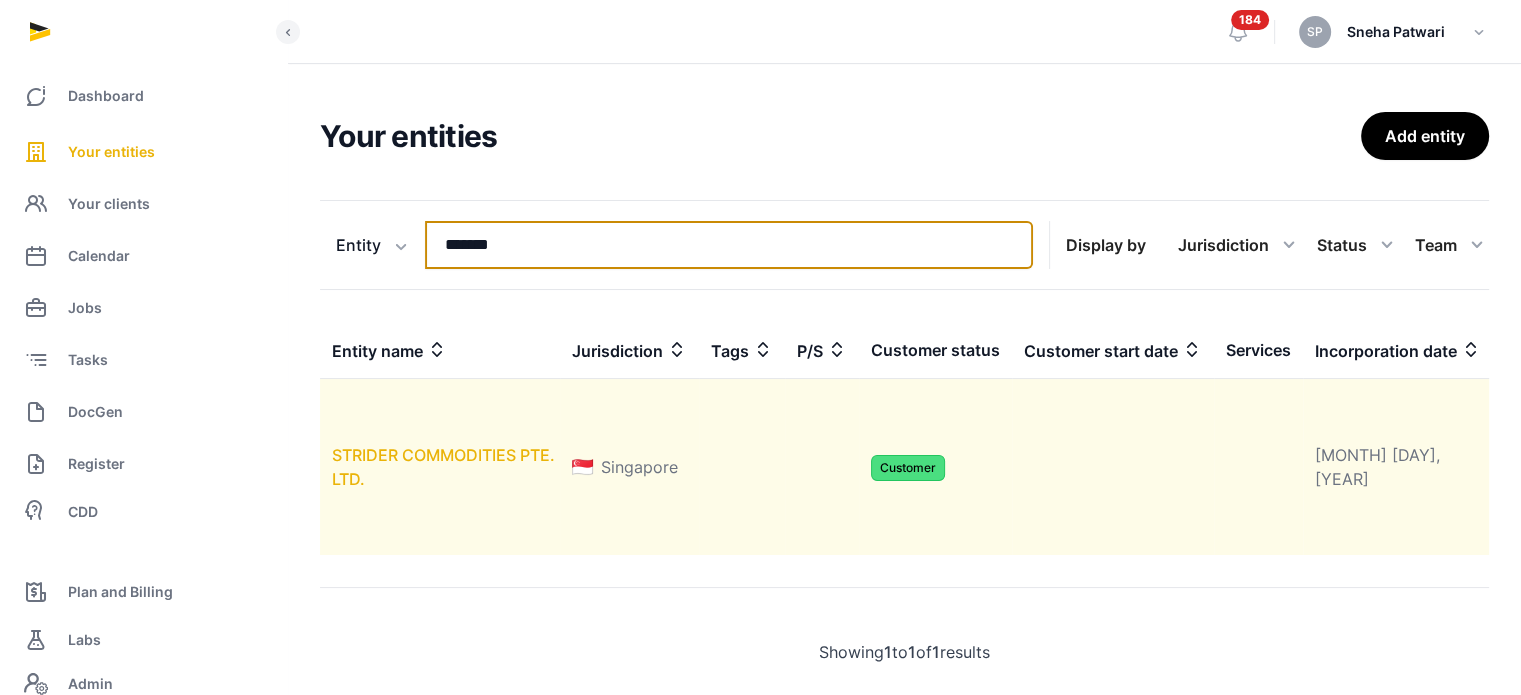 type on "*******" 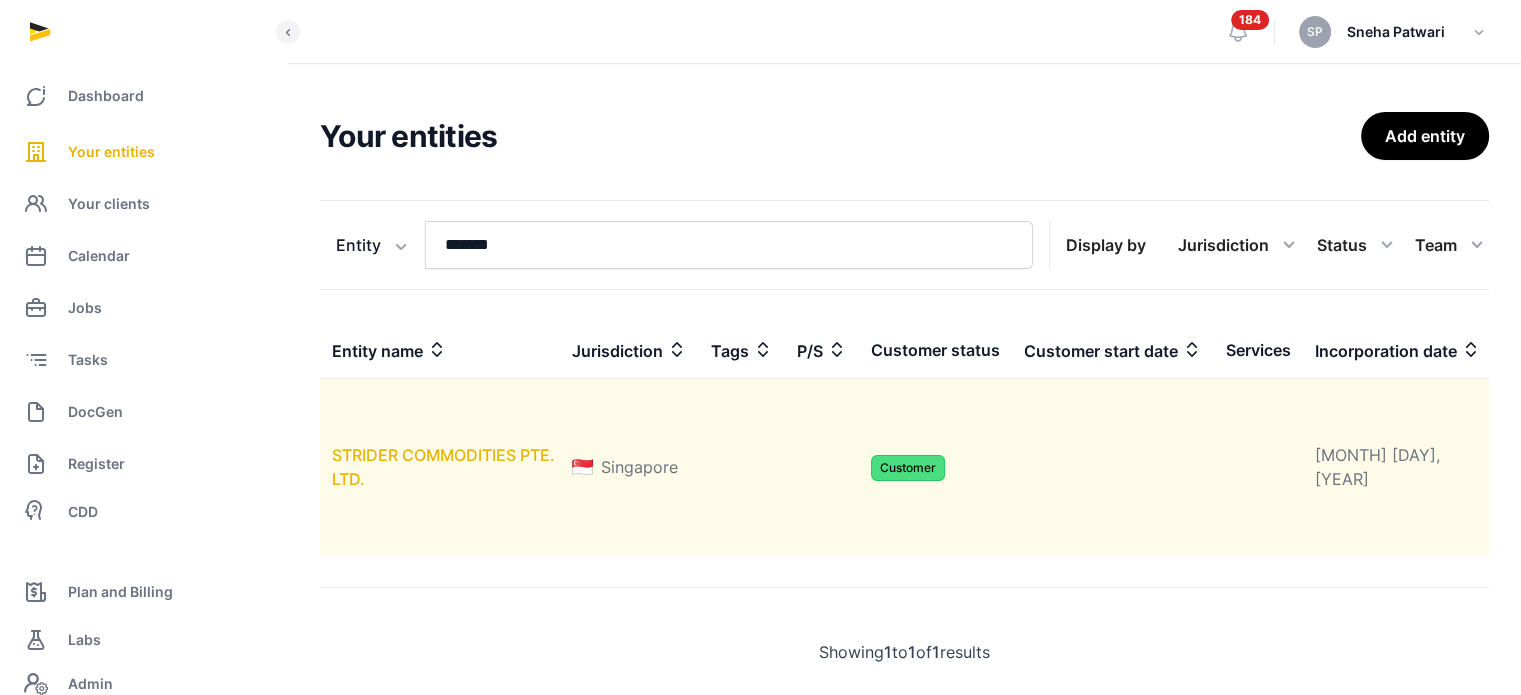 click on "STRIDER COMMODITIES PTE. LTD." at bounding box center (443, 467) 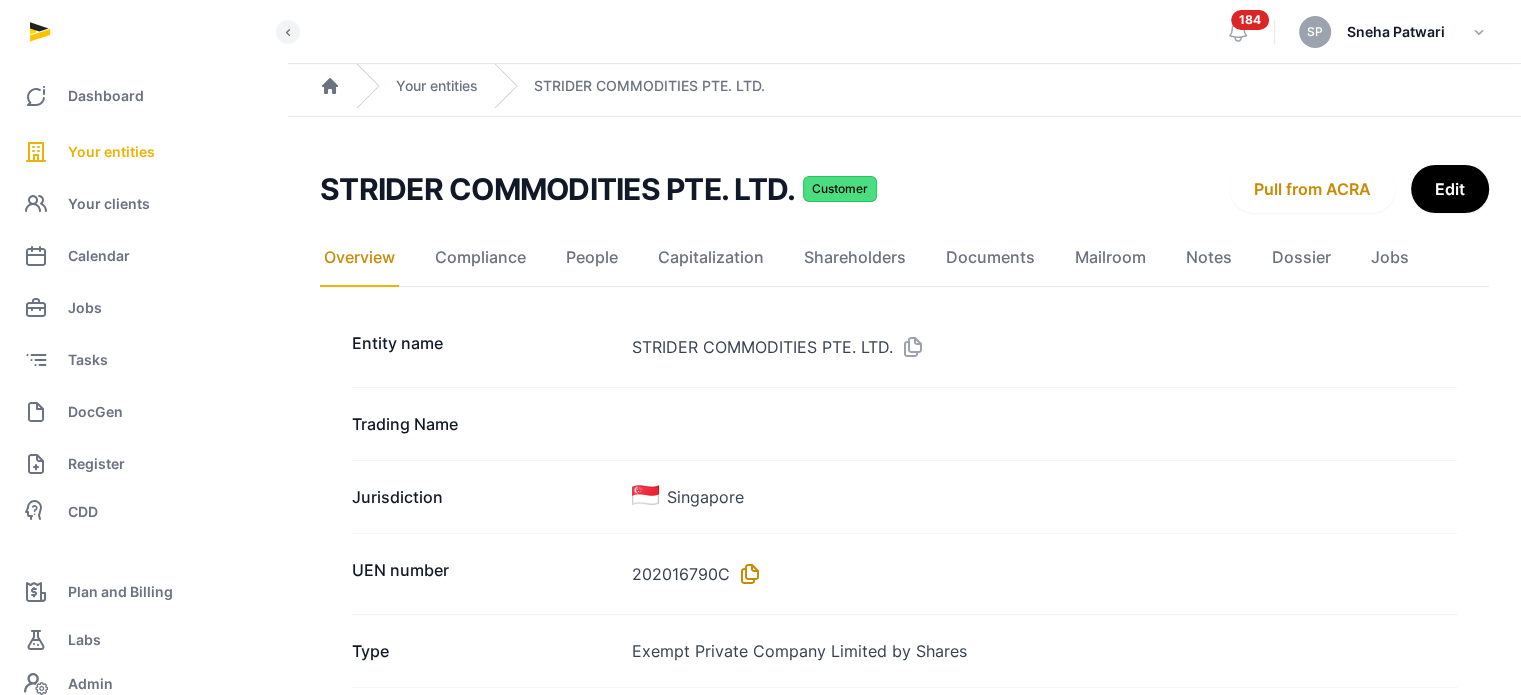 click at bounding box center [746, 574] 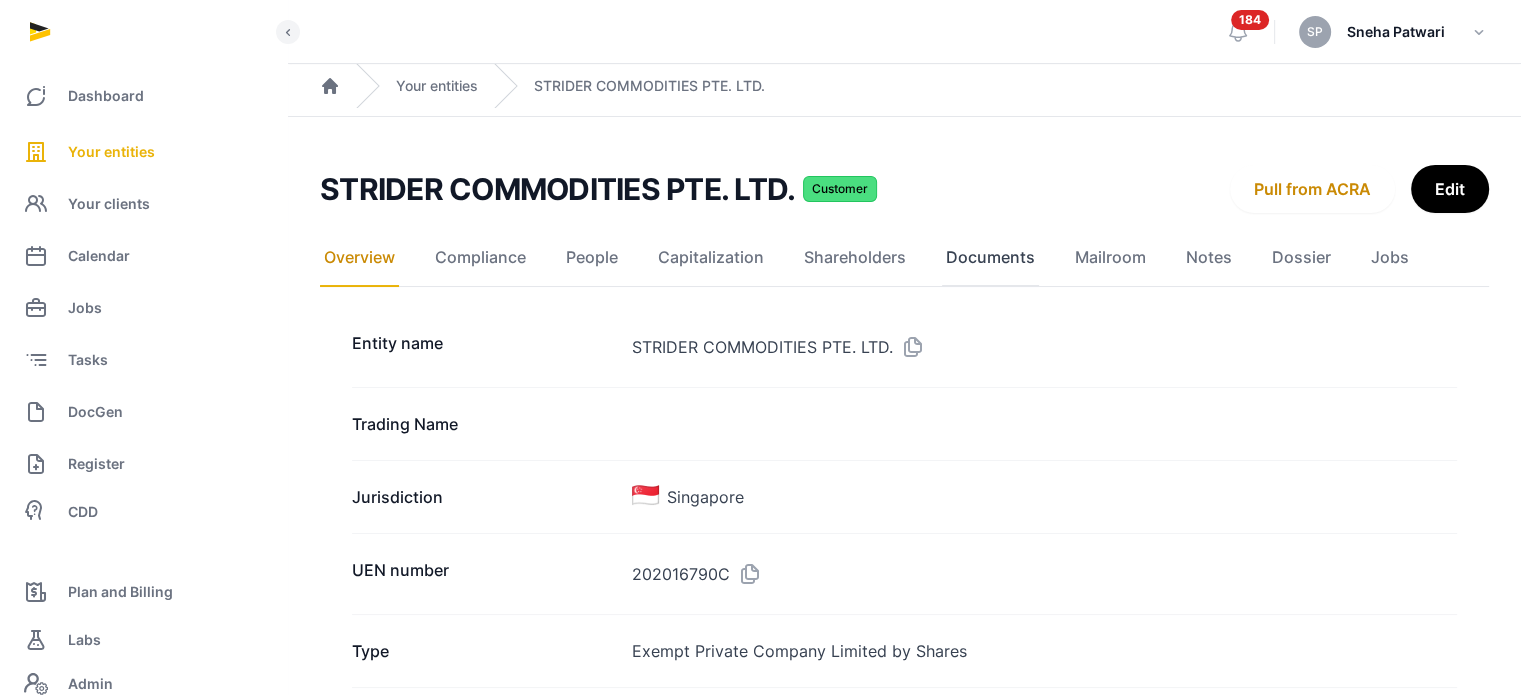 click on "Documents" 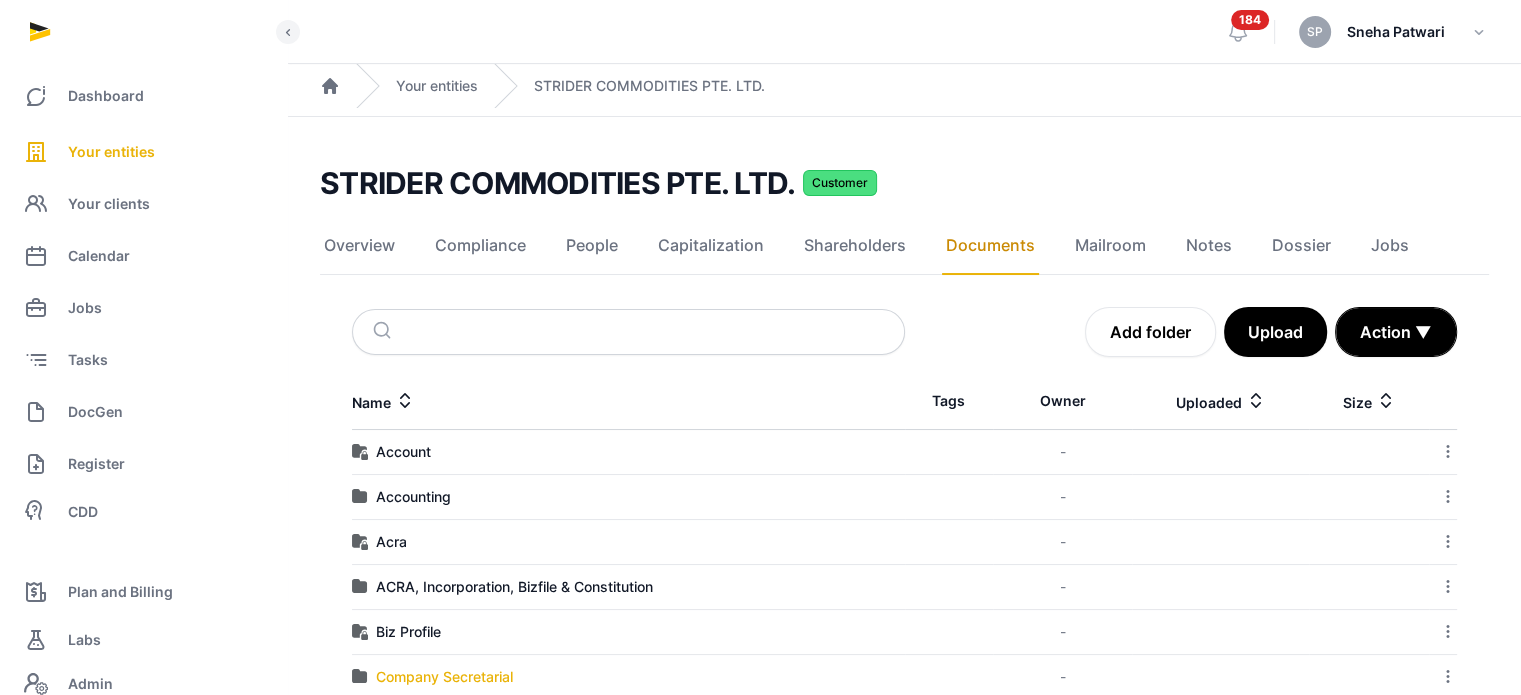 click on "Company Secretarial" at bounding box center [444, 677] 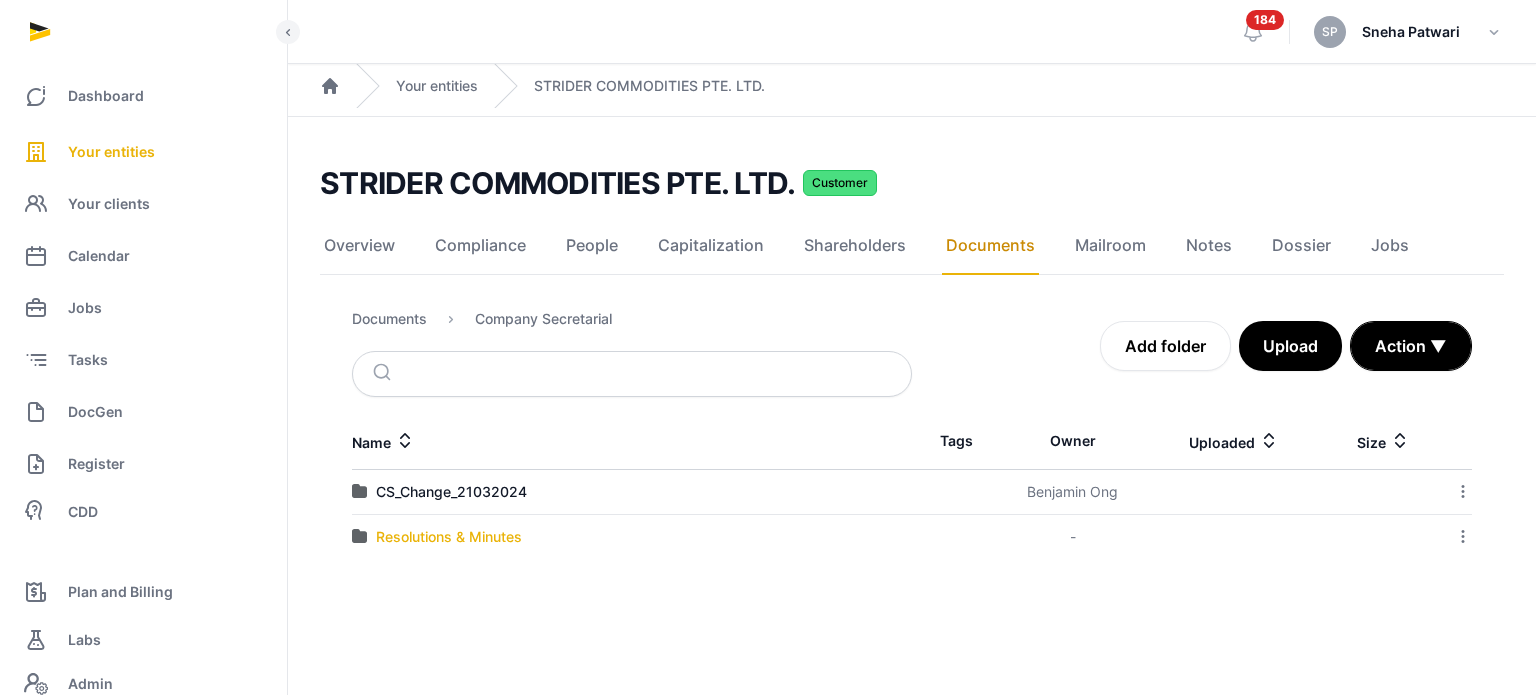 click on "Resolutions & Minutes" at bounding box center [449, 537] 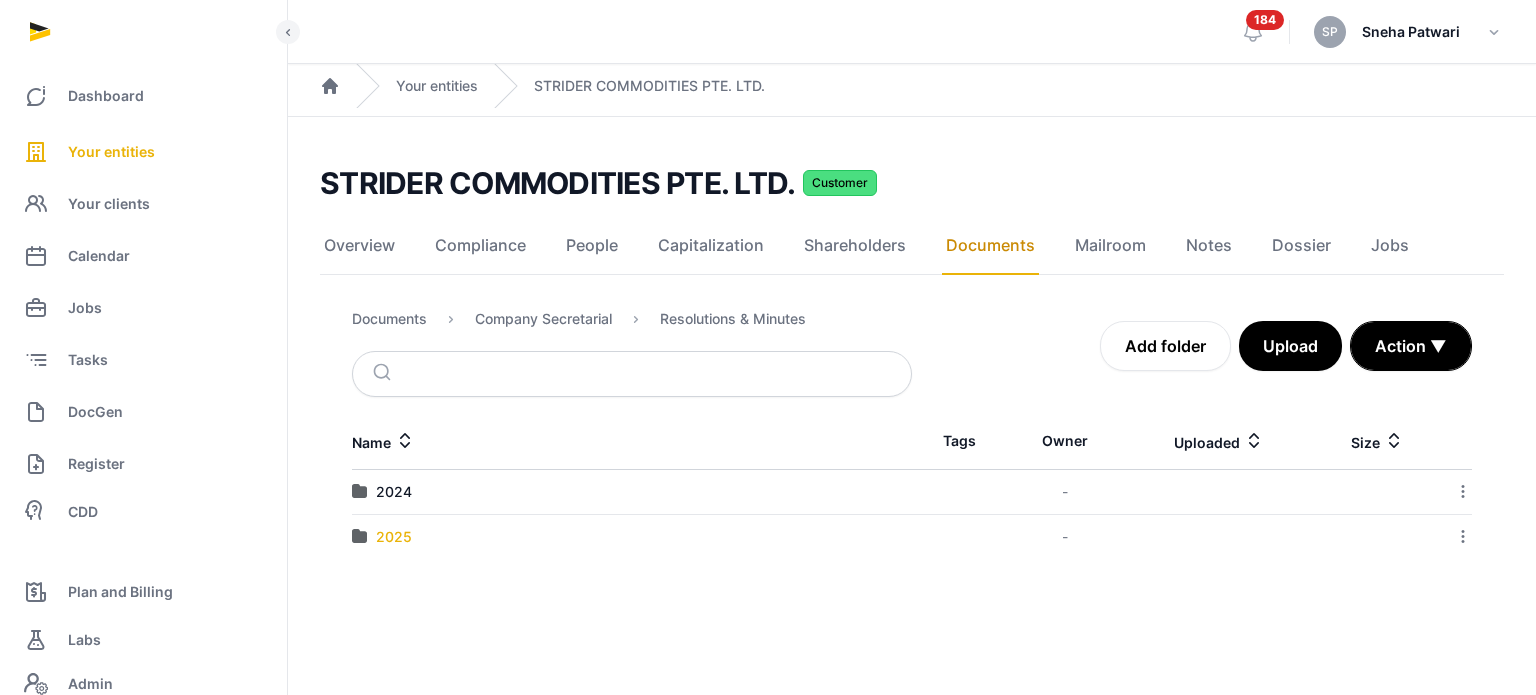 click on "2025" at bounding box center [394, 537] 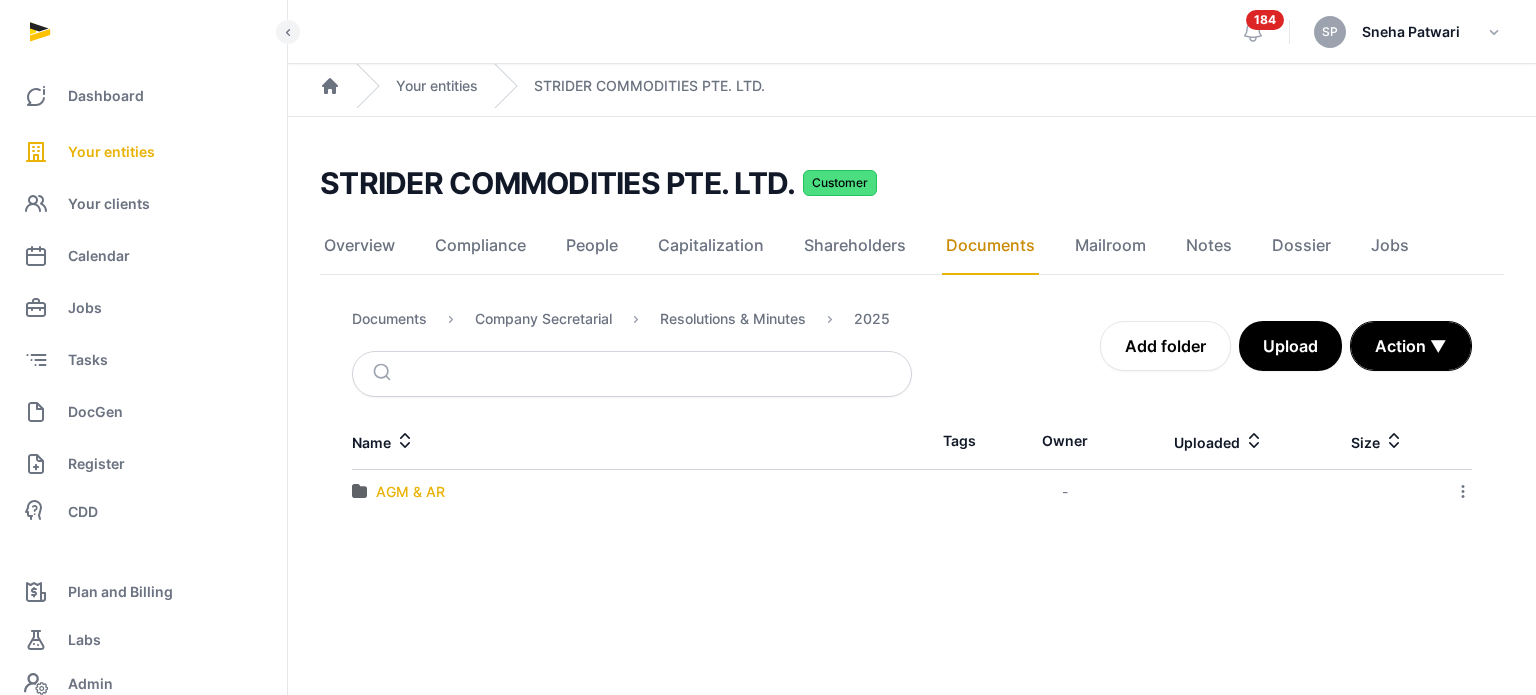 click on "AGM & AR" at bounding box center (410, 492) 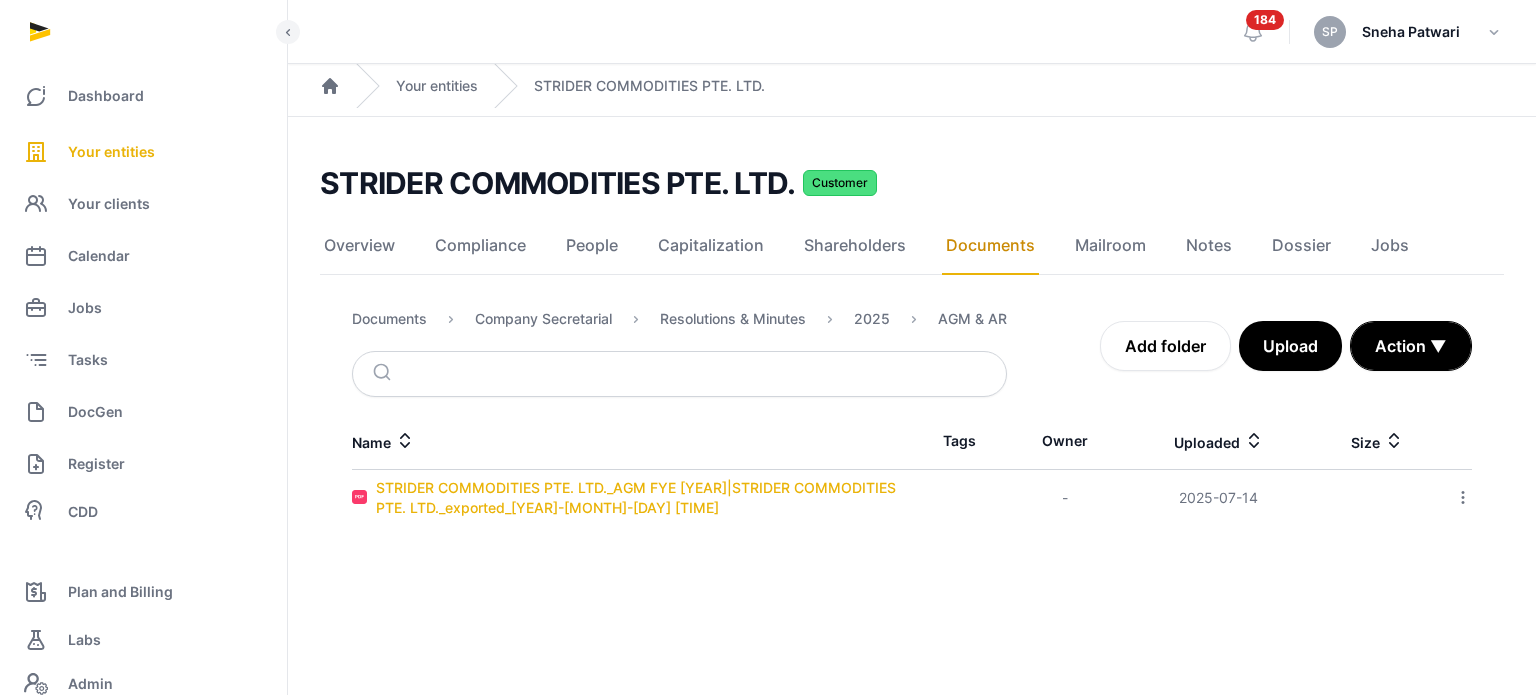 click on "STRIDER COMMODITIES PTE. LTD._AGM FYE 2024|STRIDER COMMODITIES PTE. LTD._exported_2025-07-14 1.26.45 AM" at bounding box center (644, 498) 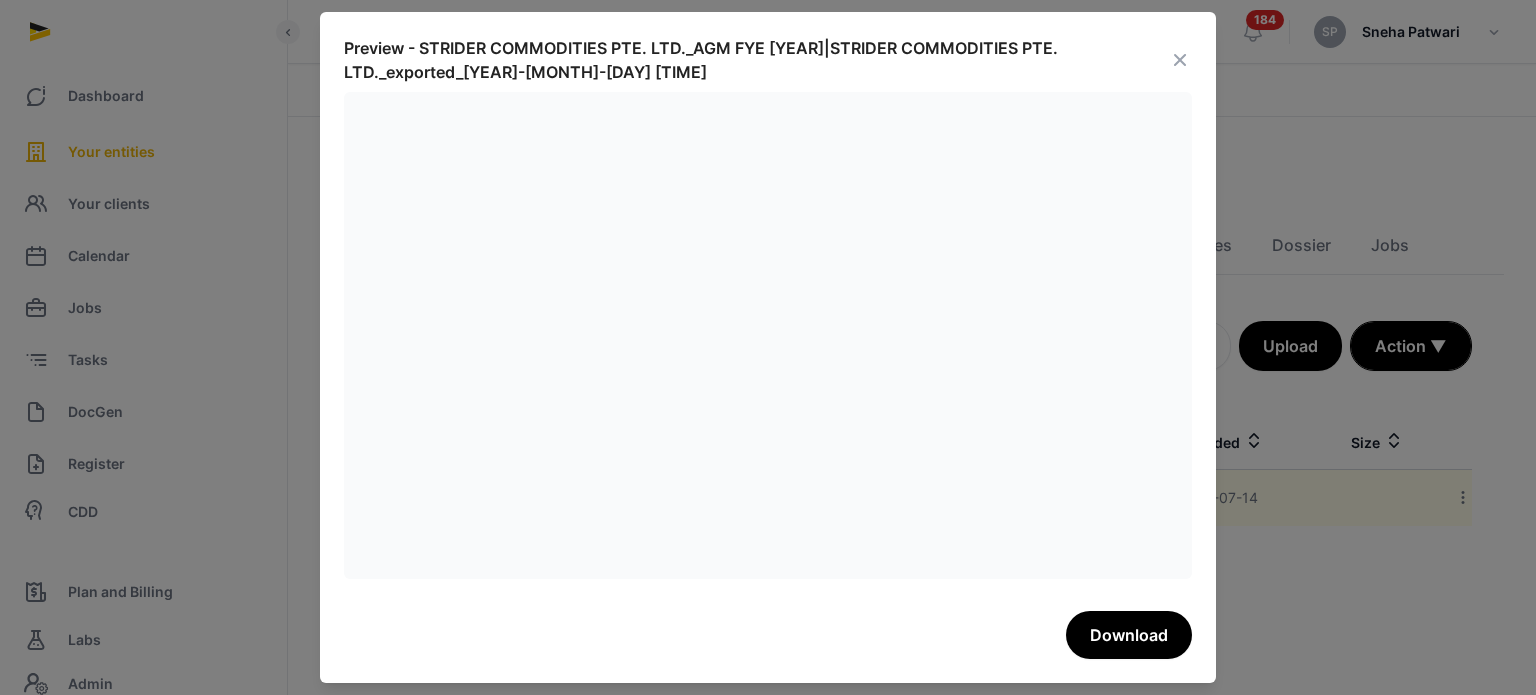 click at bounding box center (1180, 60) 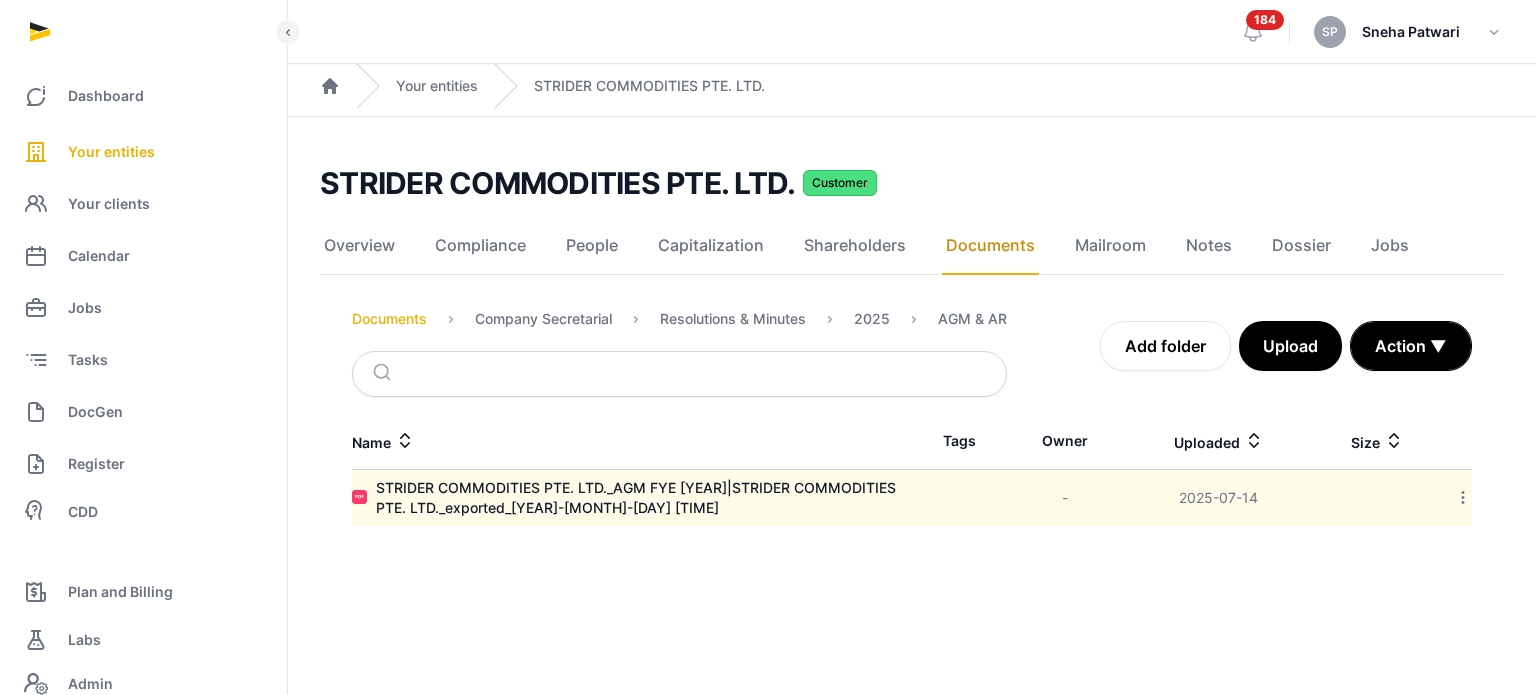 click on "Documents" at bounding box center [389, 319] 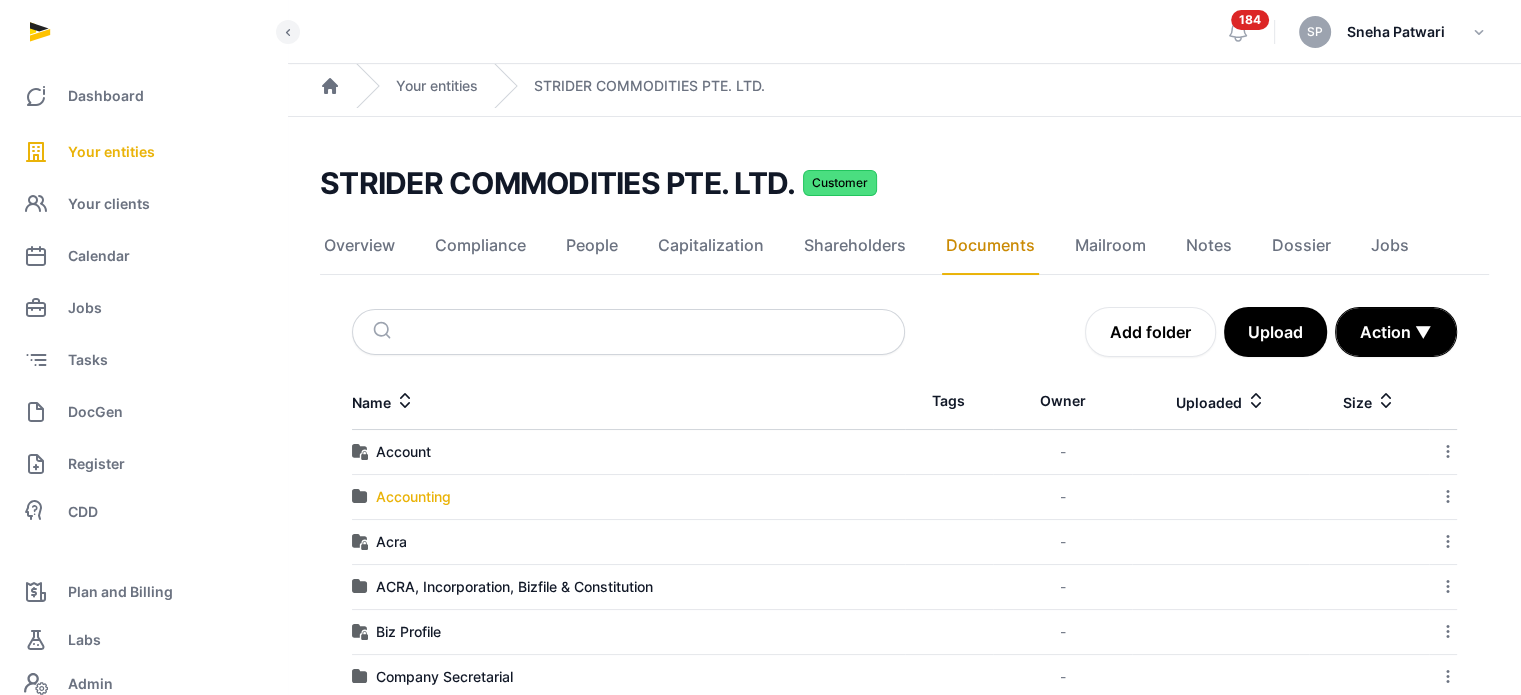 click on "Accounting" at bounding box center (413, 497) 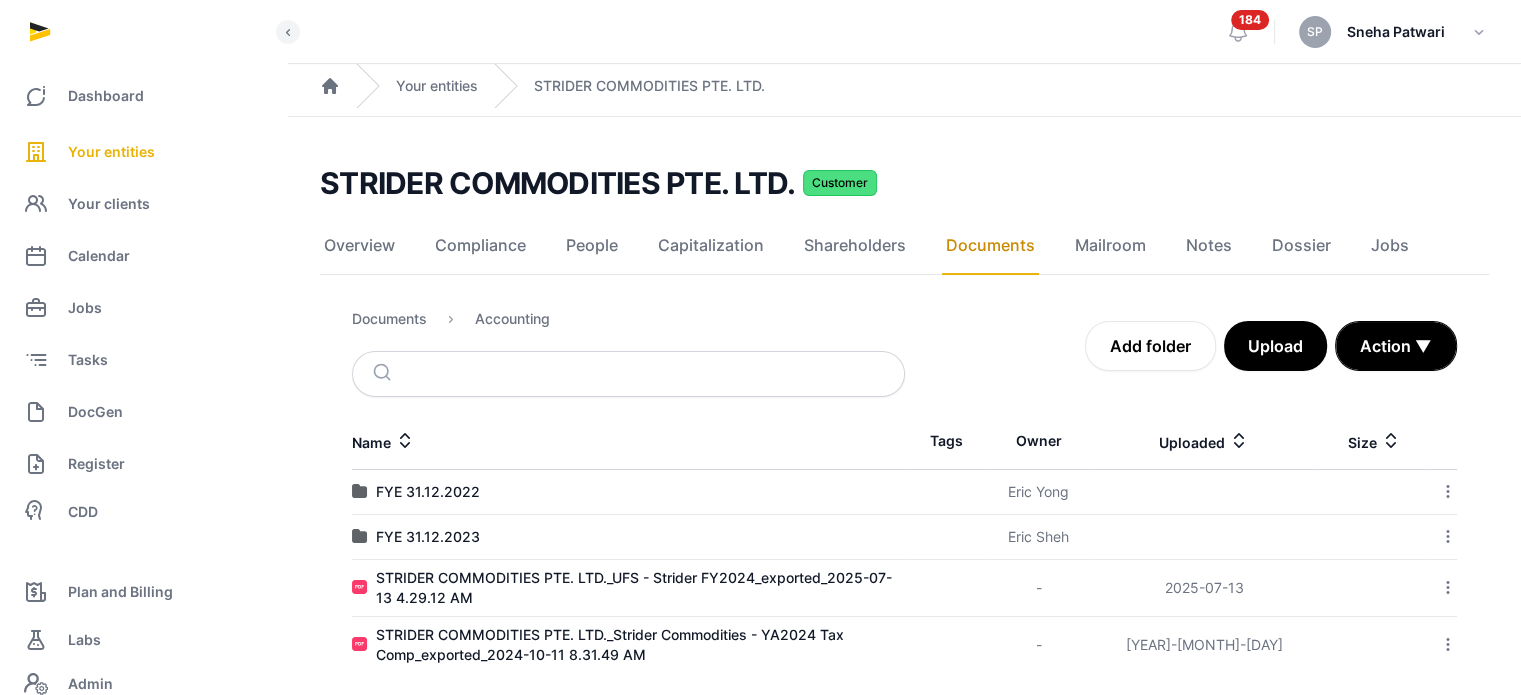 scroll, scrollTop: 16, scrollLeft: 0, axis: vertical 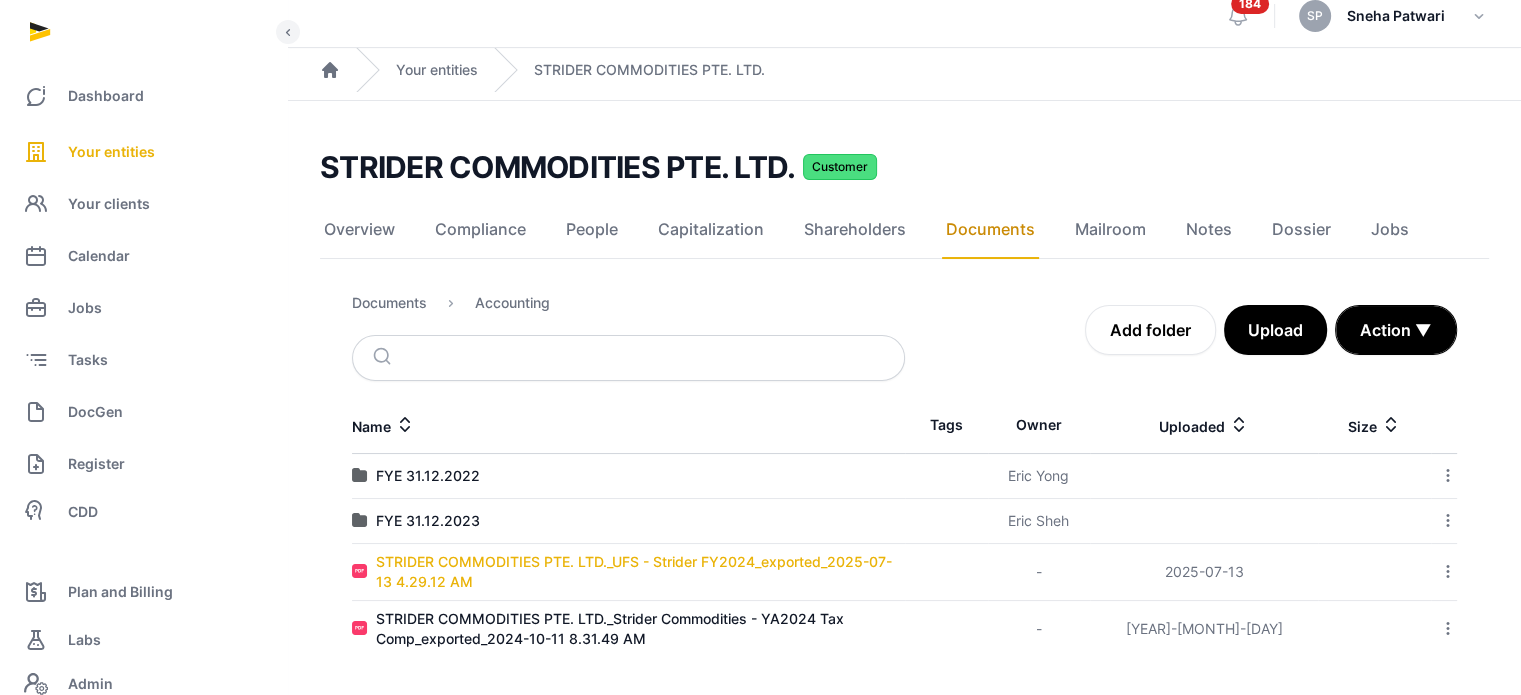 click on "STRIDER COMMODITIES PTE. LTD._UFS - Strider FY2024_exported_2025-07-13 4.29.12 AM" at bounding box center [640, 572] 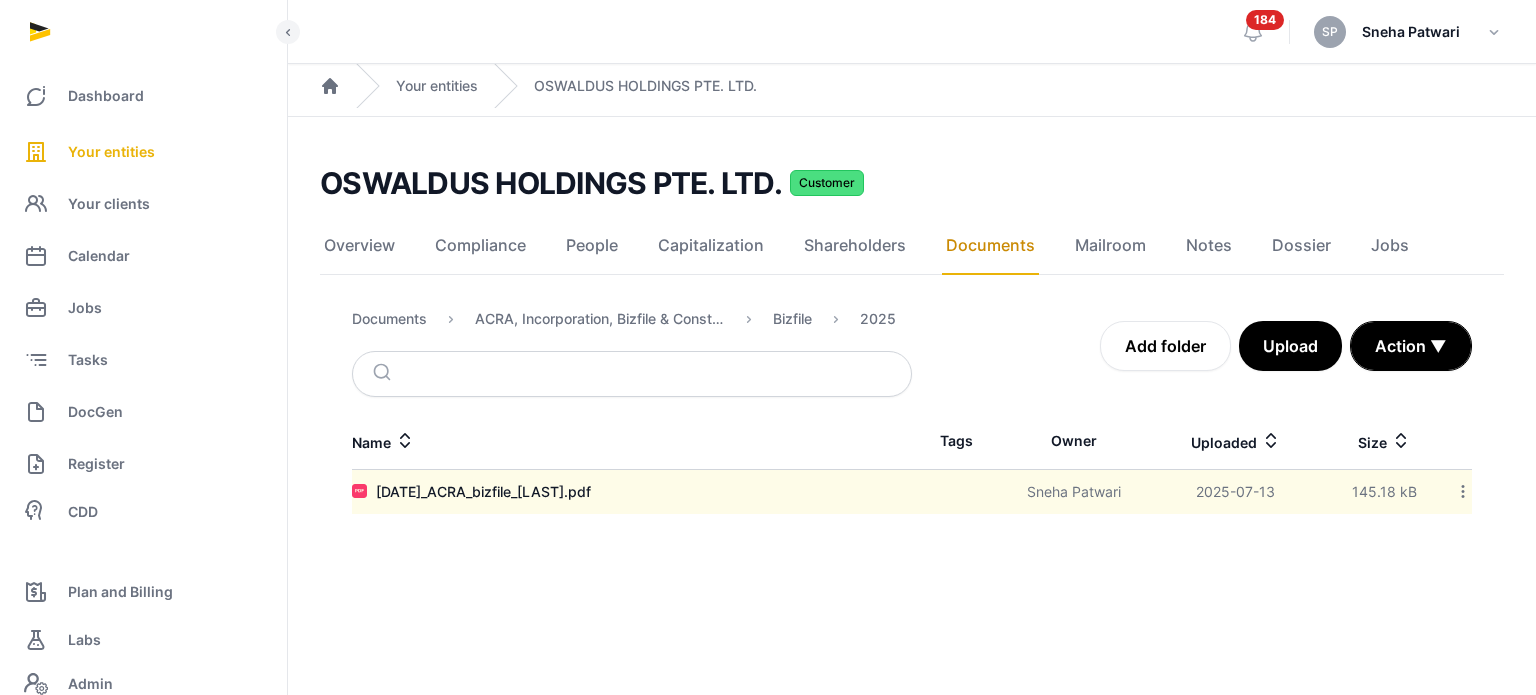 scroll, scrollTop: 0, scrollLeft: 0, axis: both 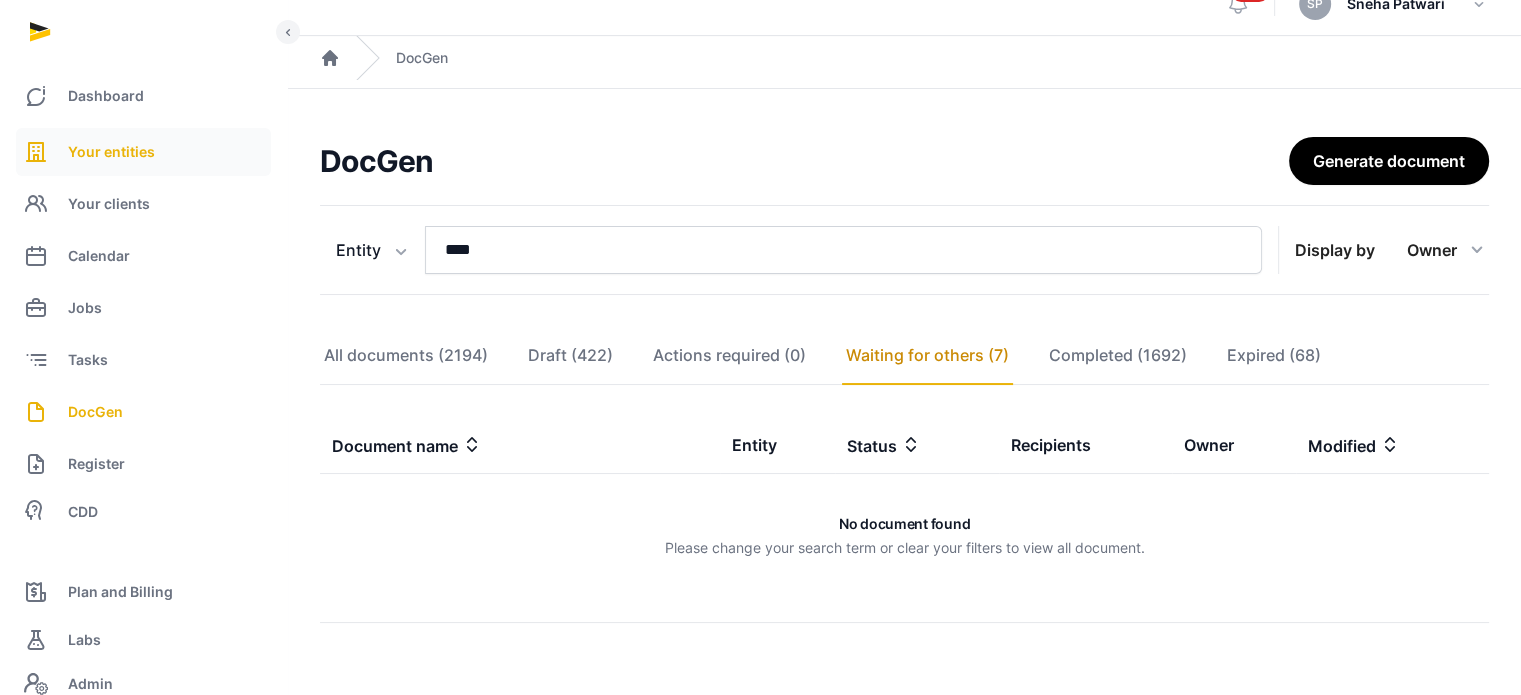 click on "Your entities" at bounding box center (111, 152) 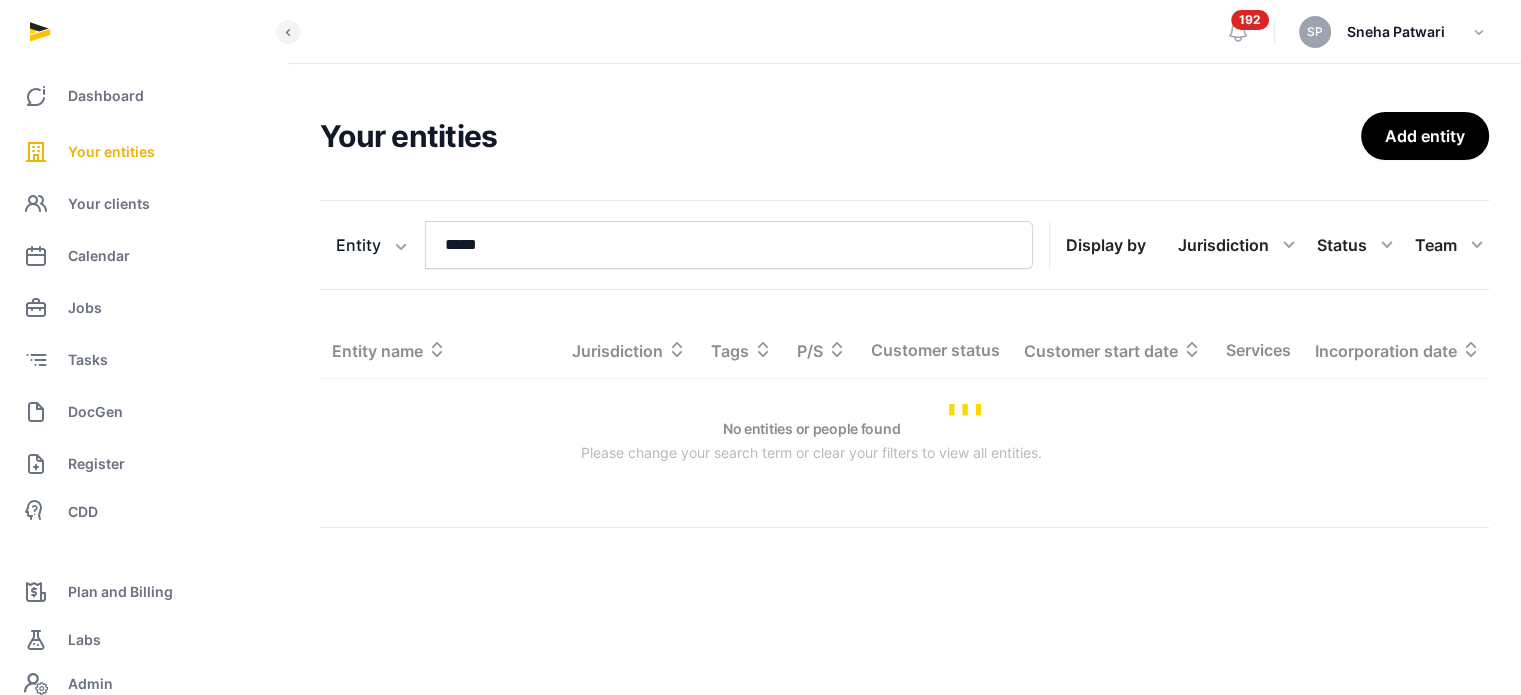 scroll, scrollTop: 0, scrollLeft: 0, axis: both 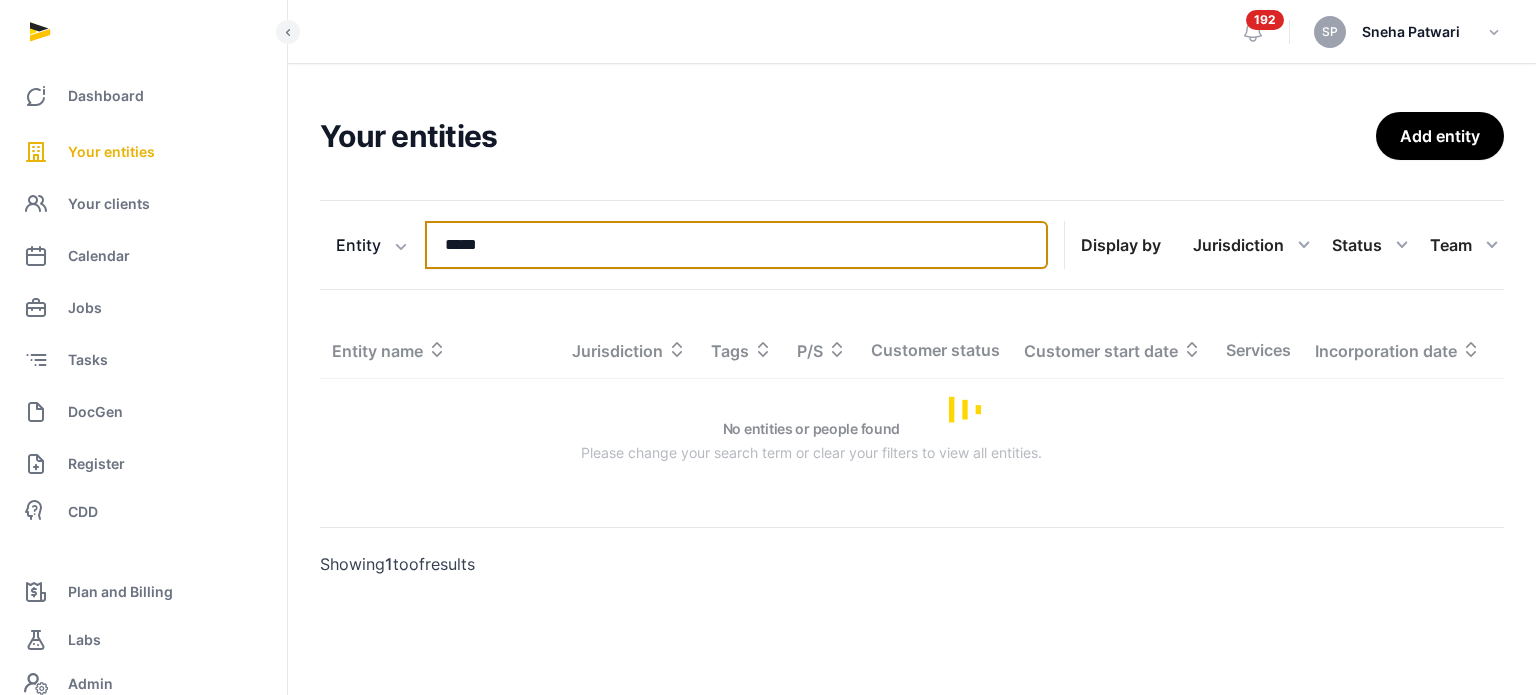 click on "*****" at bounding box center (736, 245) 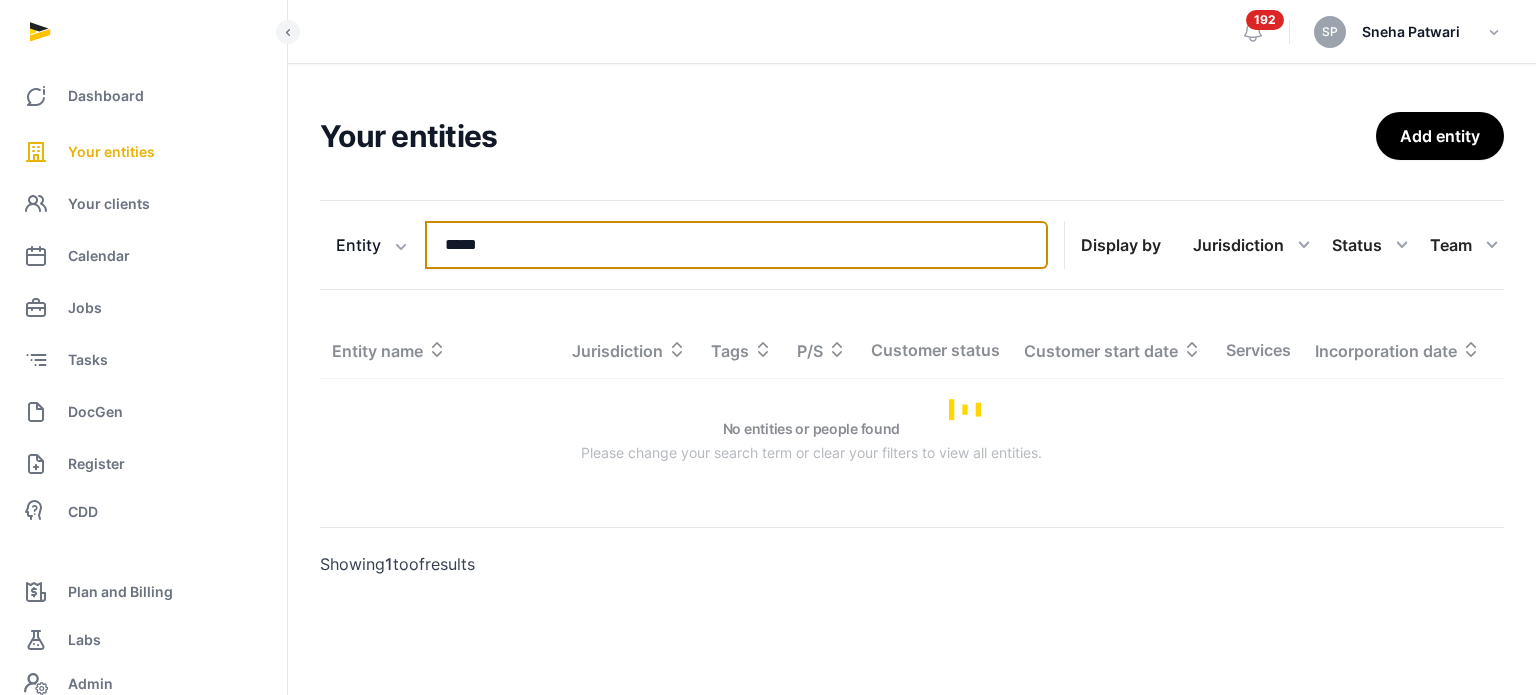 click on "*****" at bounding box center [736, 245] 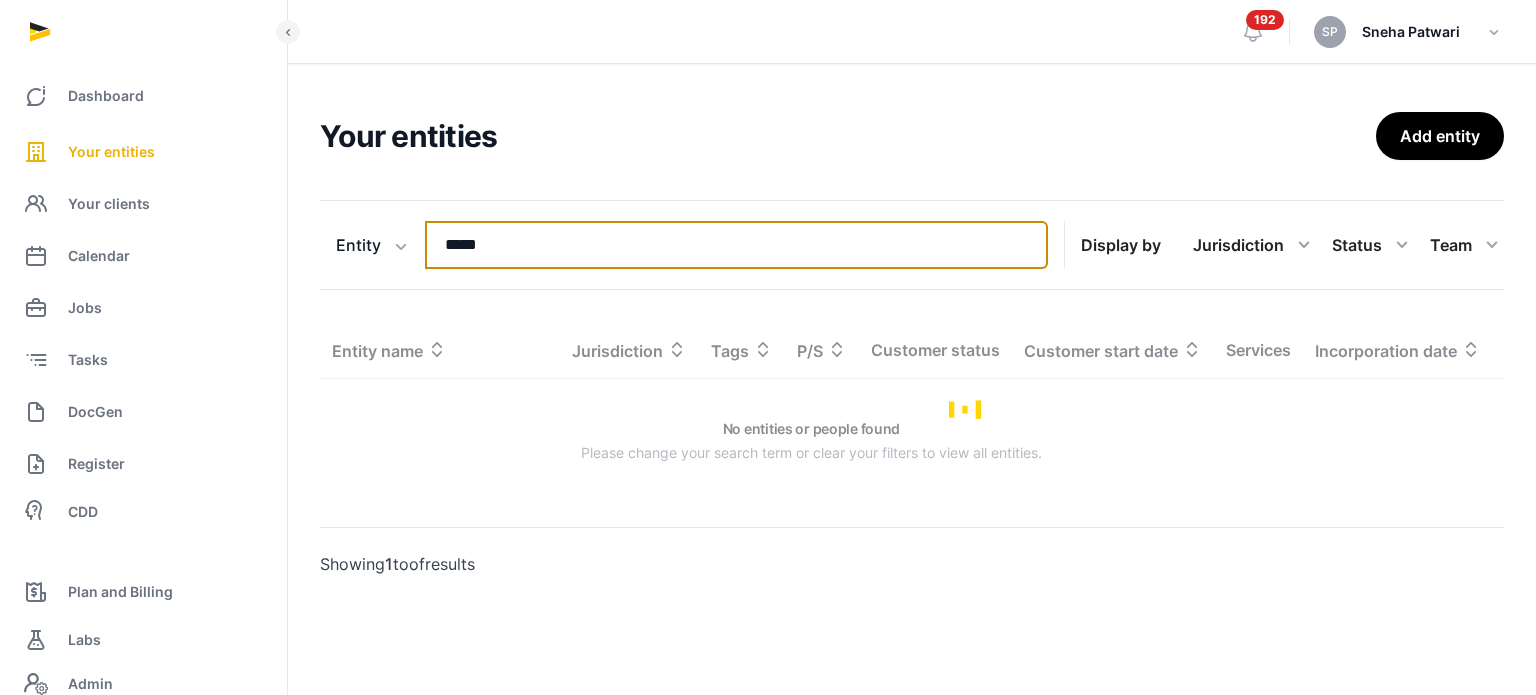 click on "*****" at bounding box center (736, 245) 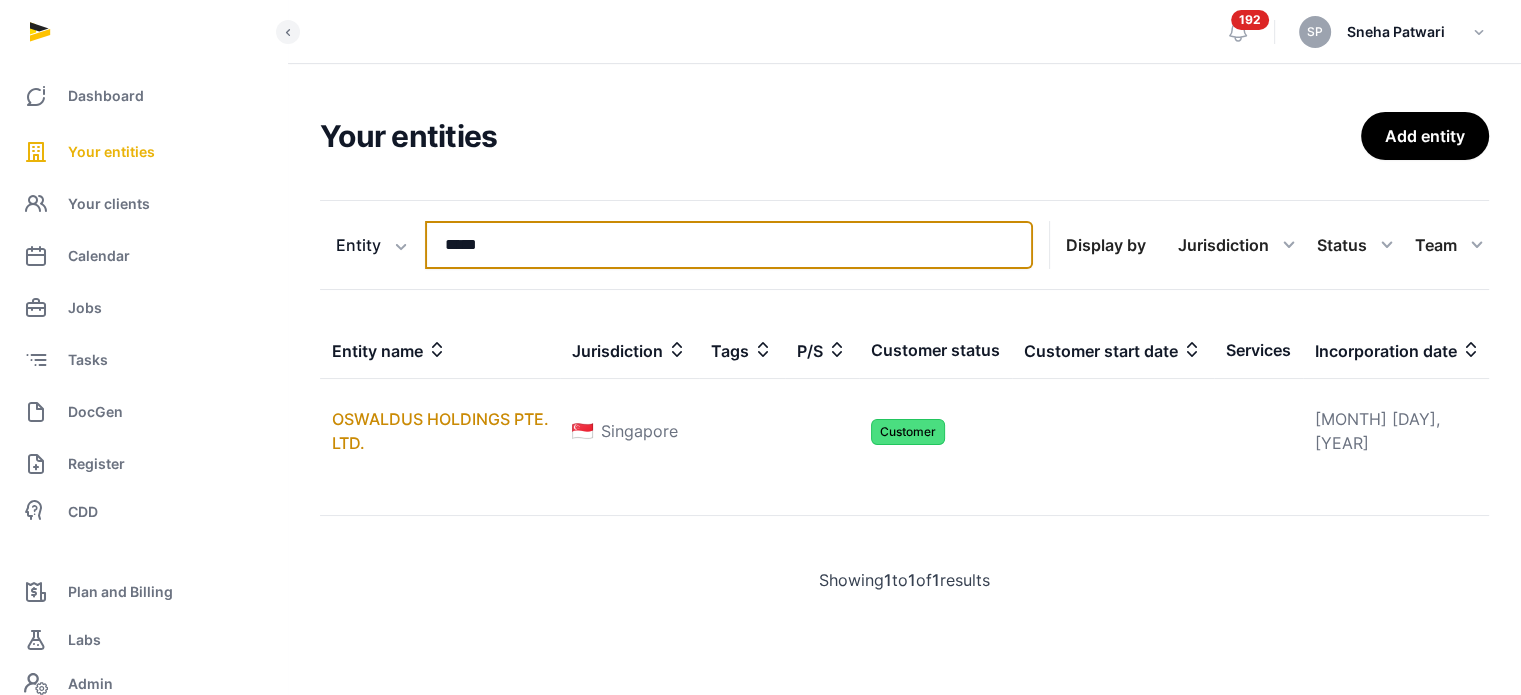 click on "*****" at bounding box center [729, 245] 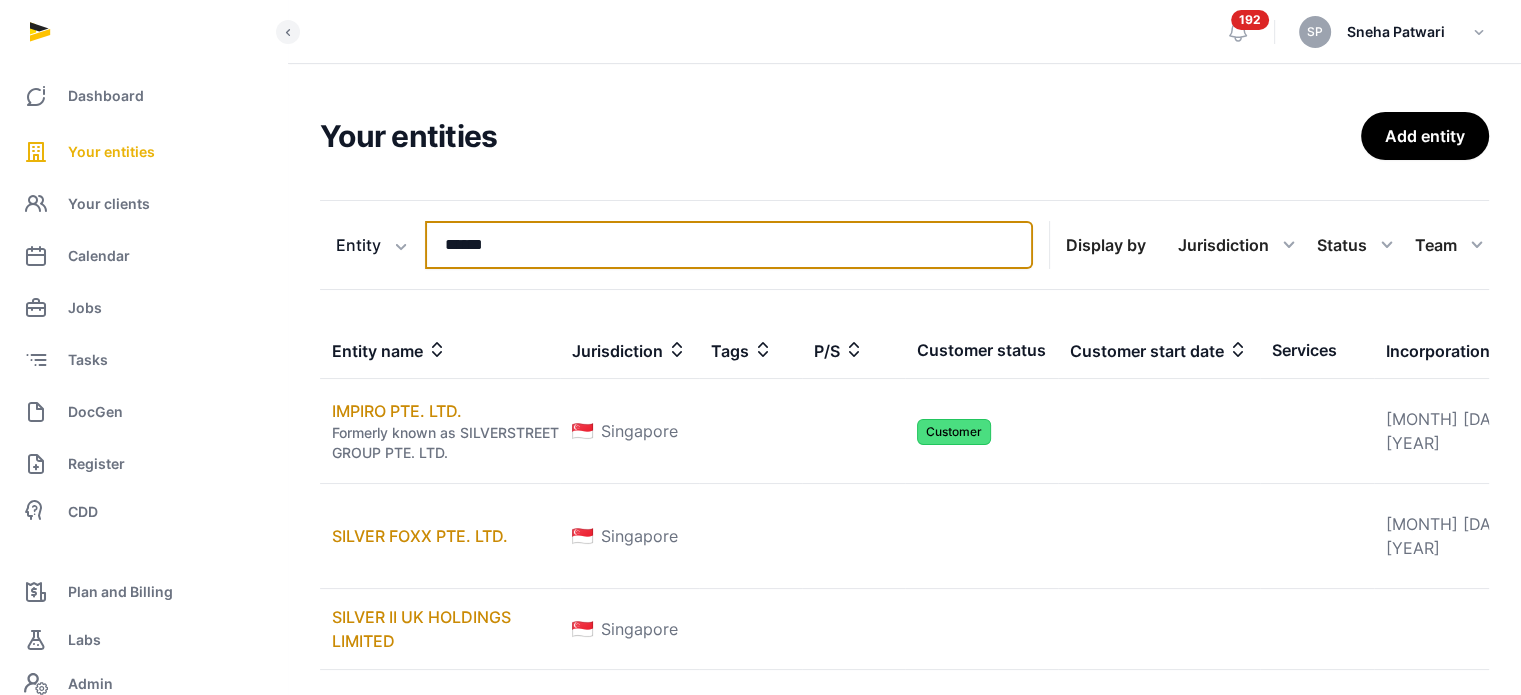 type on "******" 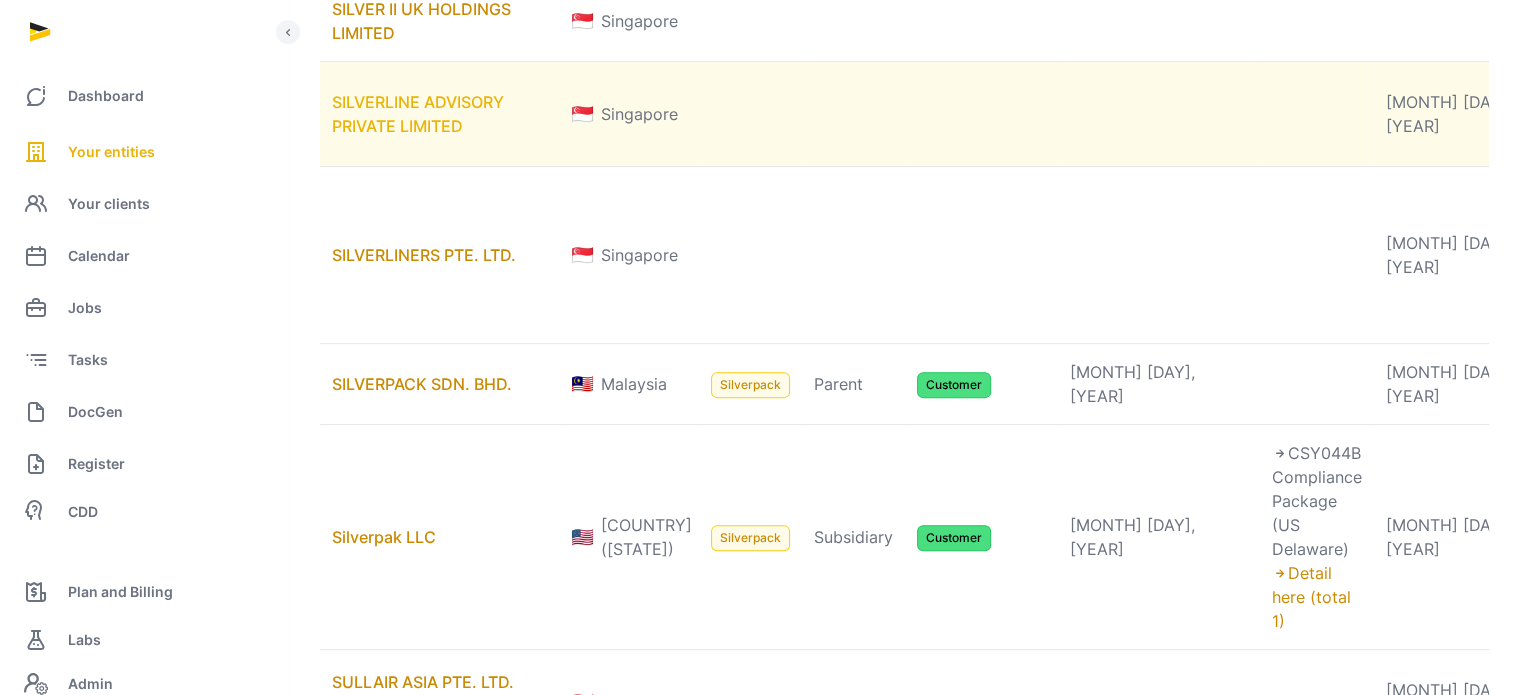 click on "SILVERLINE ADVISORY PRIVATE LIMITED" at bounding box center [418, 114] 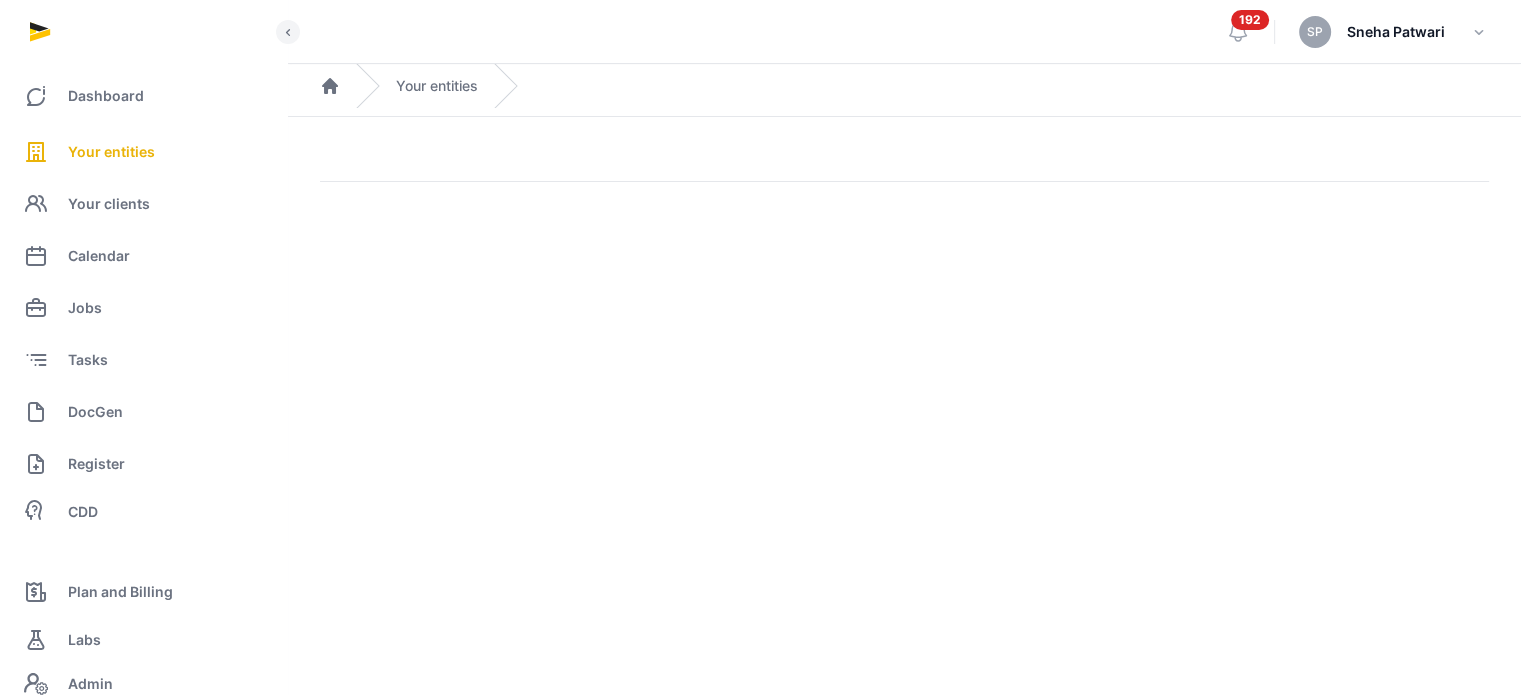scroll, scrollTop: 0, scrollLeft: 0, axis: both 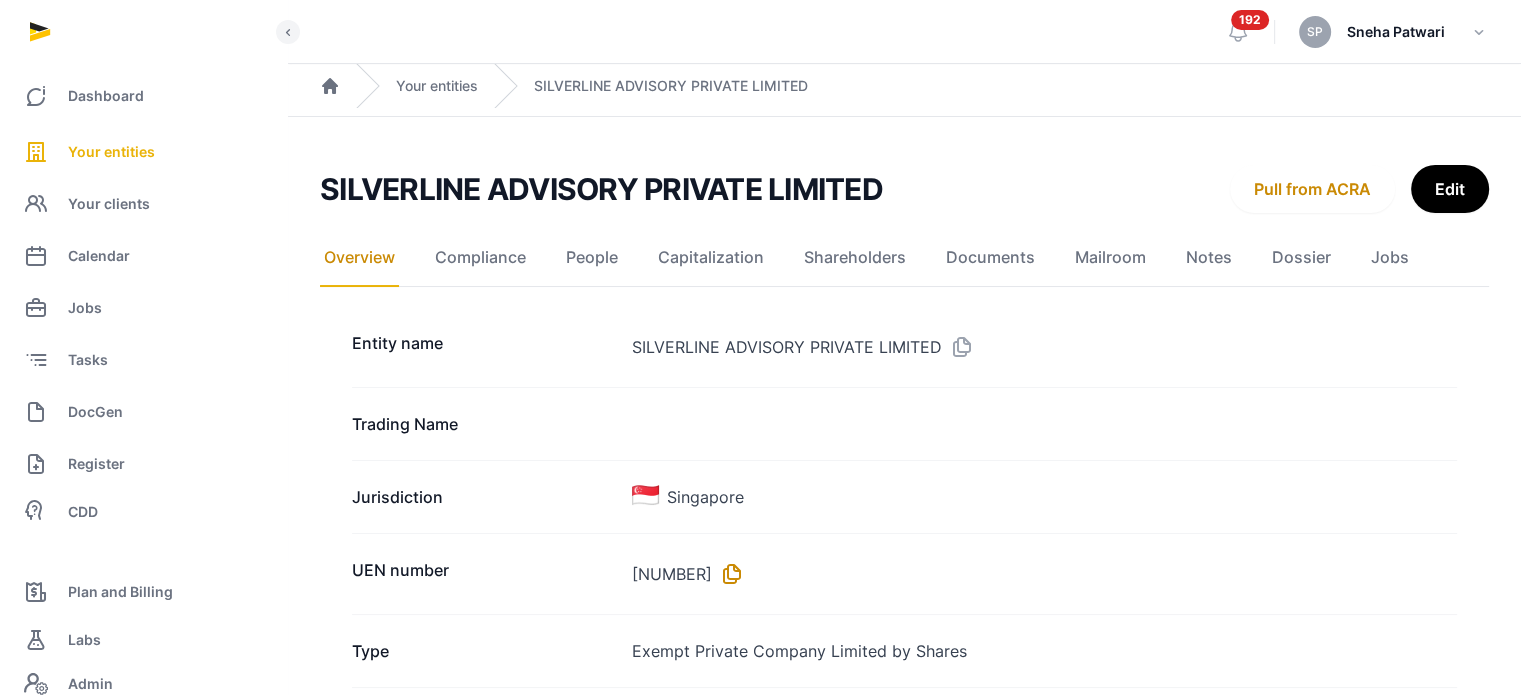 click at bounding box center [728, 574] 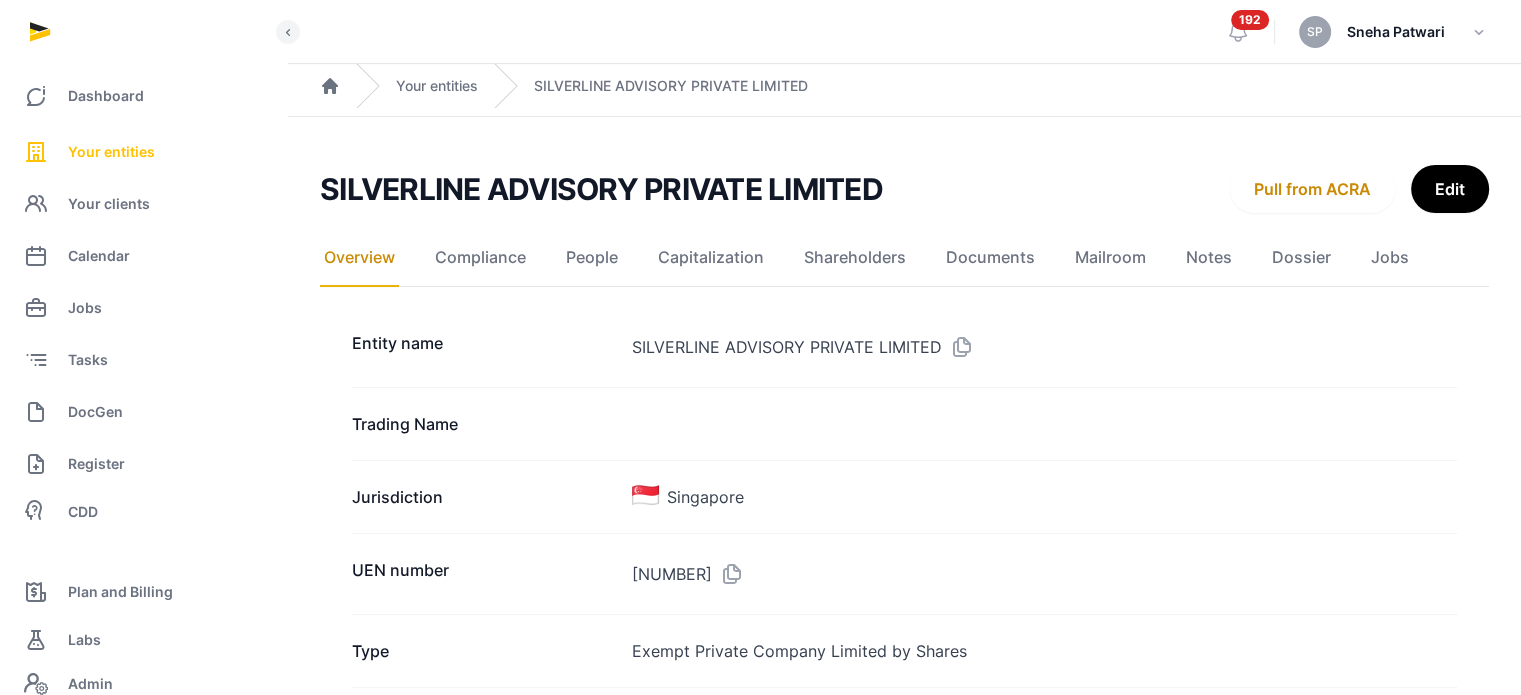 click on "Your entities" at bounding box center (111, 152) 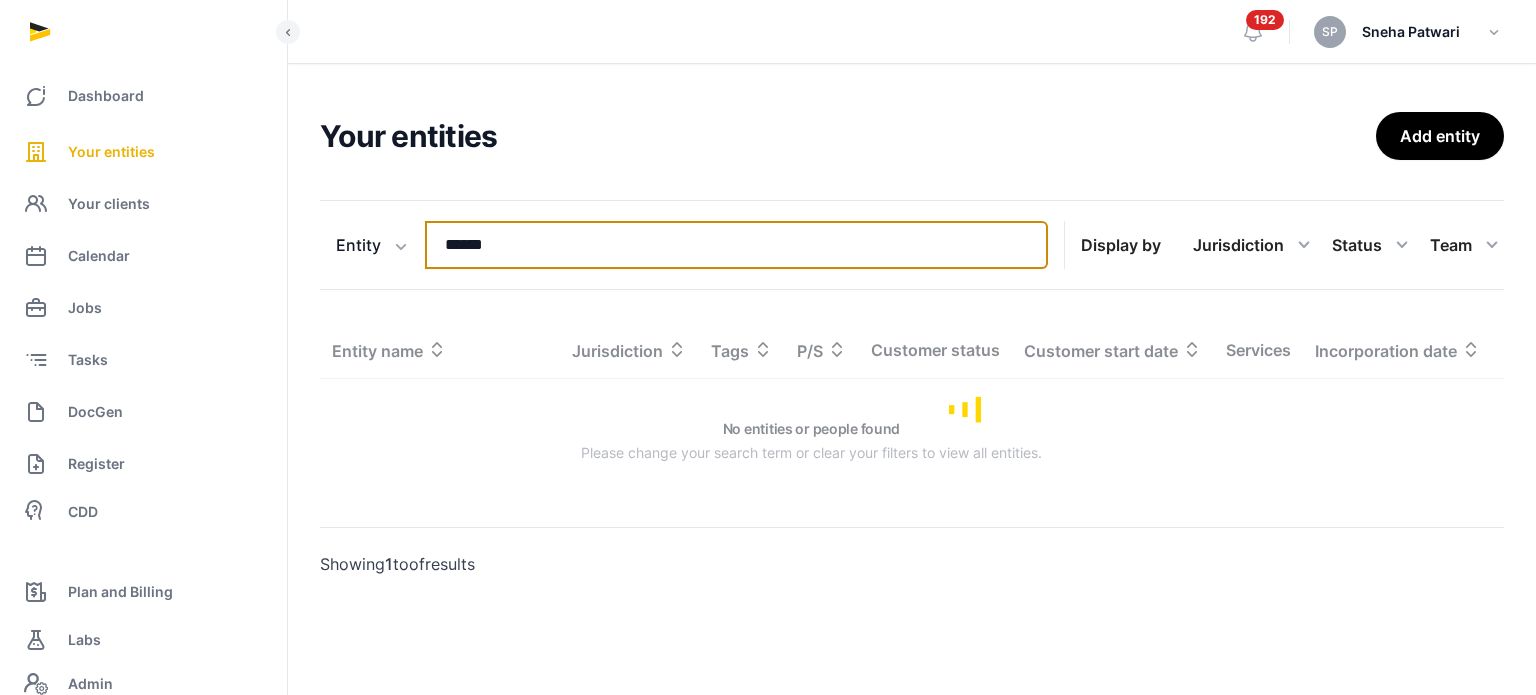 click on "******" at bounding box center (736, 245) 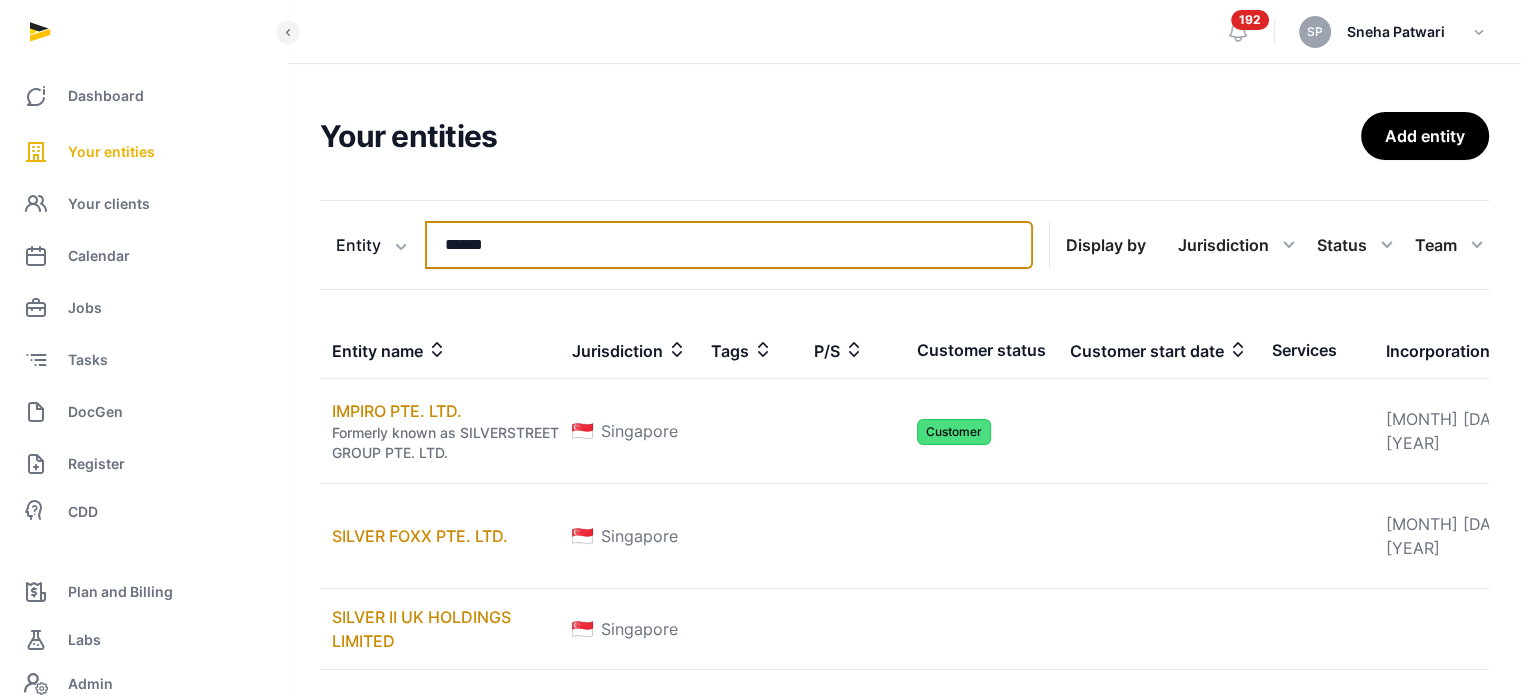 click on "******" at bounding box center (729, 245) 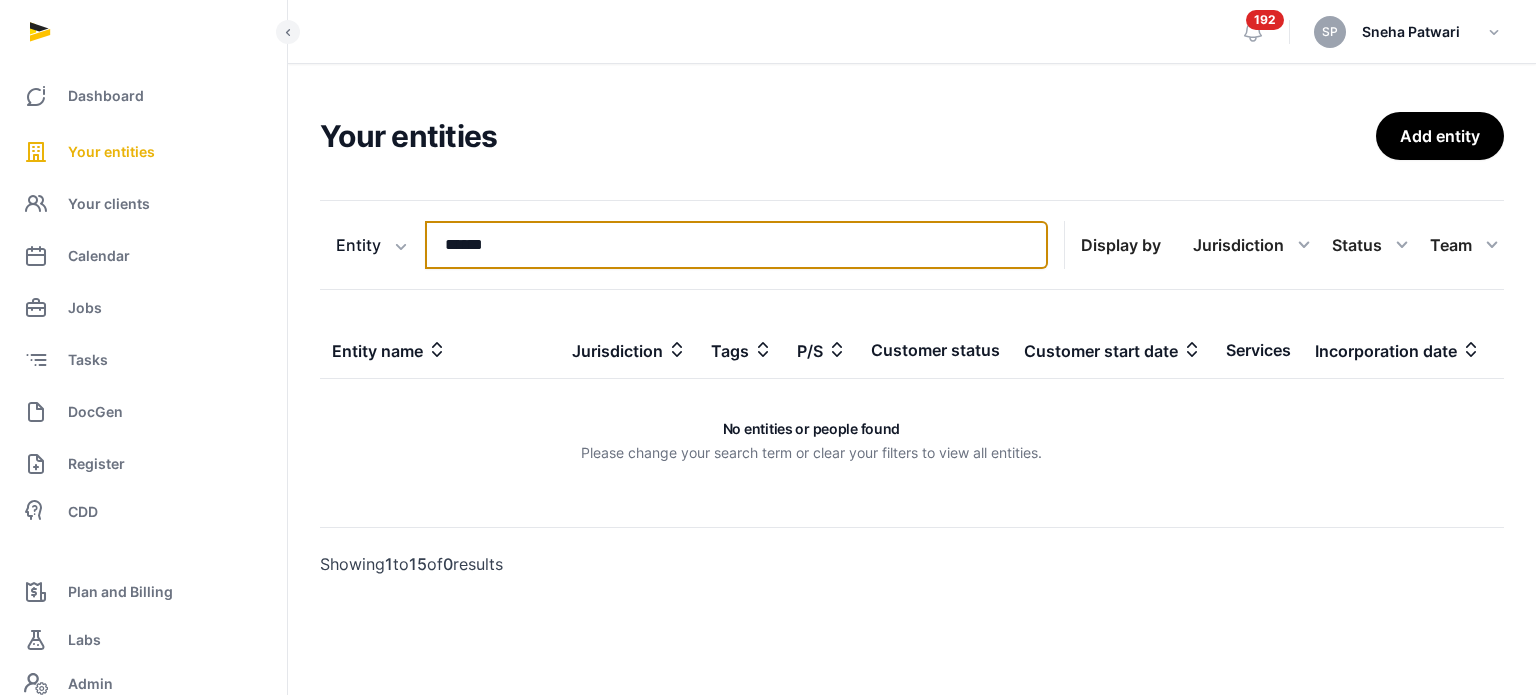 click on "******" at bounding box center [736, 245] 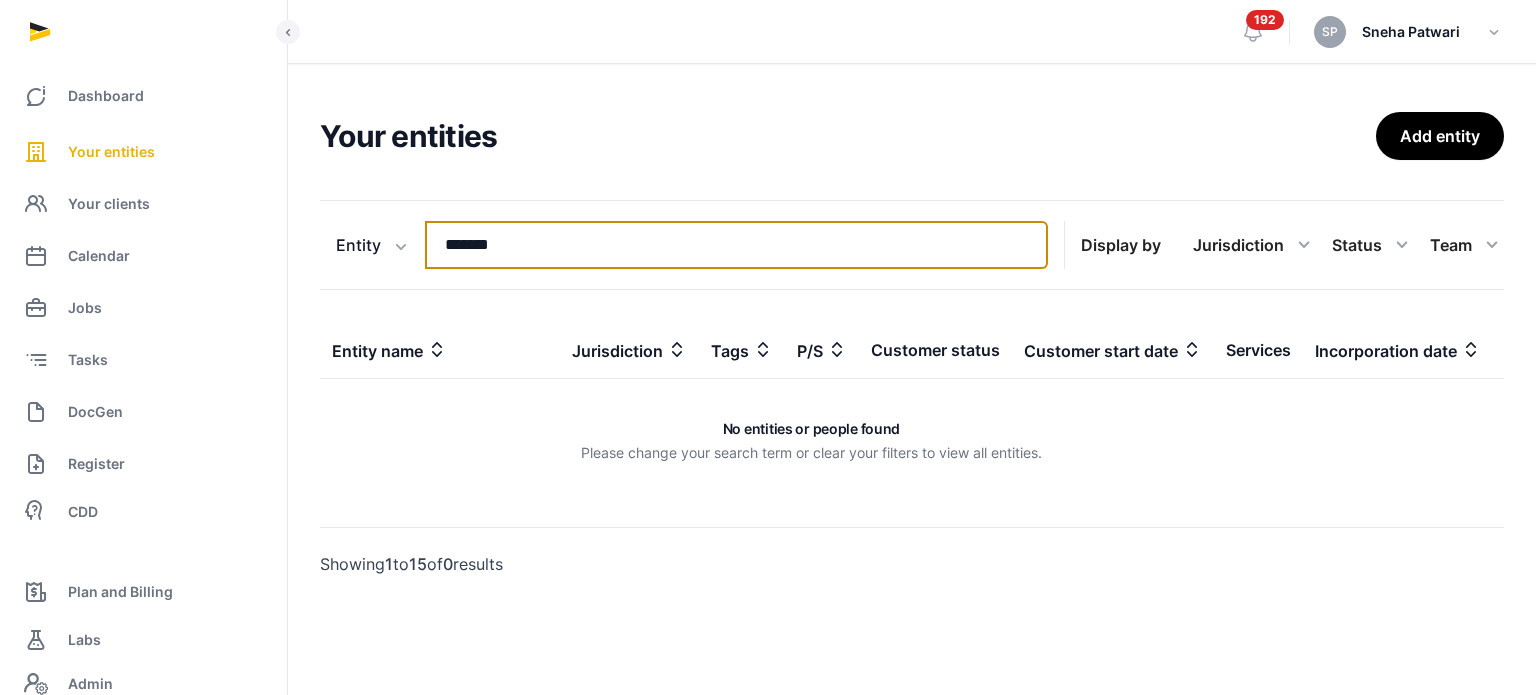 type on "*******" 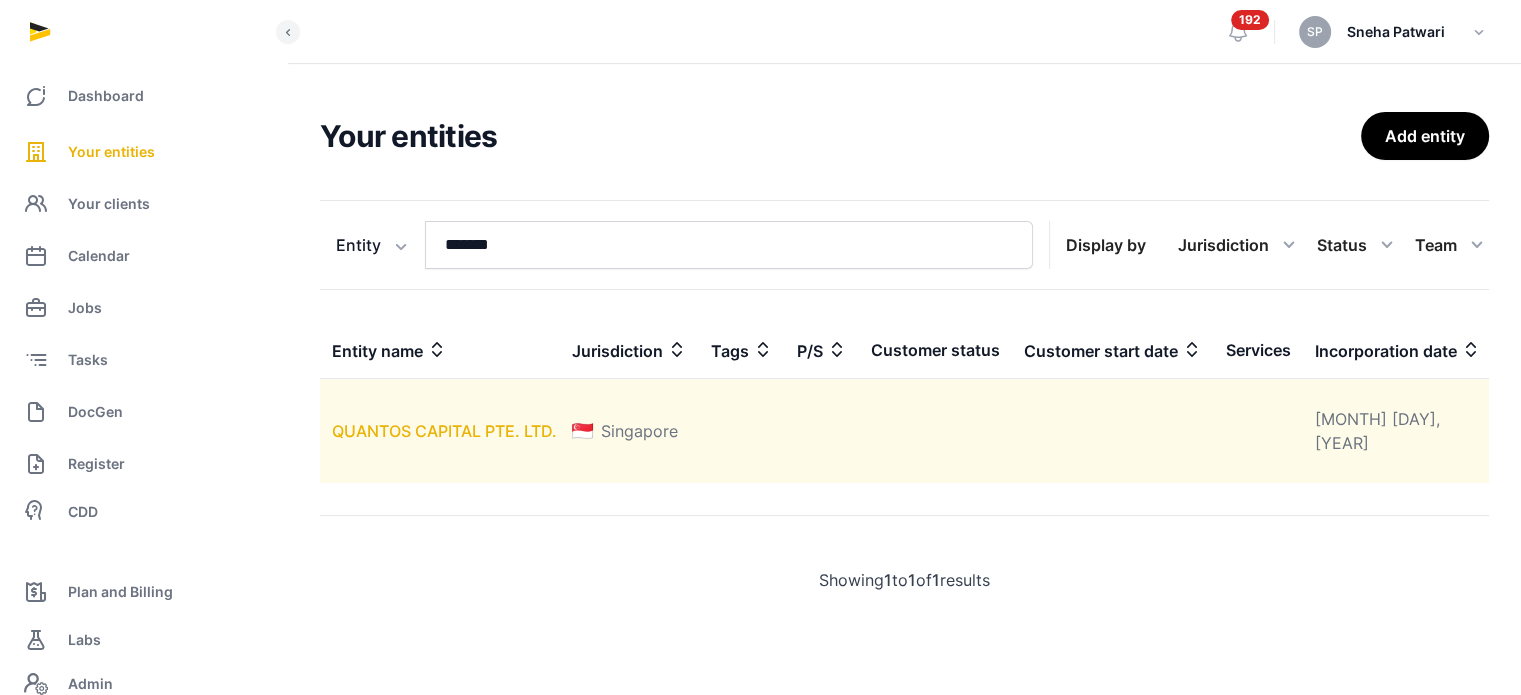click on "QUANTOS CAPITAL PTE. LTD." at bounding box center (444, 431) 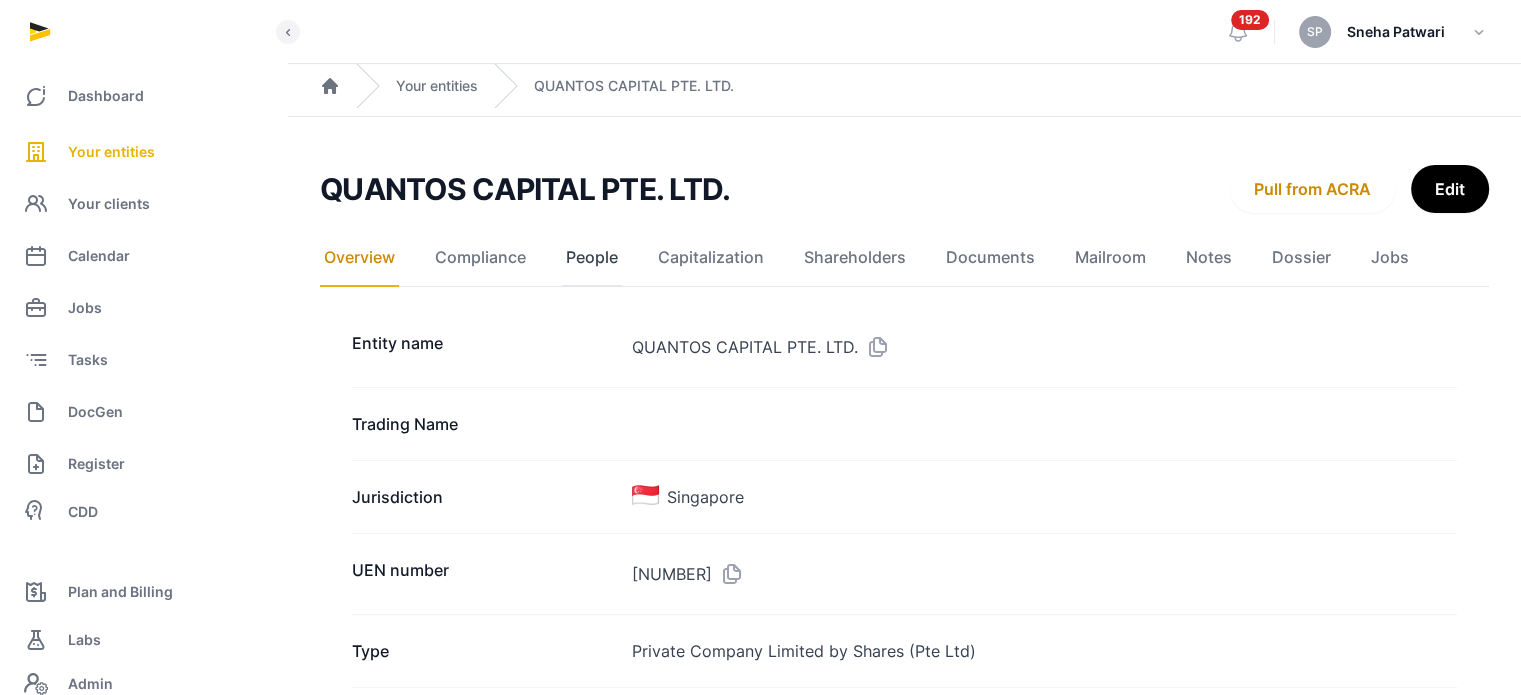 click on "People" 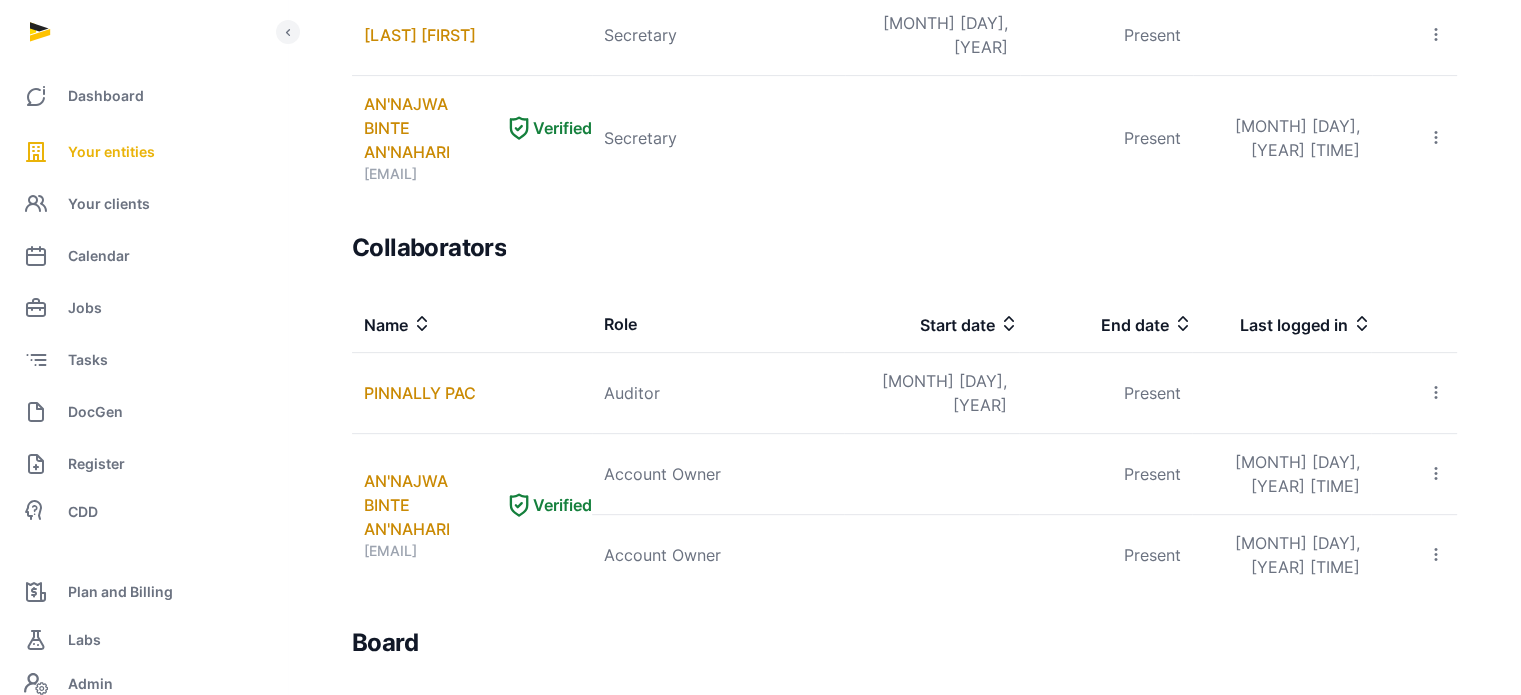 scroll, scrollTop: 785, scrollLeft: 0, axis: vertical 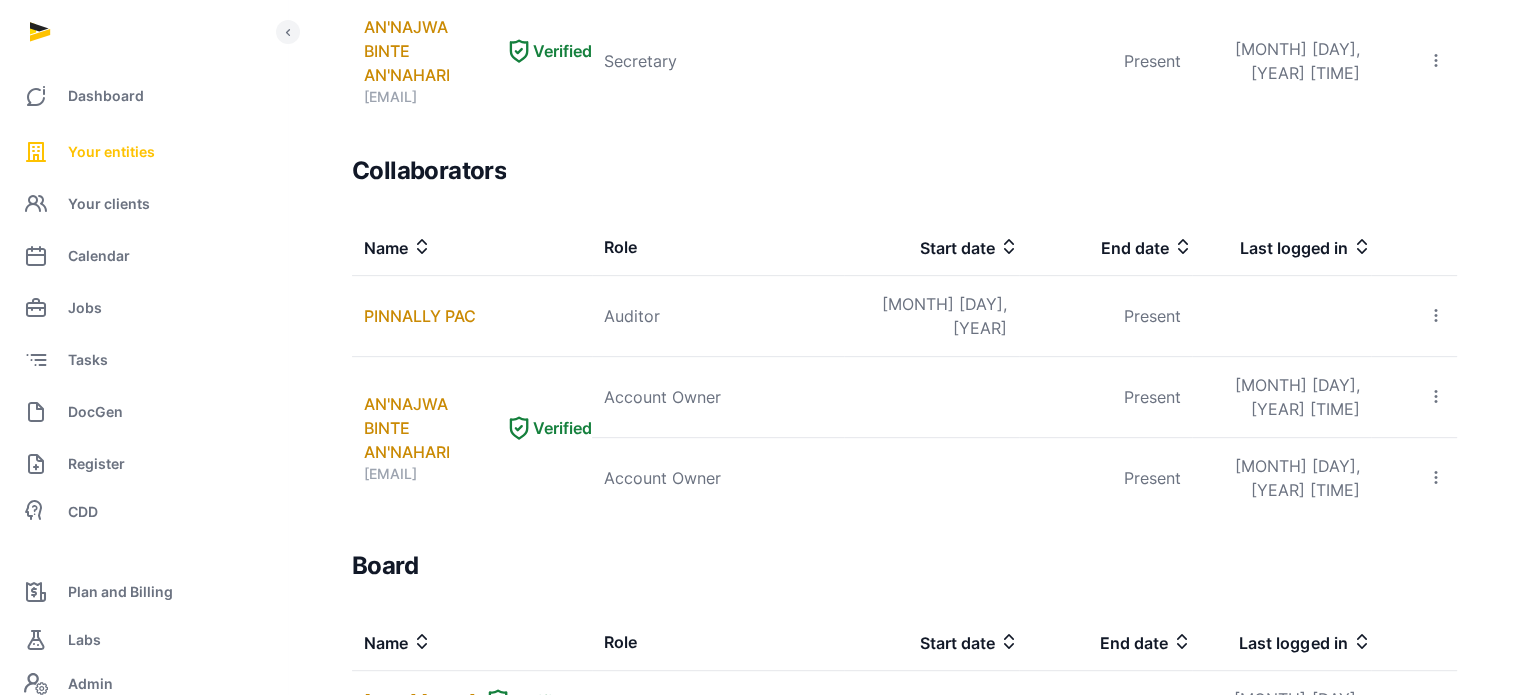 click on "Your entities" at bounding box center [111, 152] 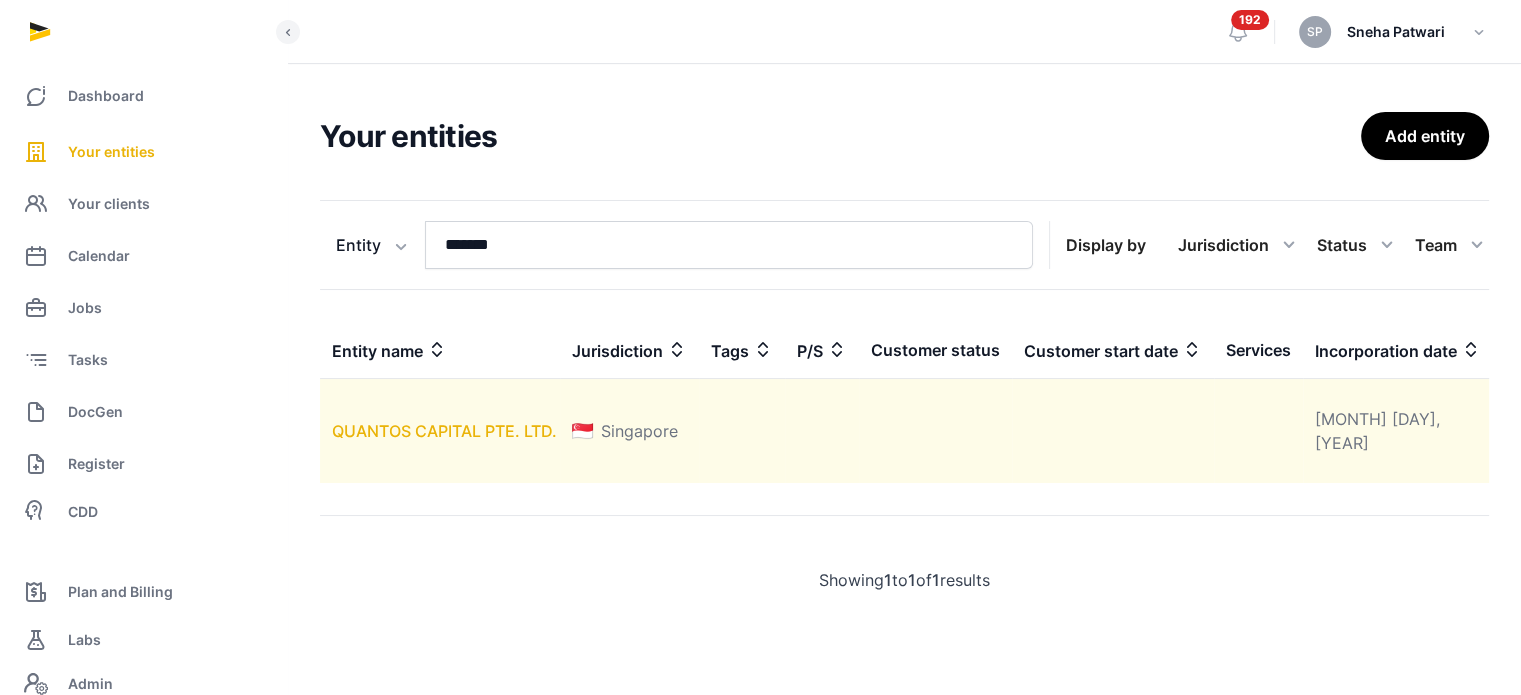 click on "QUANTOS CAPITAL PTE. LTD." at bounding box center (444, 431) 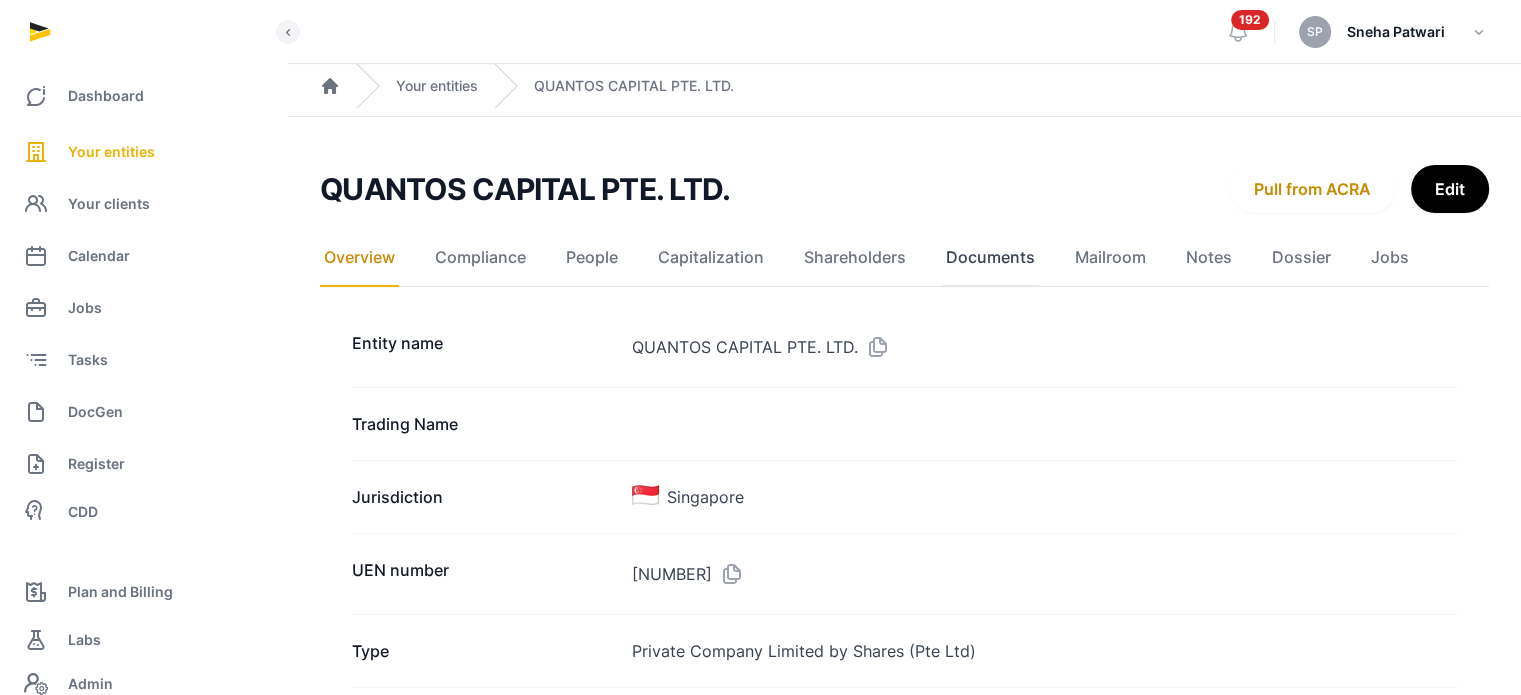click on "Documents" 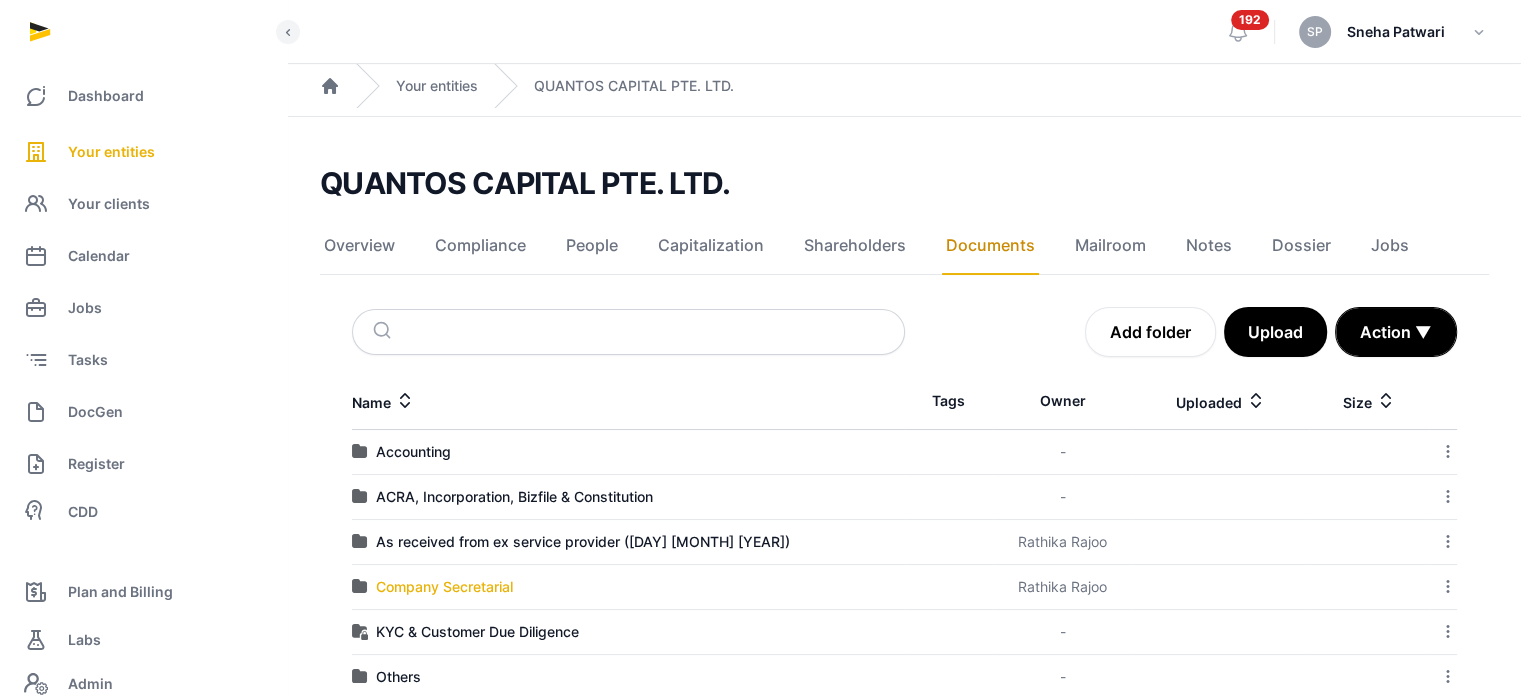 click on "Company Secretarial" at bounding box center [444, 587] 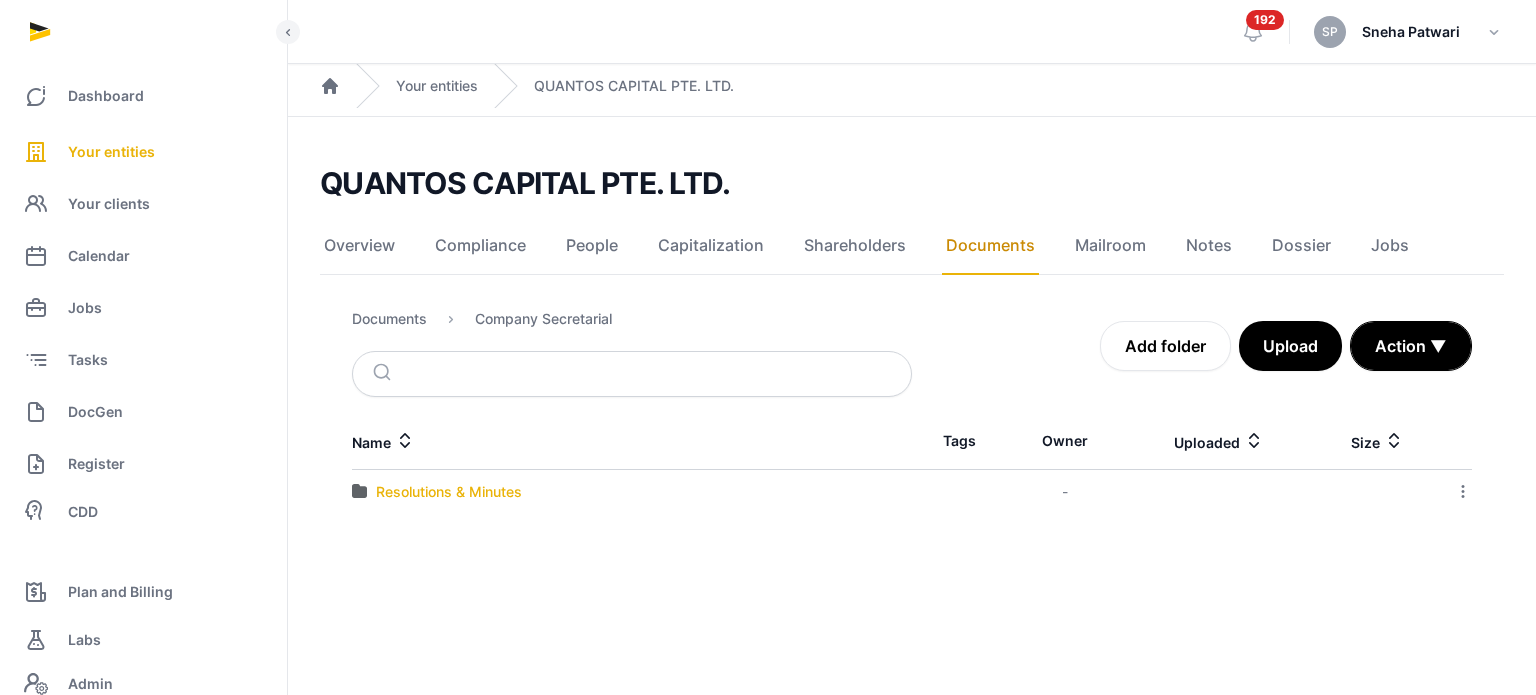 click on "Resolutions & Minutes" at bounding box center (449, 492) 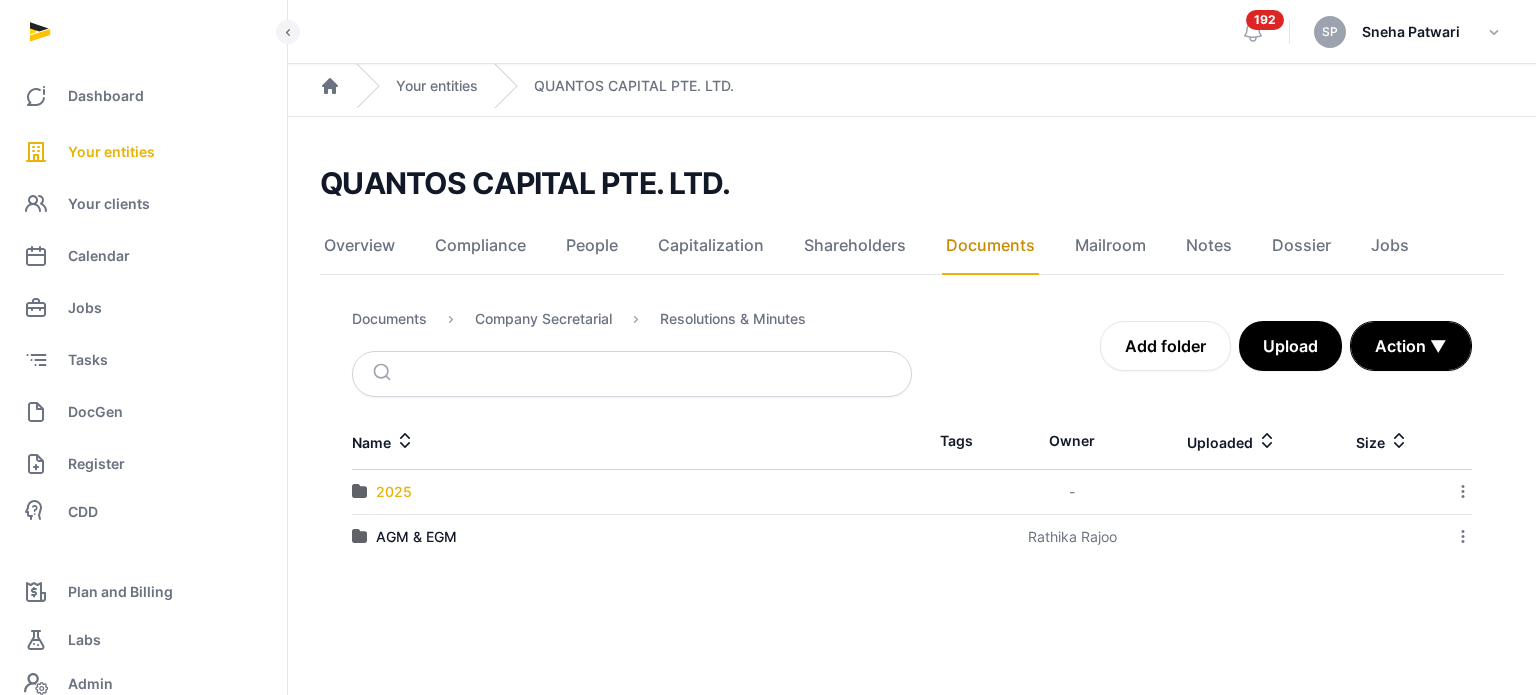 click on "2025" at bounding box center [394, 492] 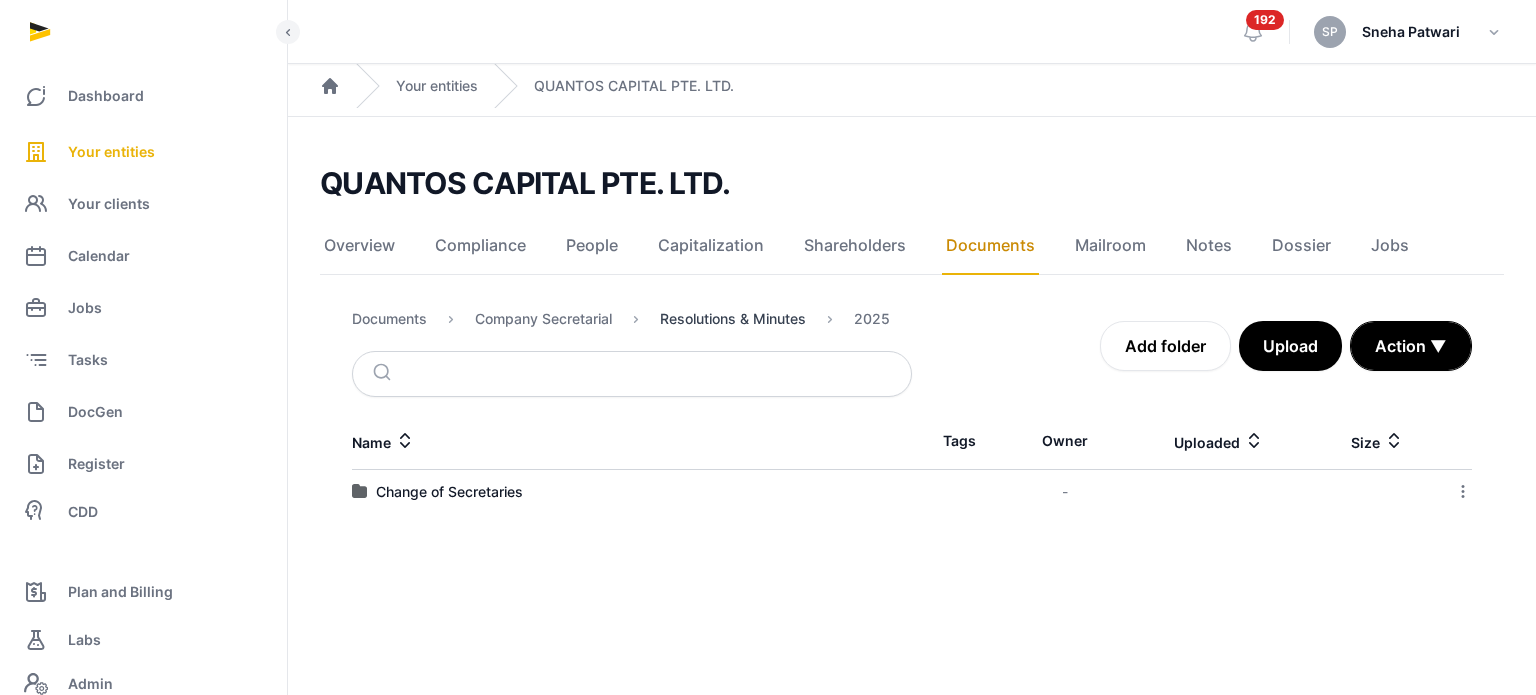 click on "Resolutions & Minutes" at bounding box center [733, 319] 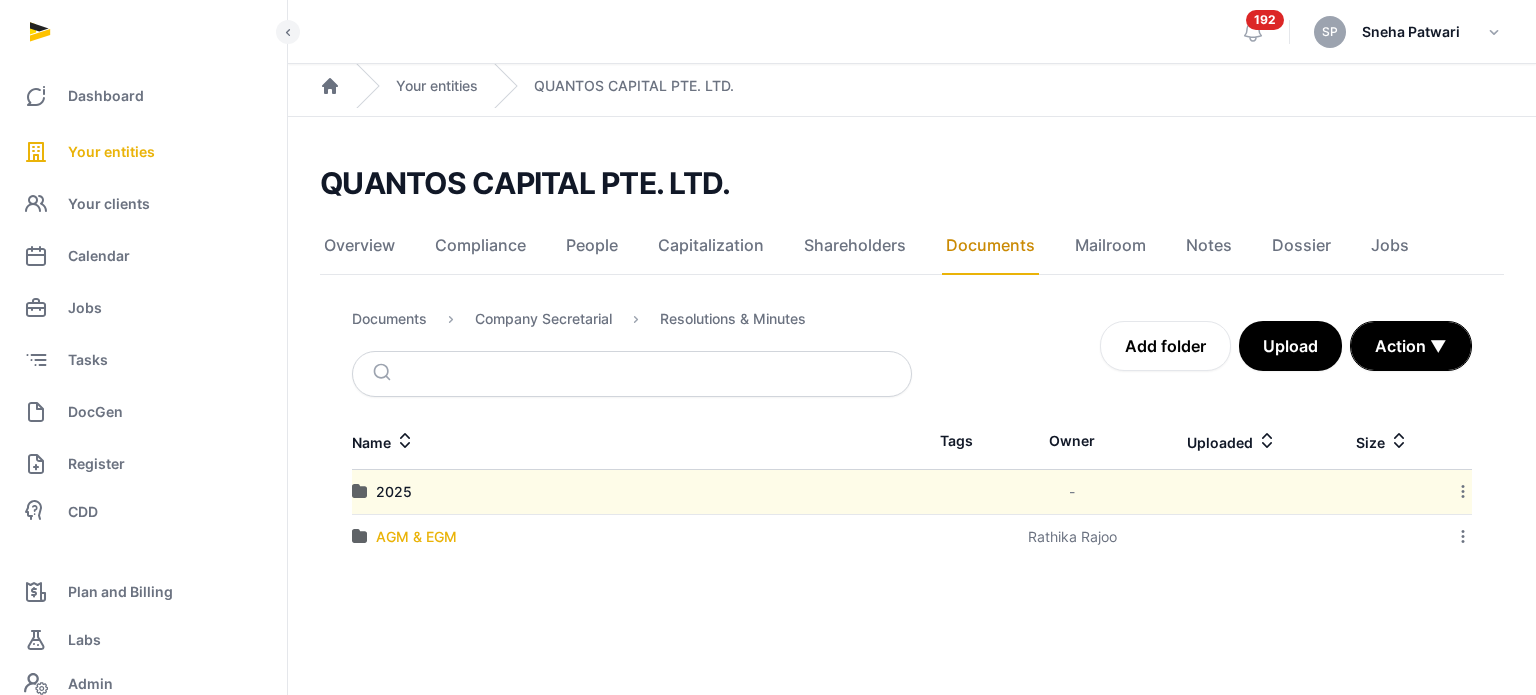 click on "AGM & EGM" at bounding box center (416, 537) 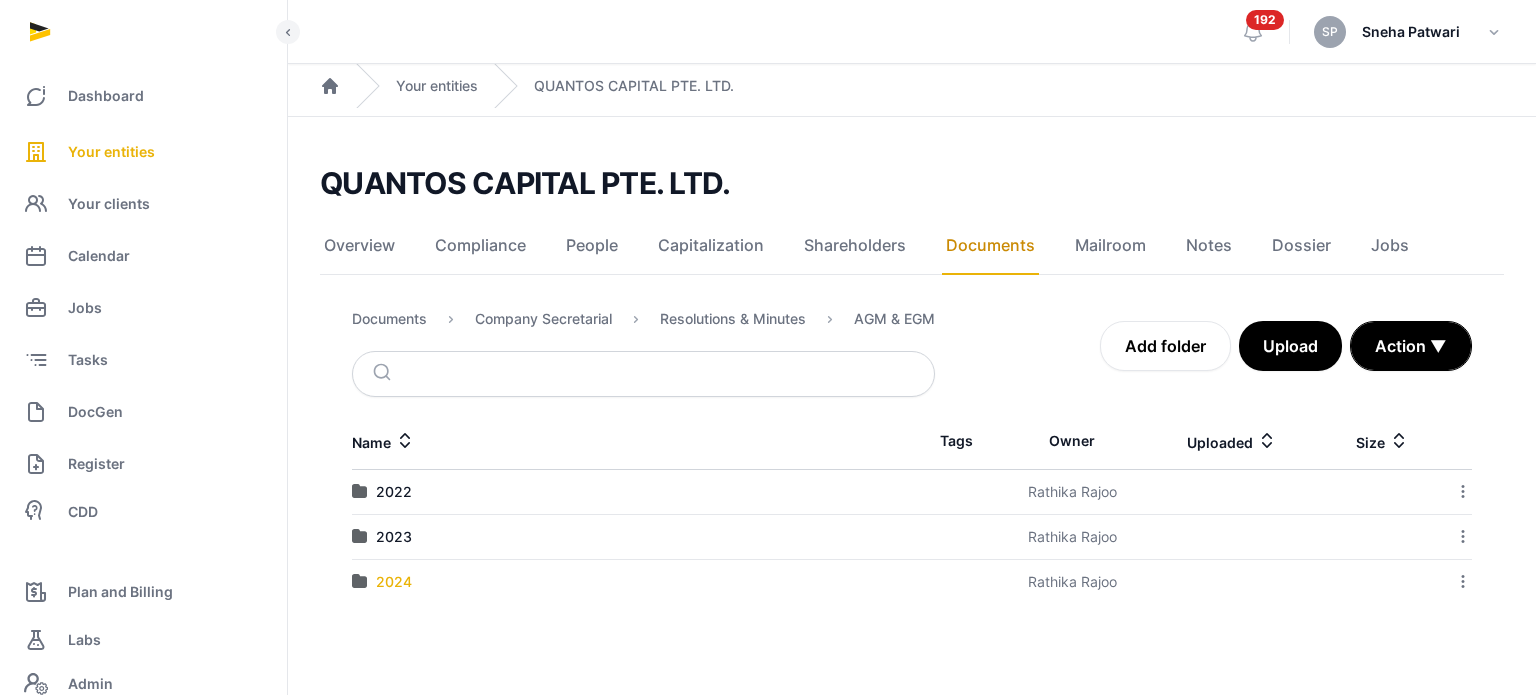 click on "2024" at bounding box center [394, 582] 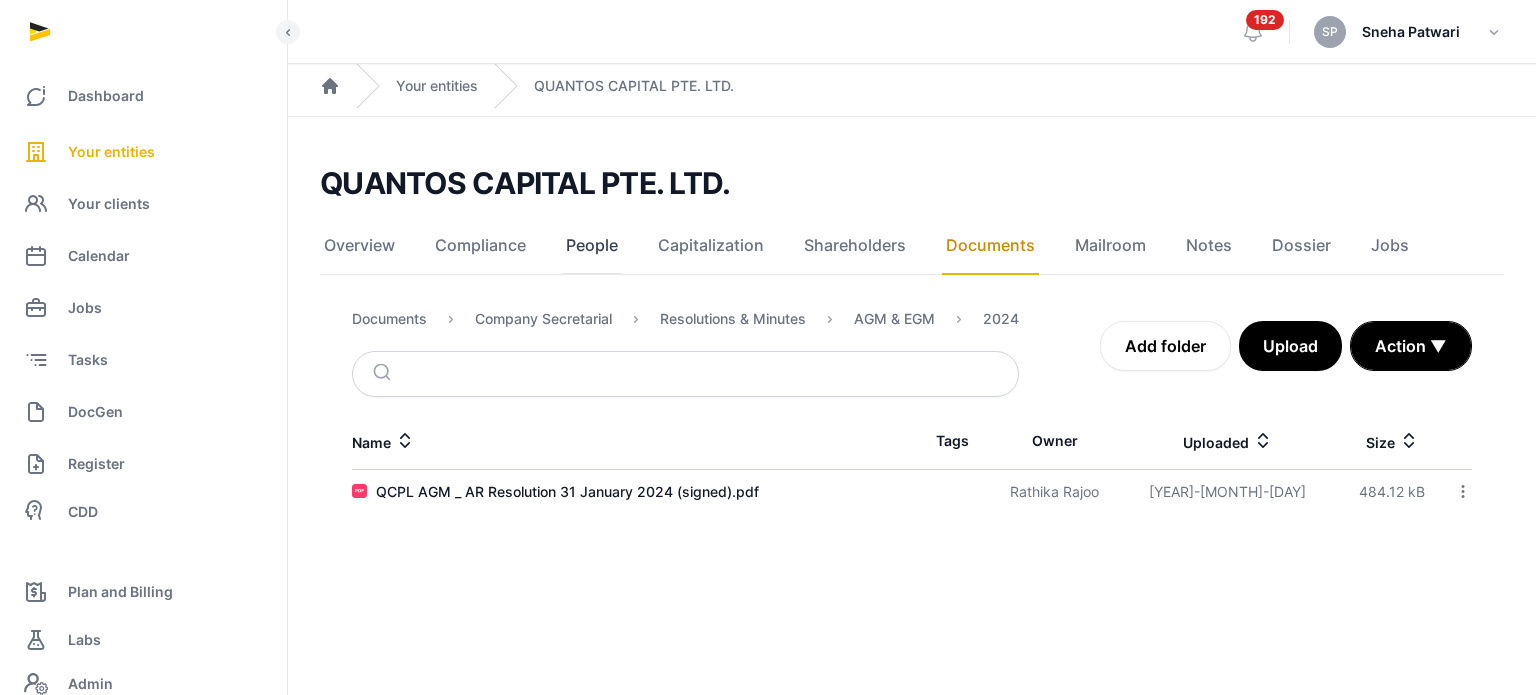 click on "People" 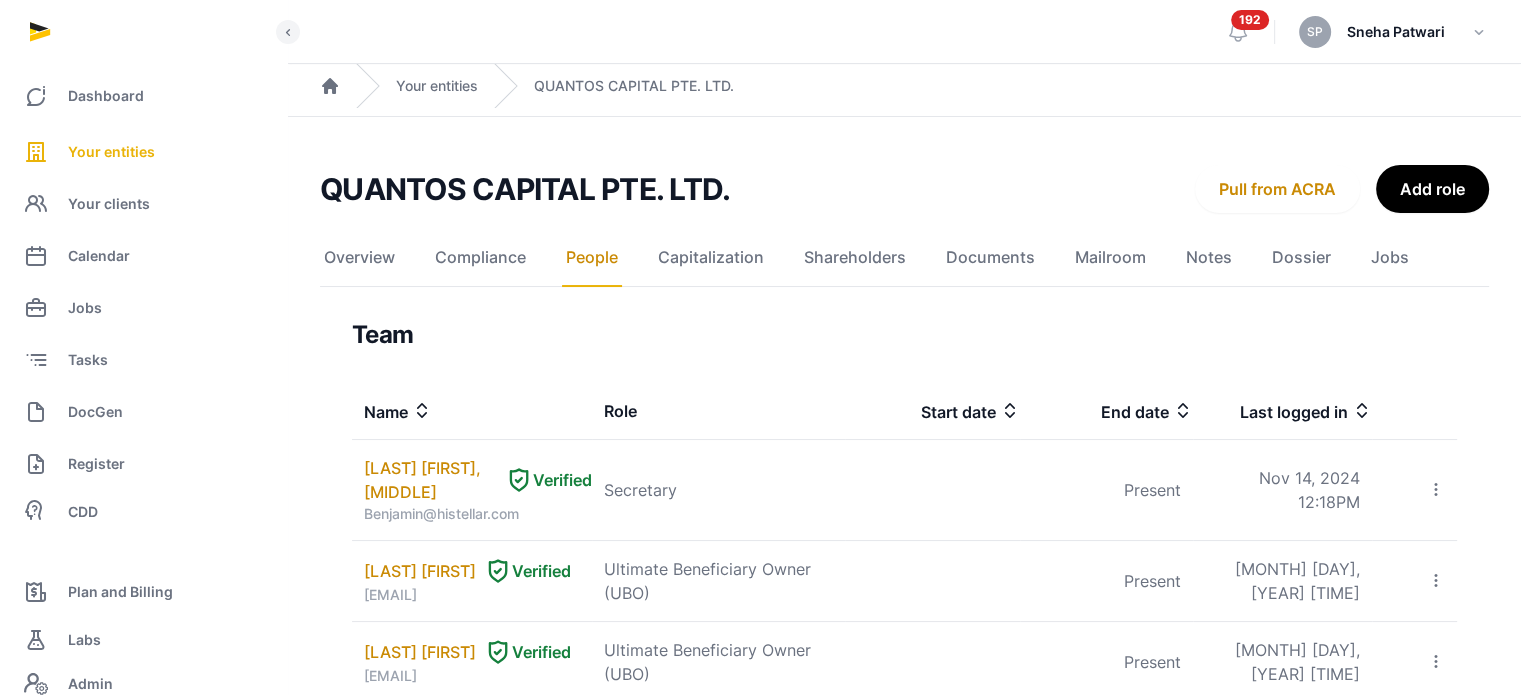 click on "Pull from ACRA" at bounding box center (1277, 189) 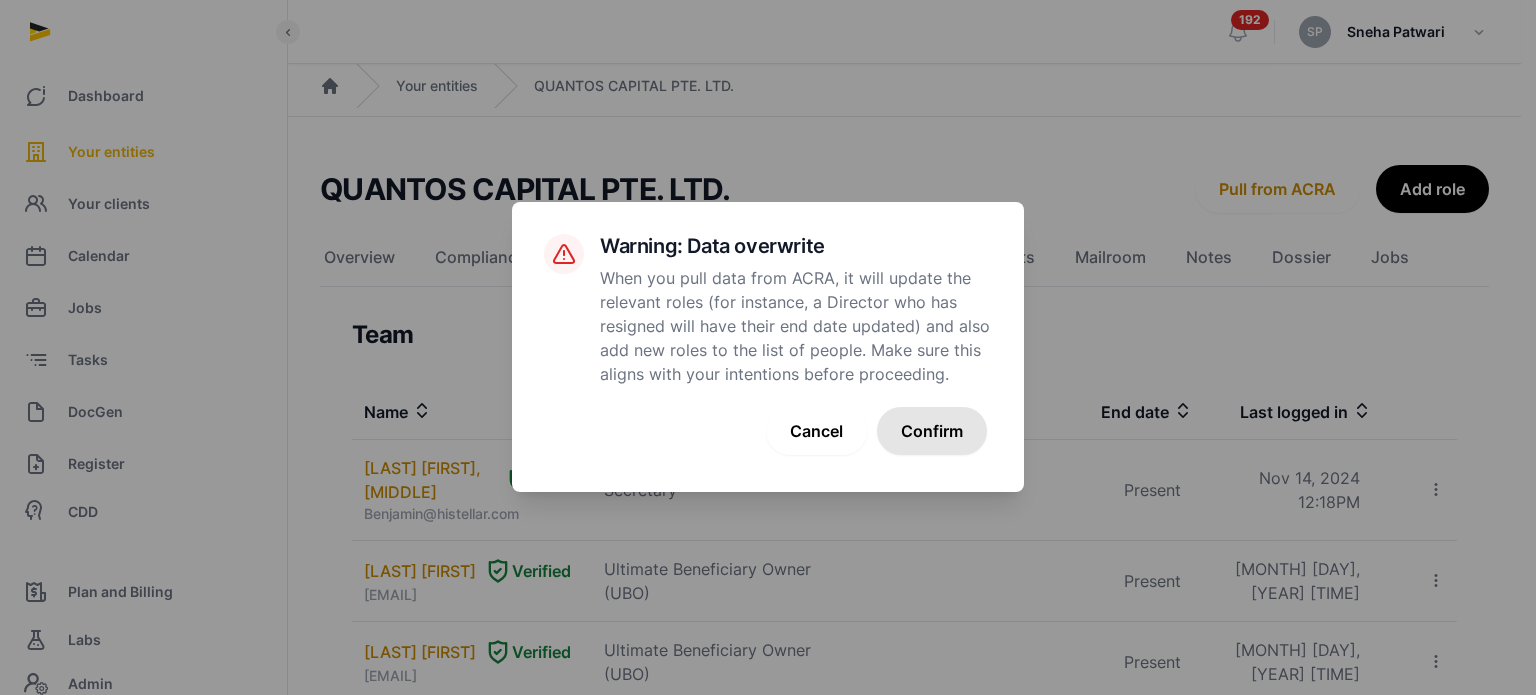 click on "Confirm" at bounding box center [932, 431] 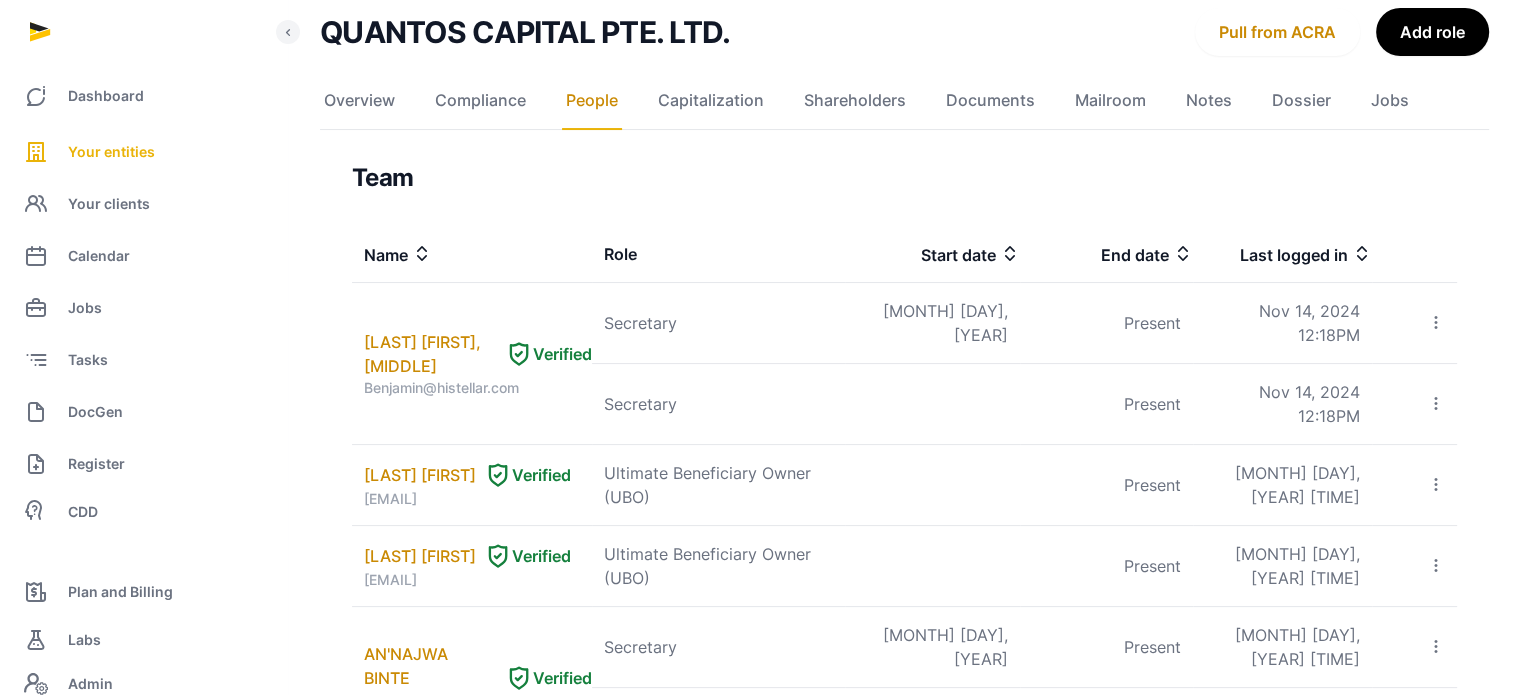 scroll, scrollTop: 224, scrollLeft: 0, axis: vertical 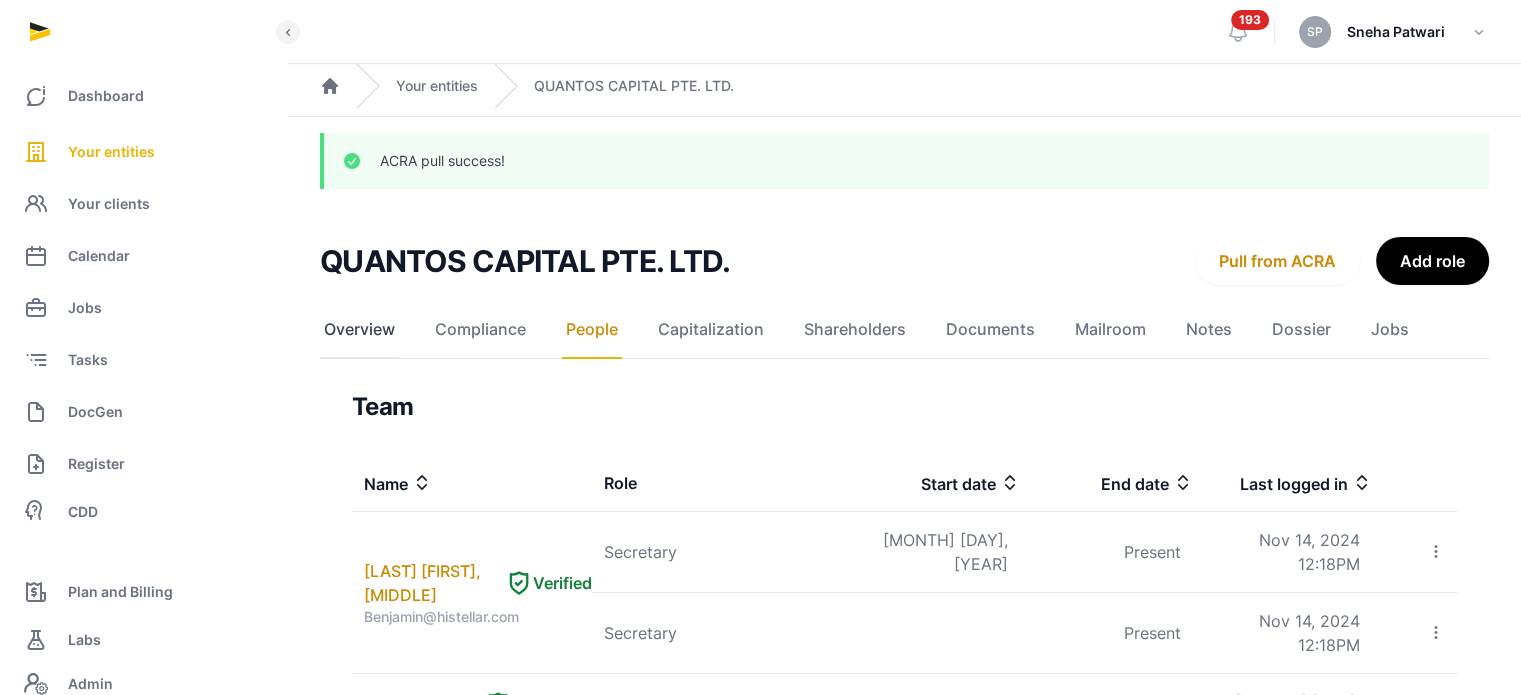click on "Overview" 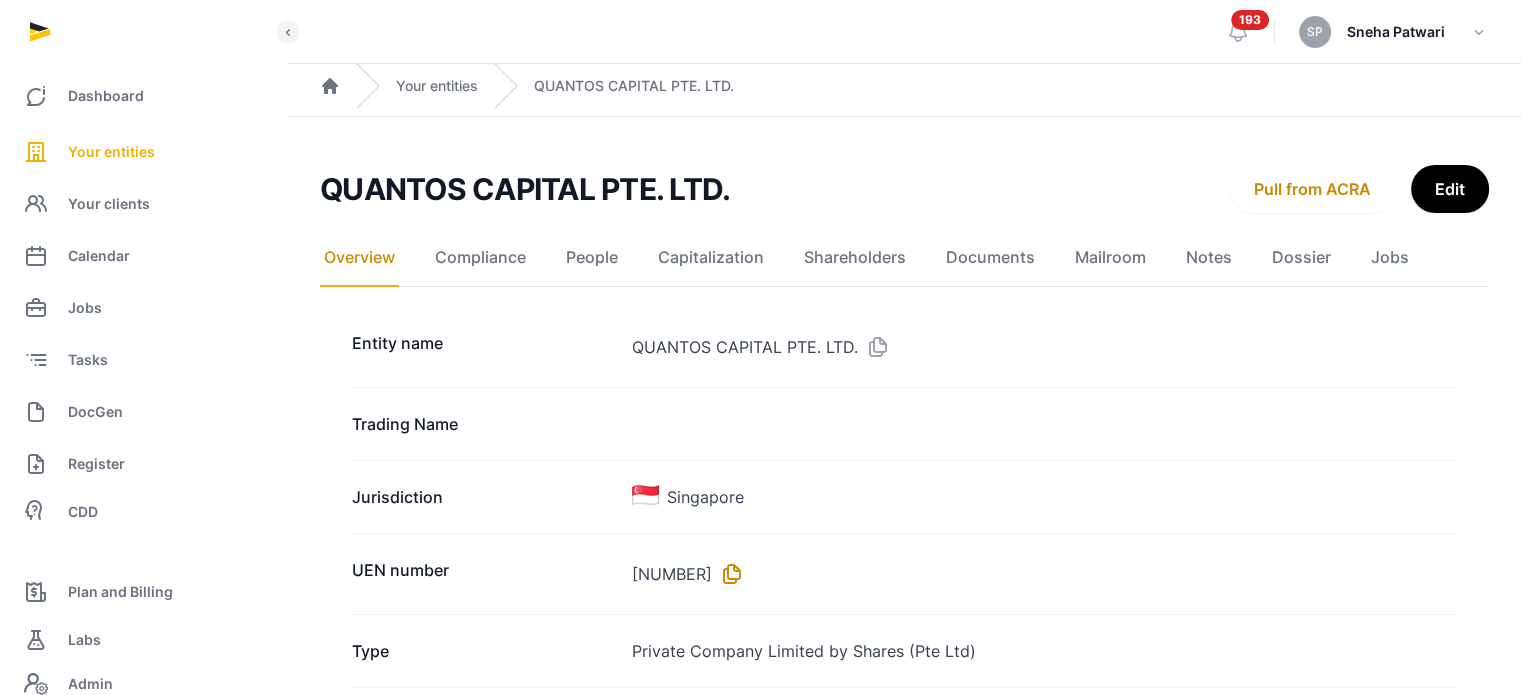 click at bounding box center (728, 574) 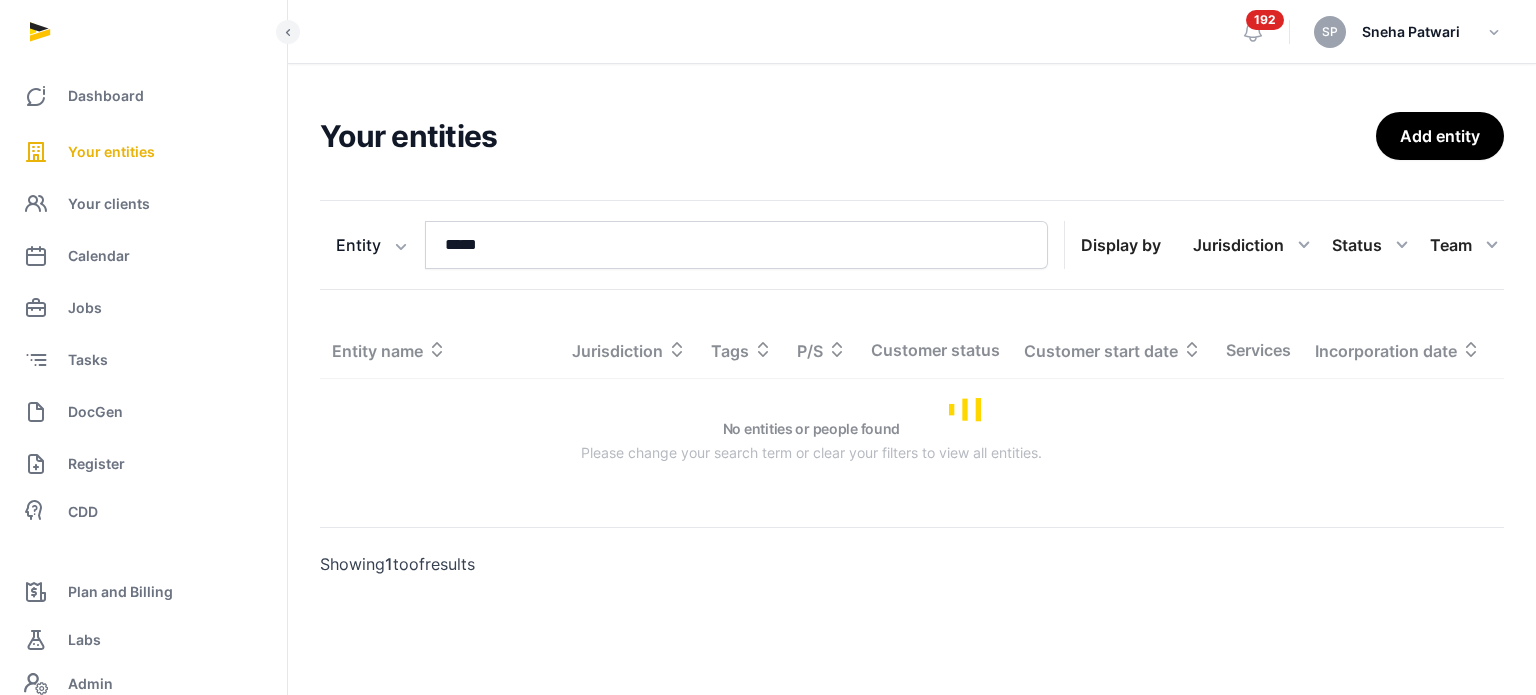 scroll, scrollTop: 0, scrollLeft: 0, axis: both 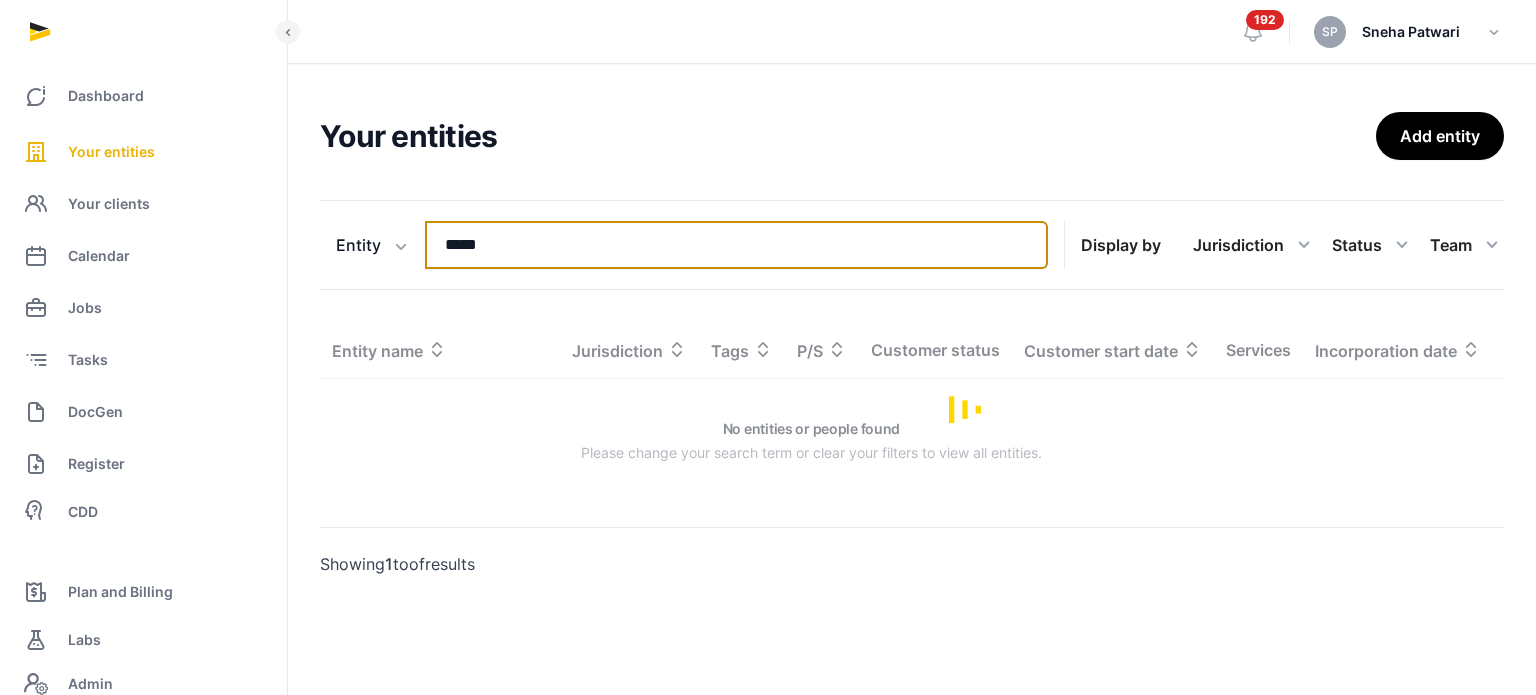 click on "*****" at bounding box center (736, 245) 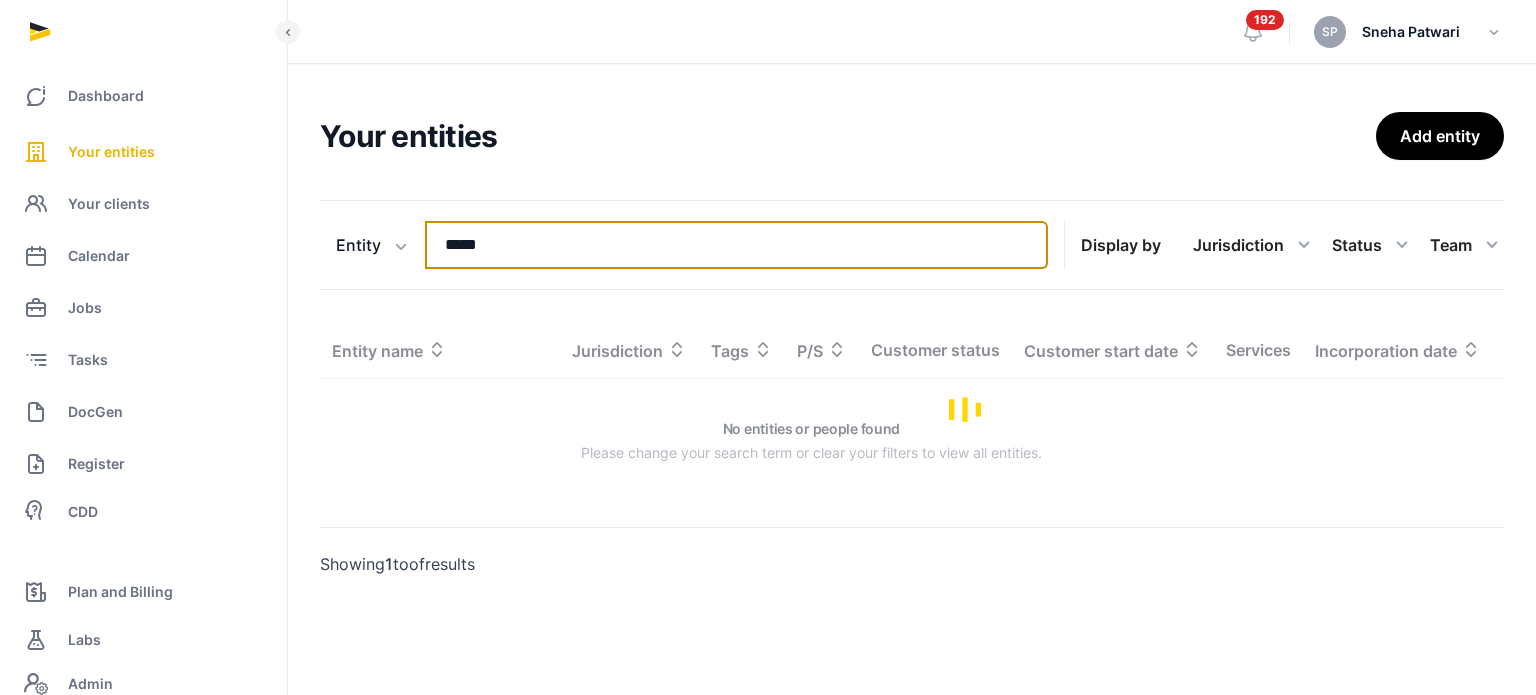 click on "*****" at bounding box center (736, 245) 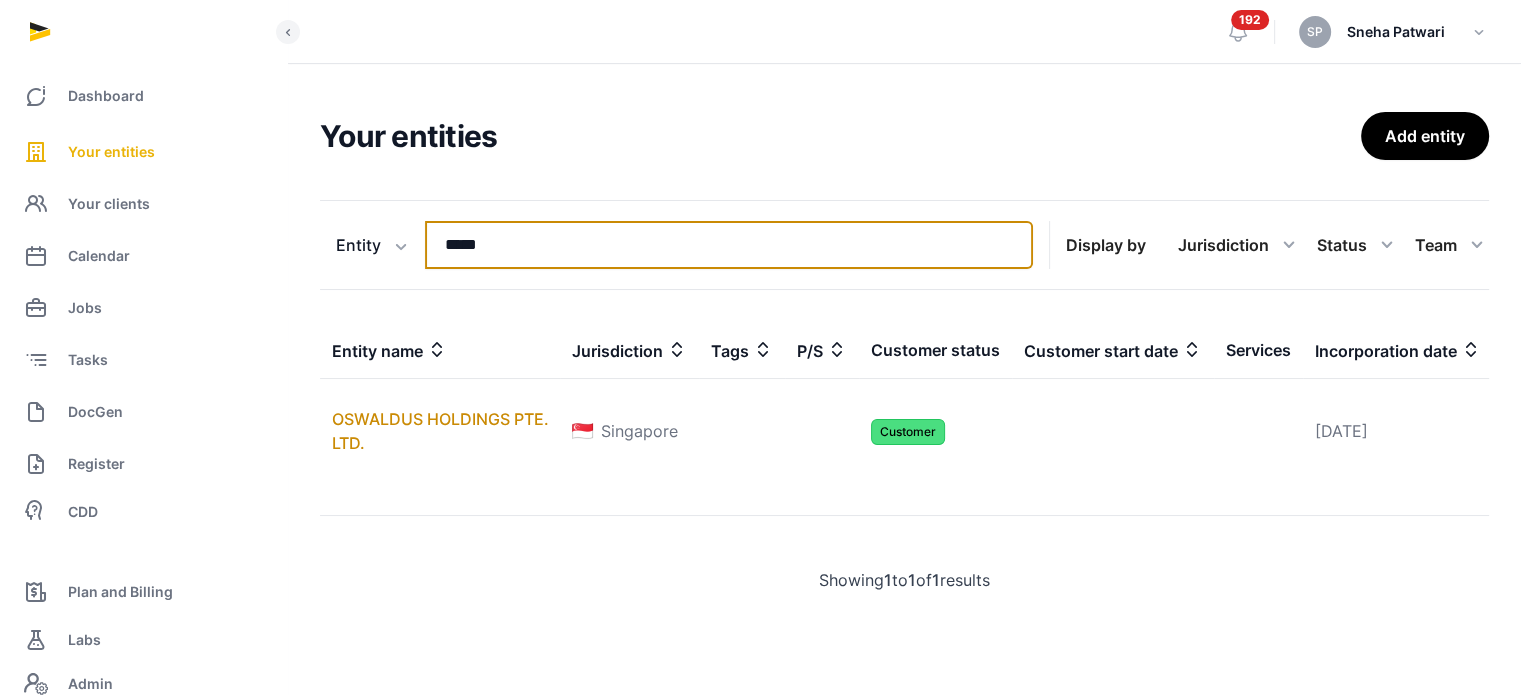 click on "*****" at bounding box center (729, 245) 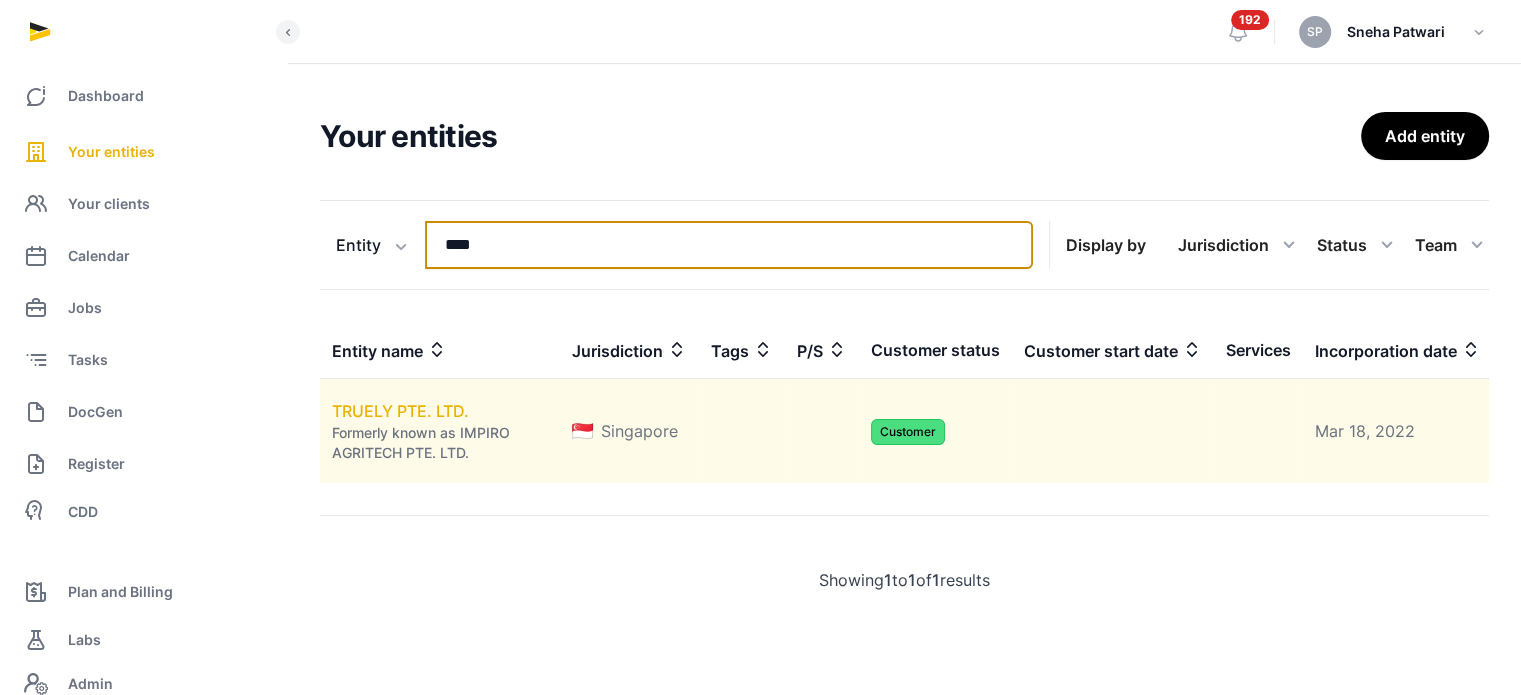 type on "****" 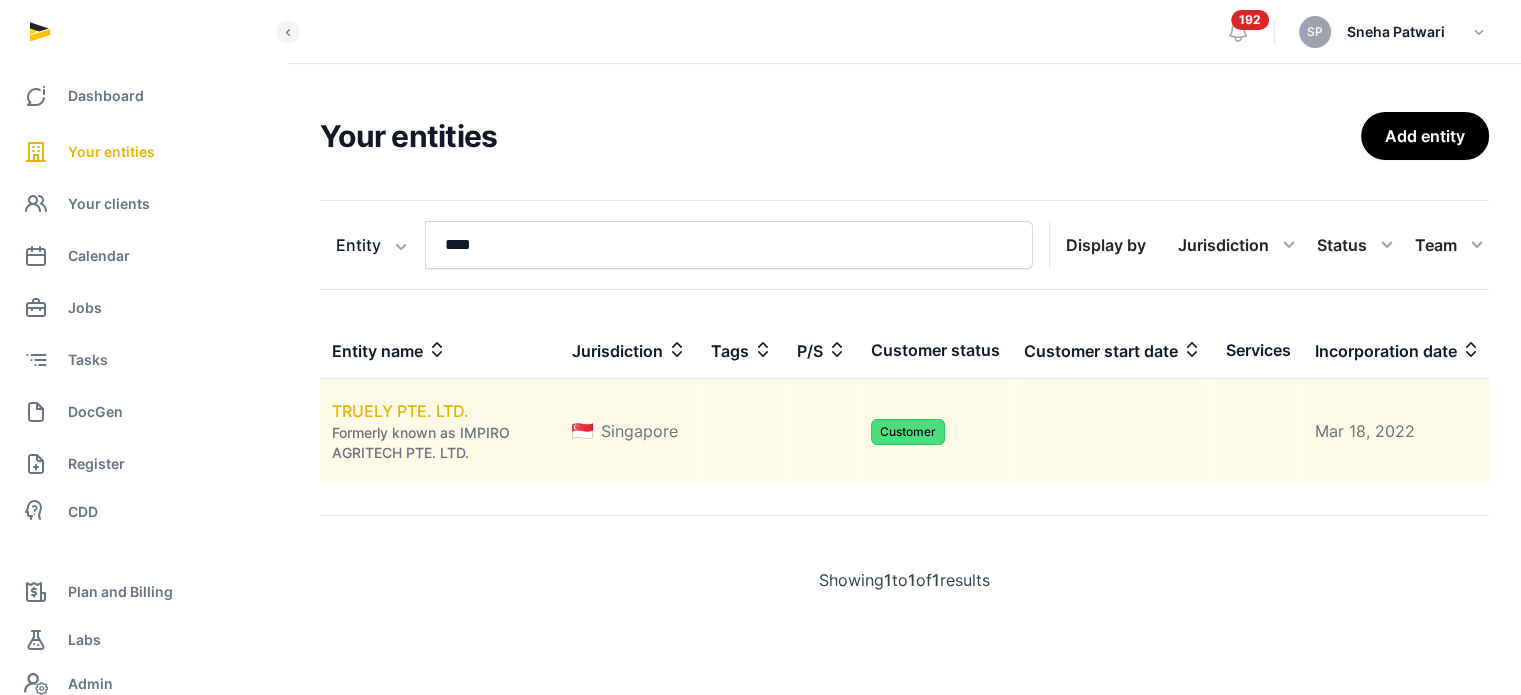 click on "TRUELY PTE. LTD." at bounding box center (400, 411) 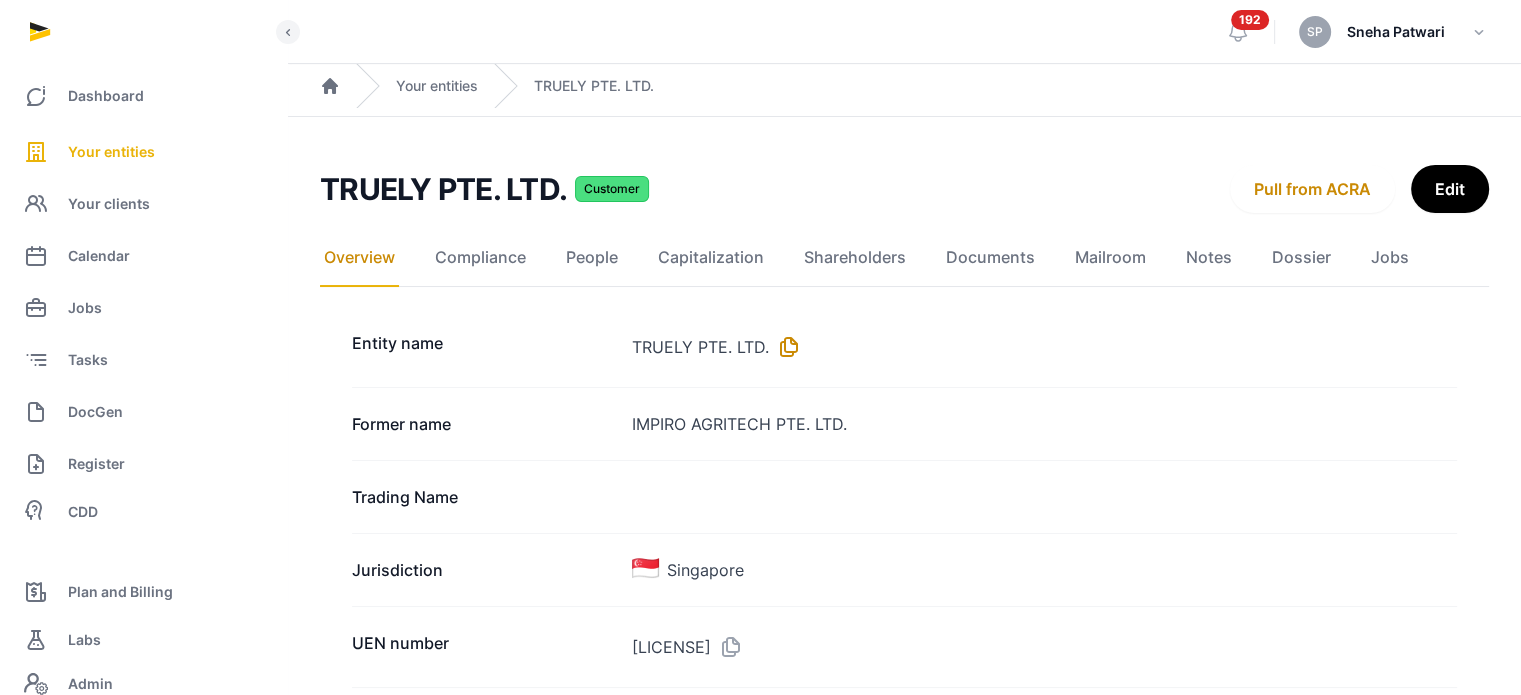 click at bounding box center (785, 347) 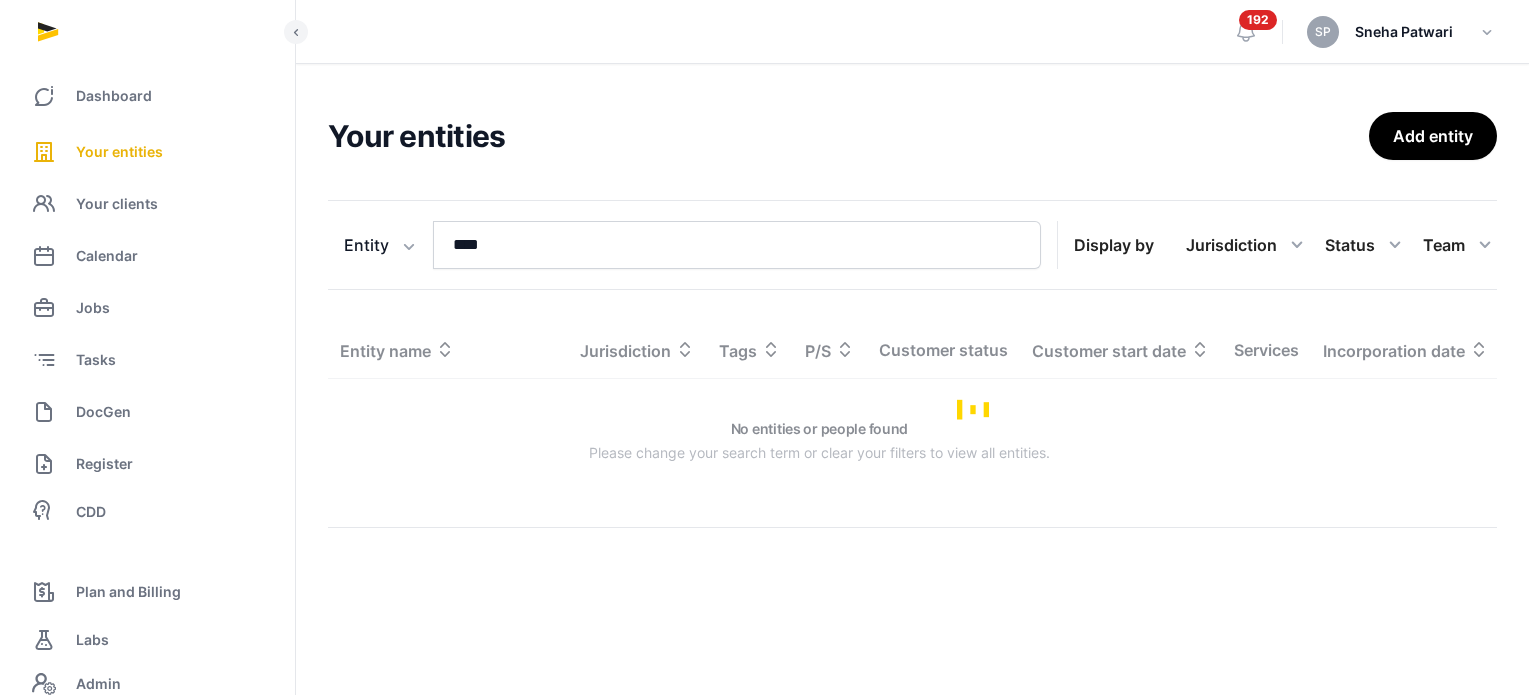 scroll, scrollTop: 0, scrollLeft: 0, axis: both 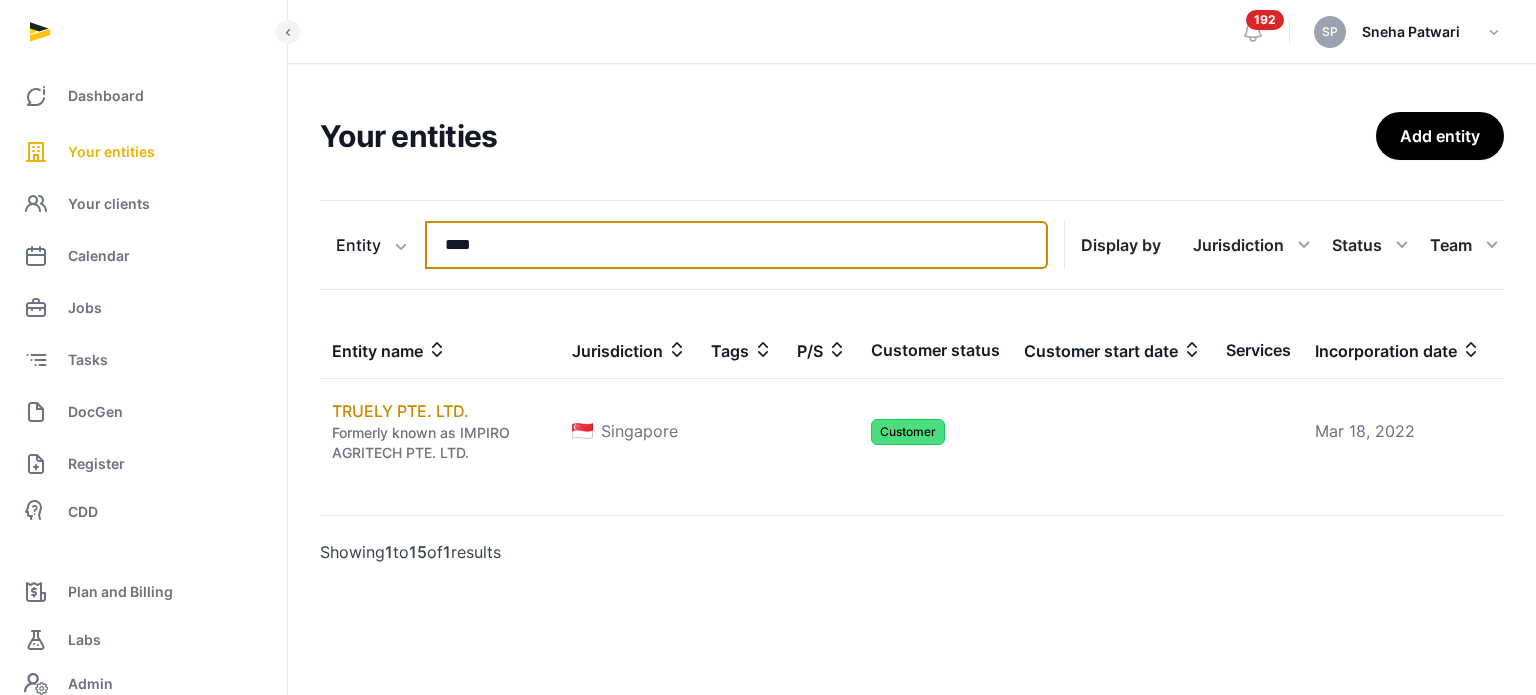 click on "****" at bounding box center (736, 245) 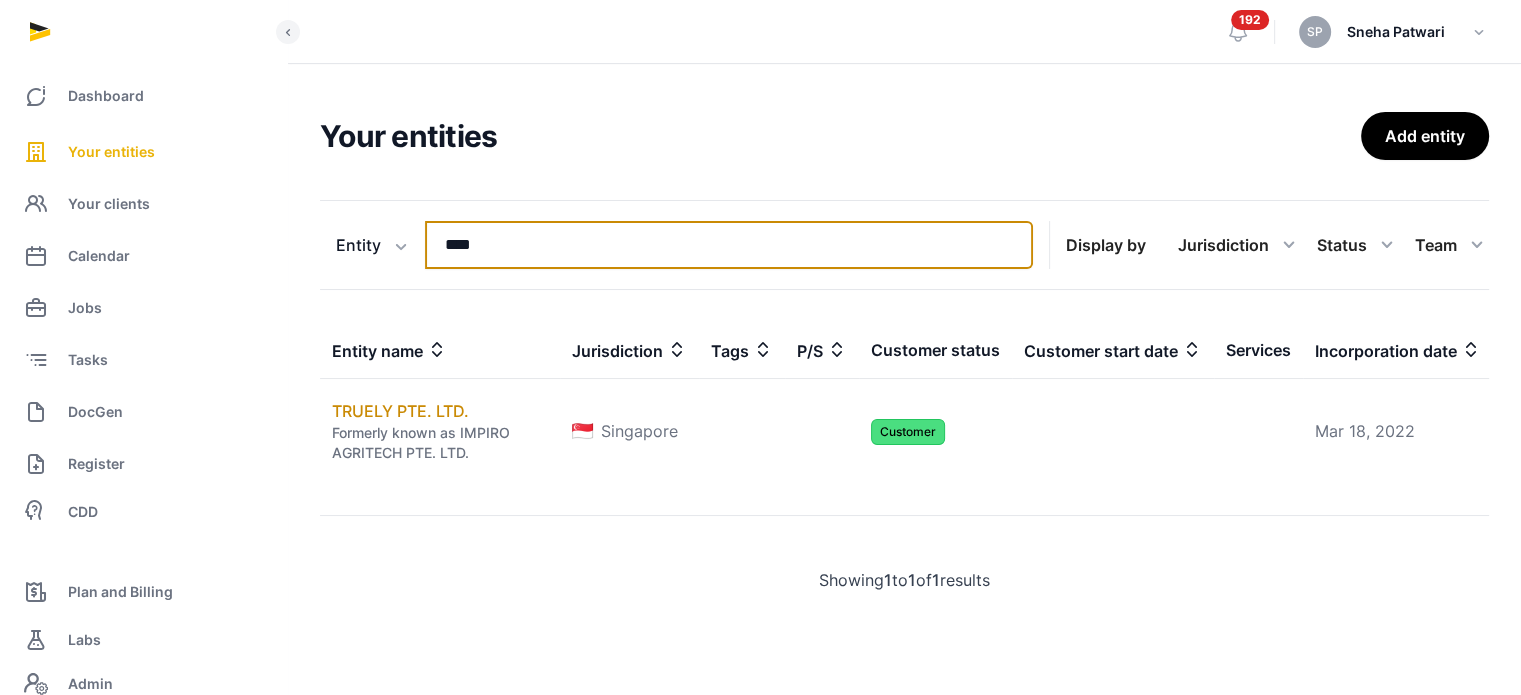 click on "****" at bounding box center (729, 245) 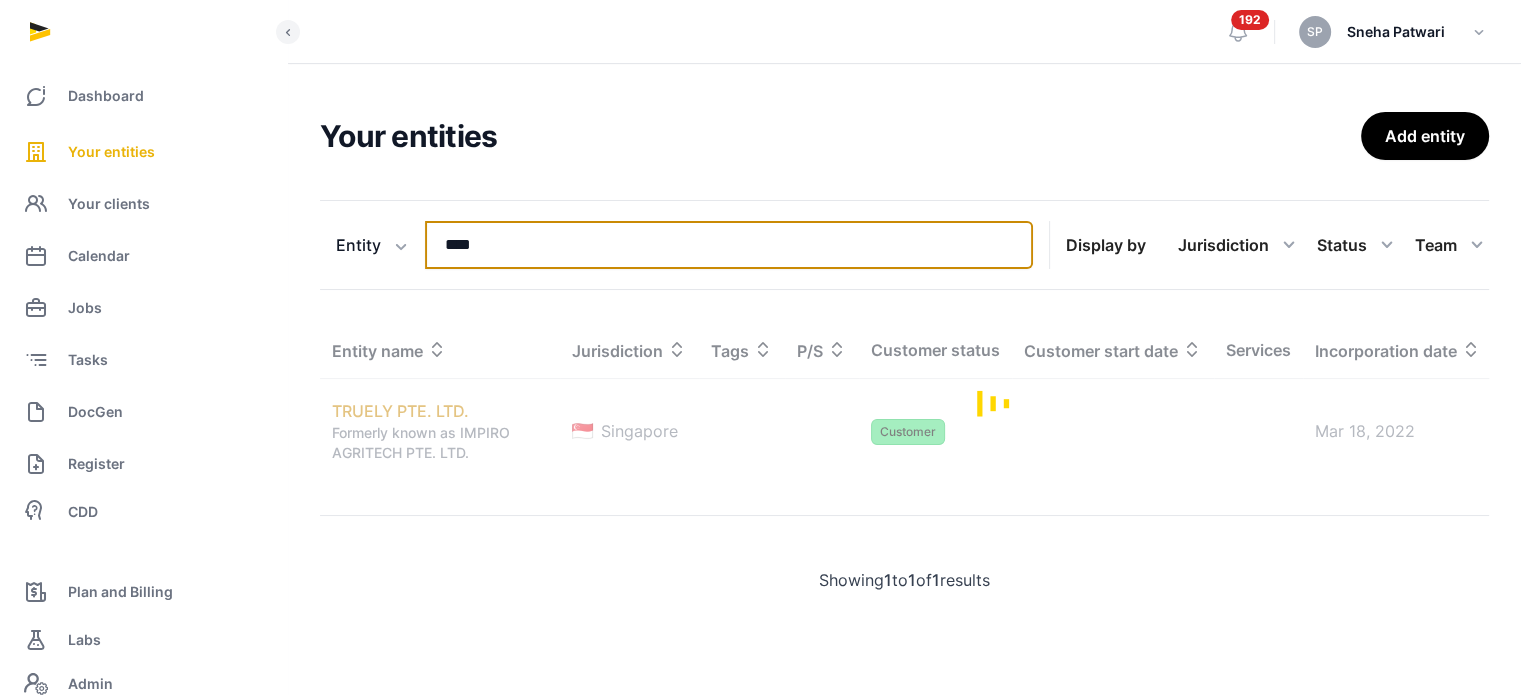 type on "****" 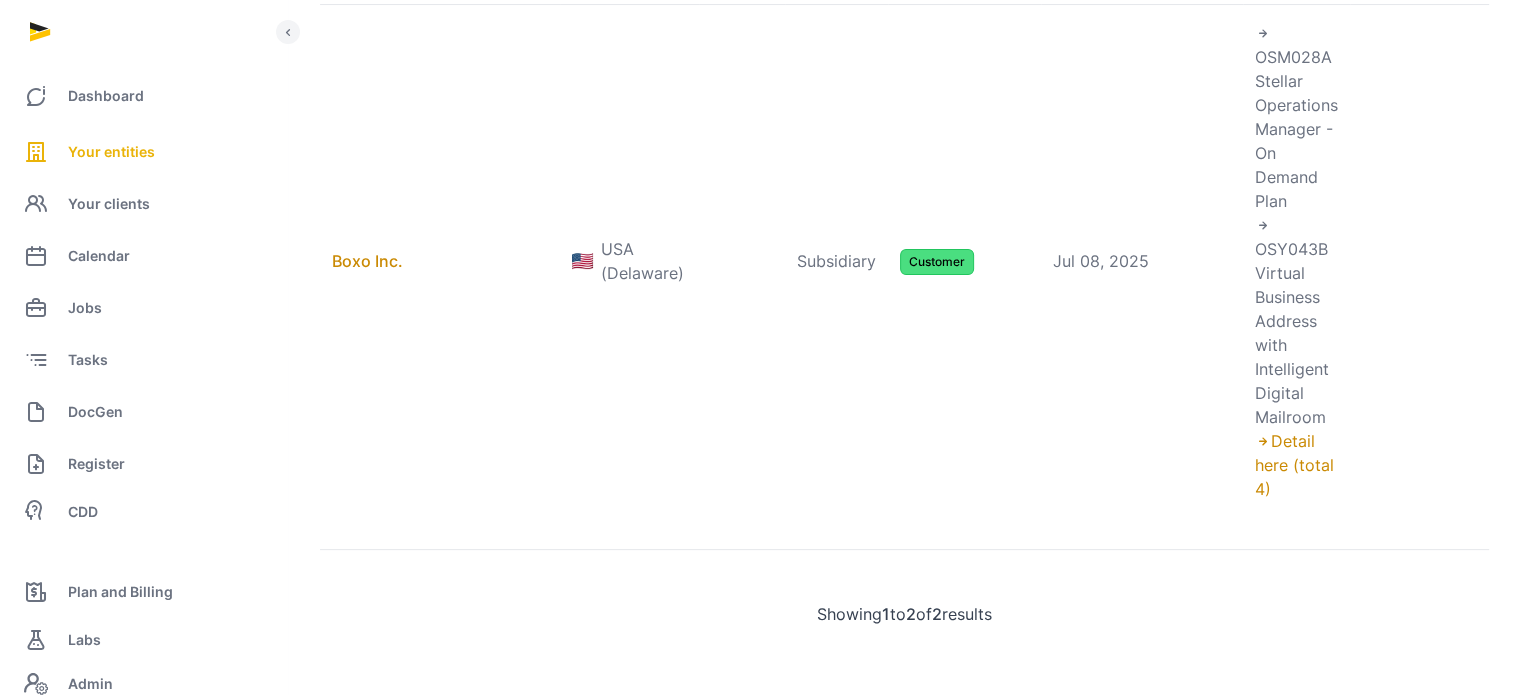 scroll, scrollTop: 540, scrollLeft: 0, axis: vertical 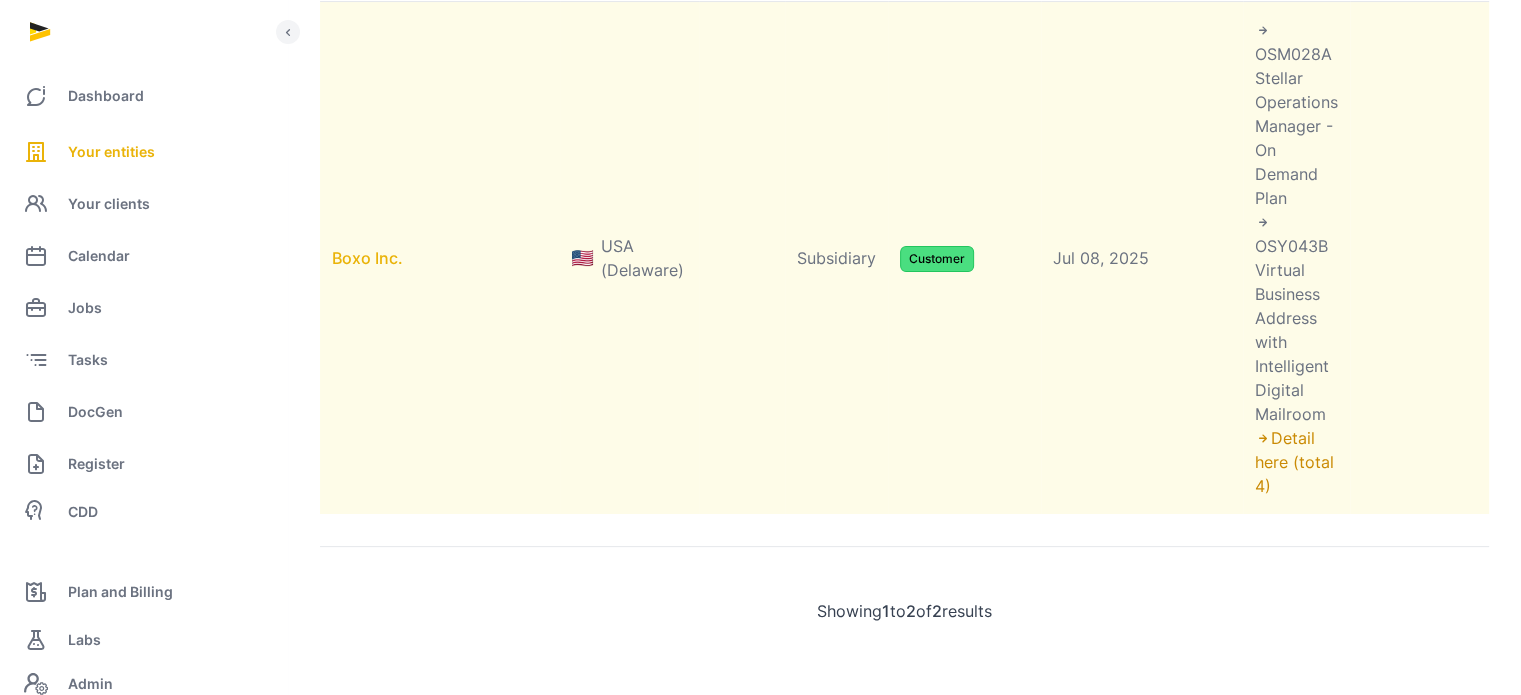 click on "Boxo Inc." at bounding box center [367, 258] 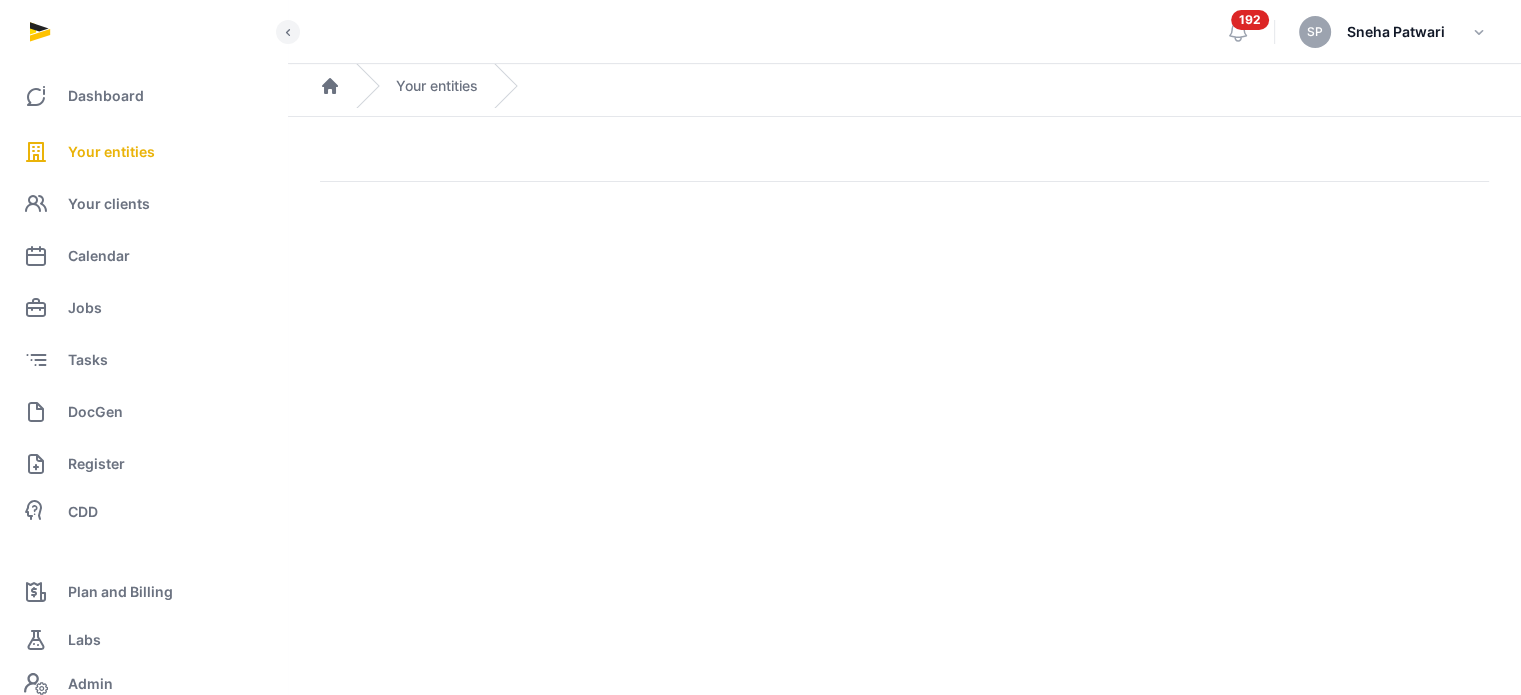 scroll, scrollTop: 0, scrollLeft: 0, axis: both 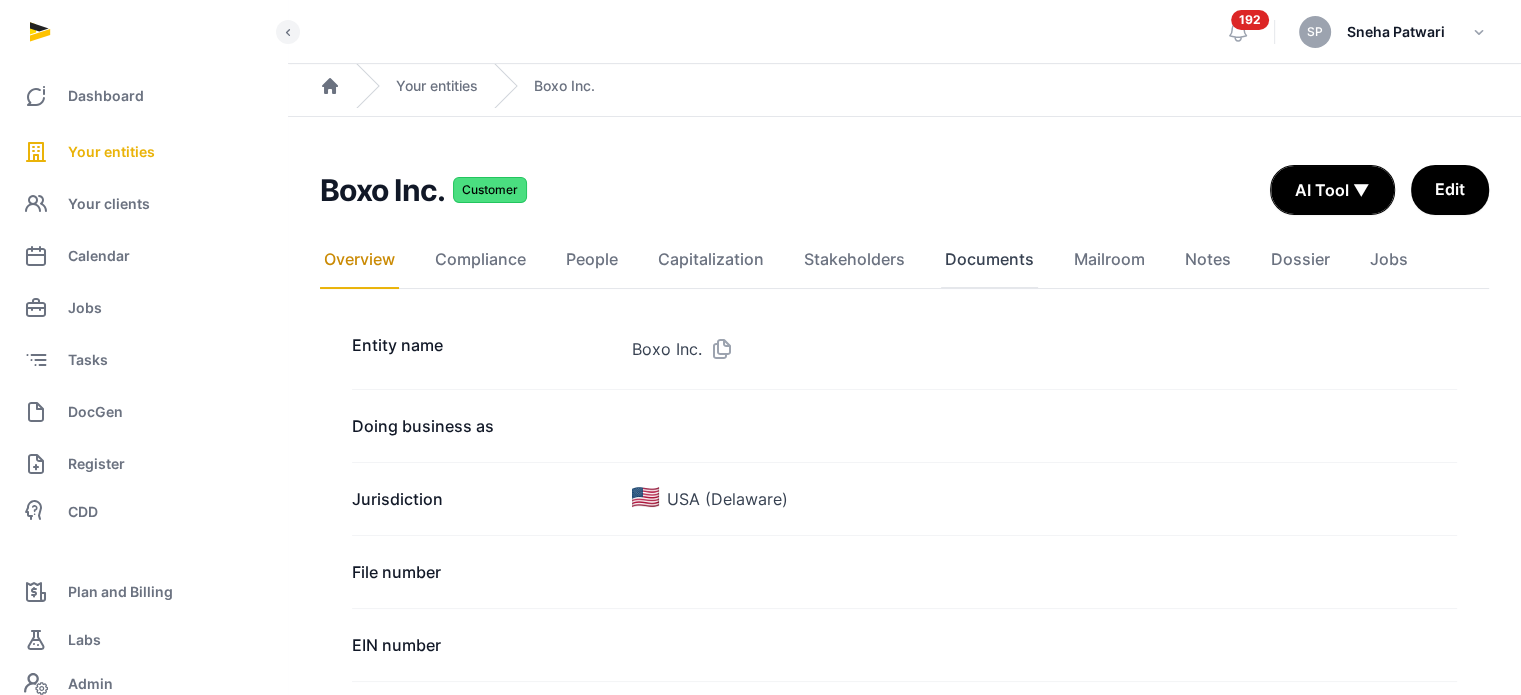 click on "Documents" 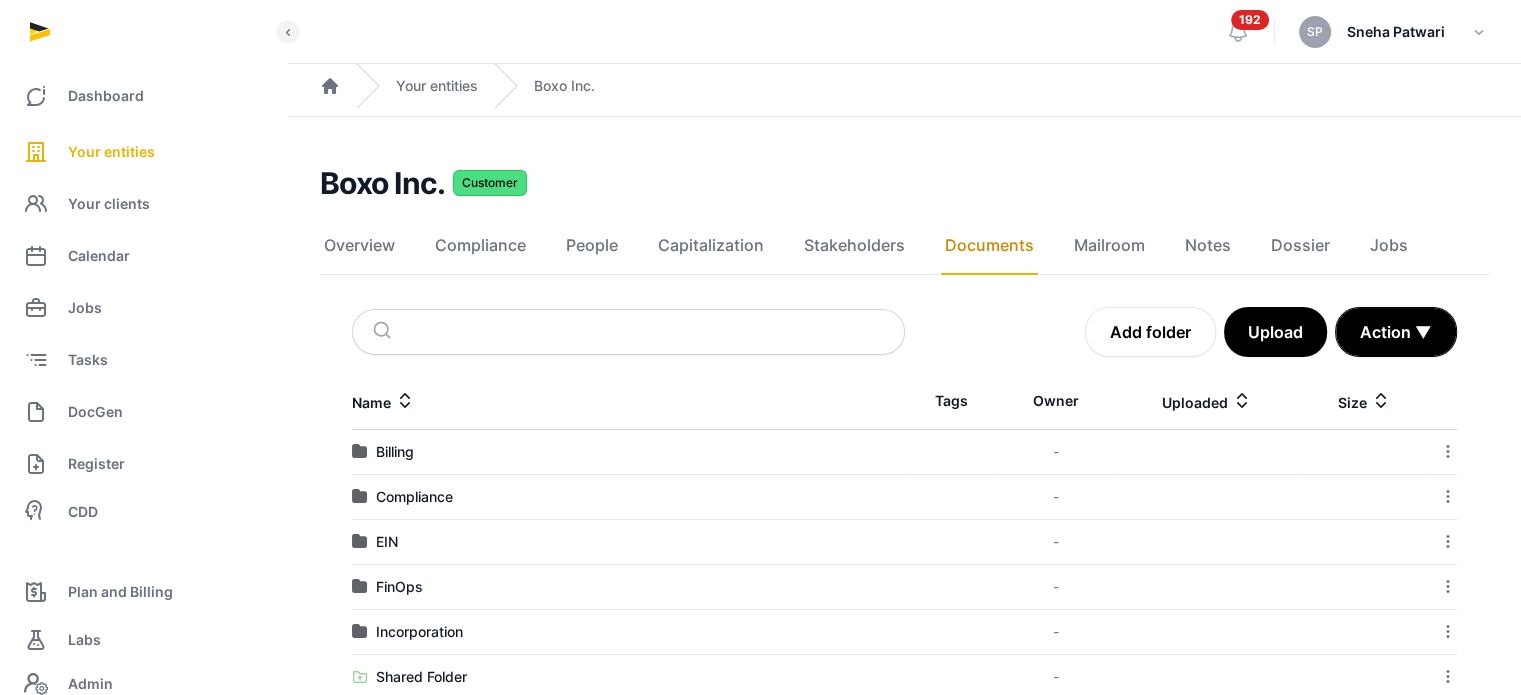 scroll, scrollTop: 41, scrollLeft: 0, axis: vertical 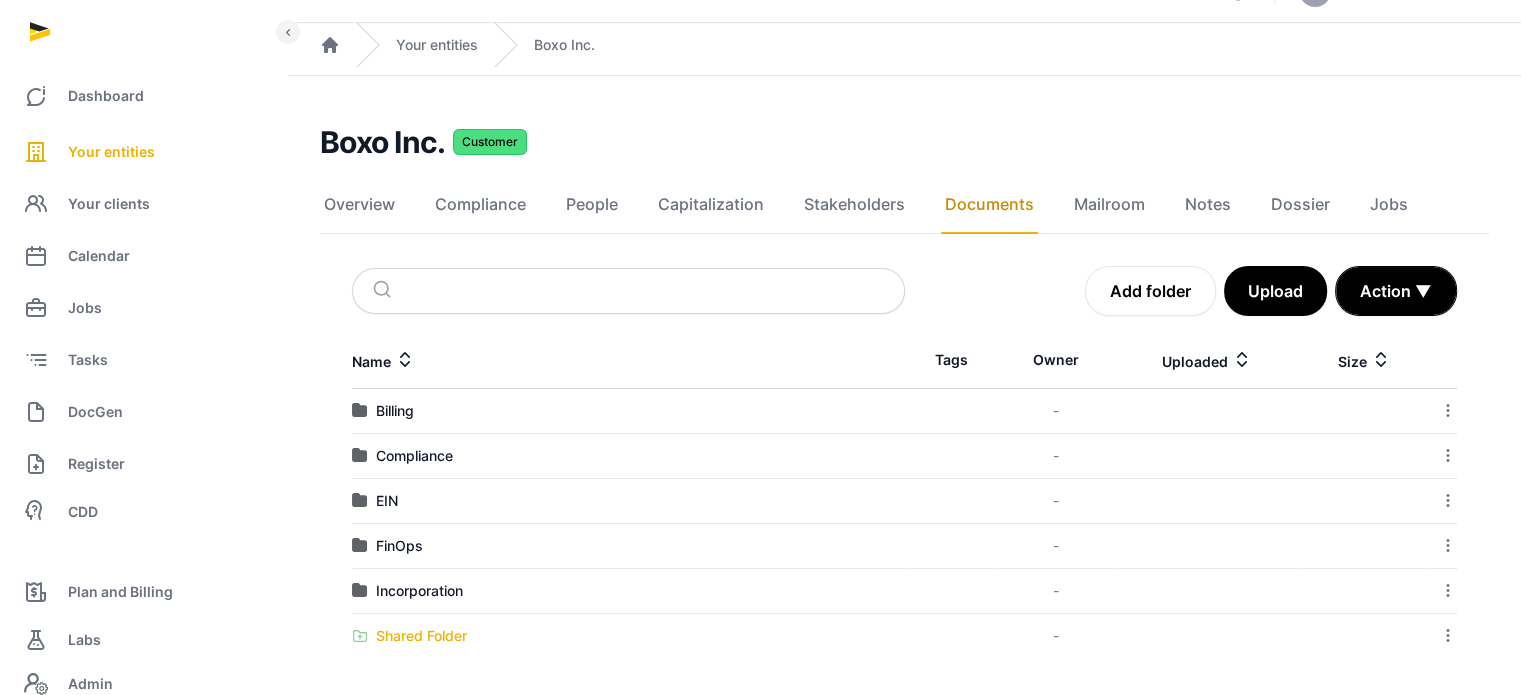 click on "Shared Folder" at bounding box center (421, 636) 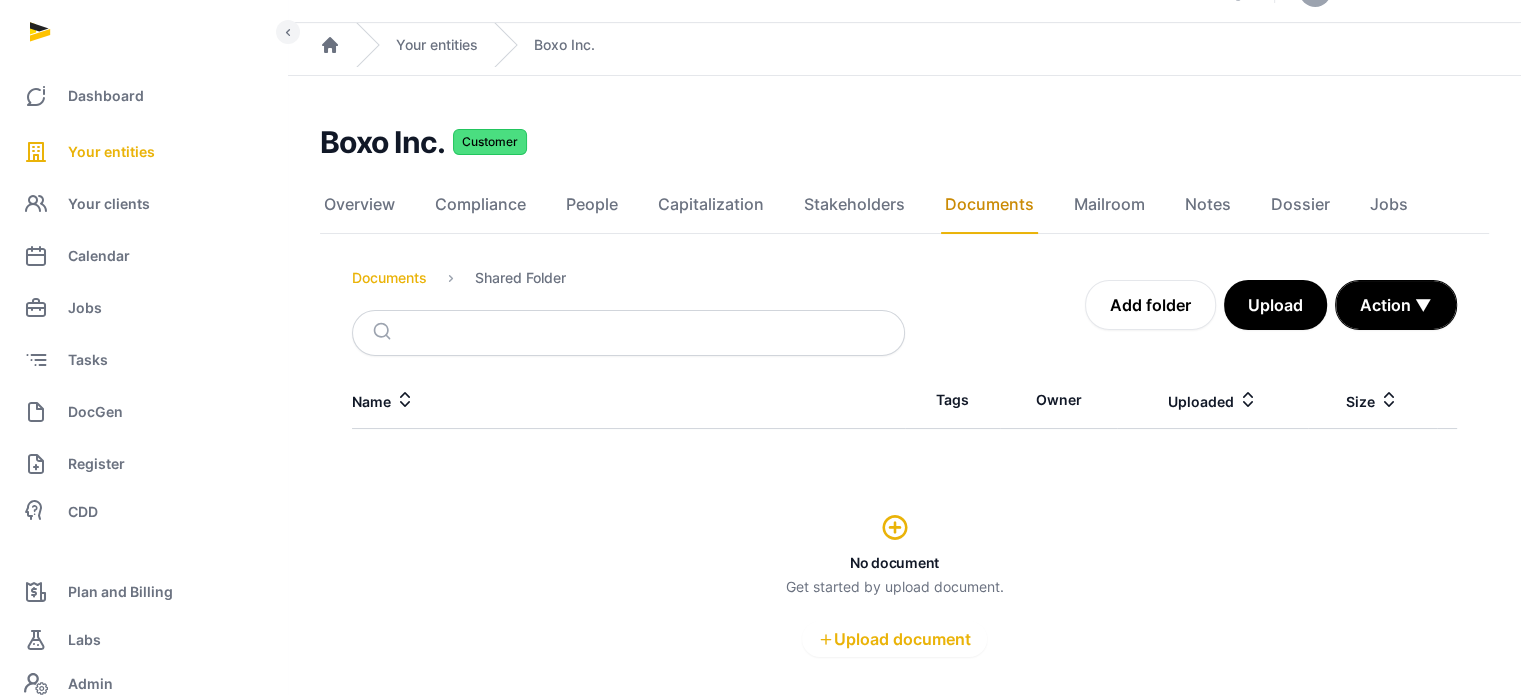 click on "Documents" at bounding box center [389, 278] 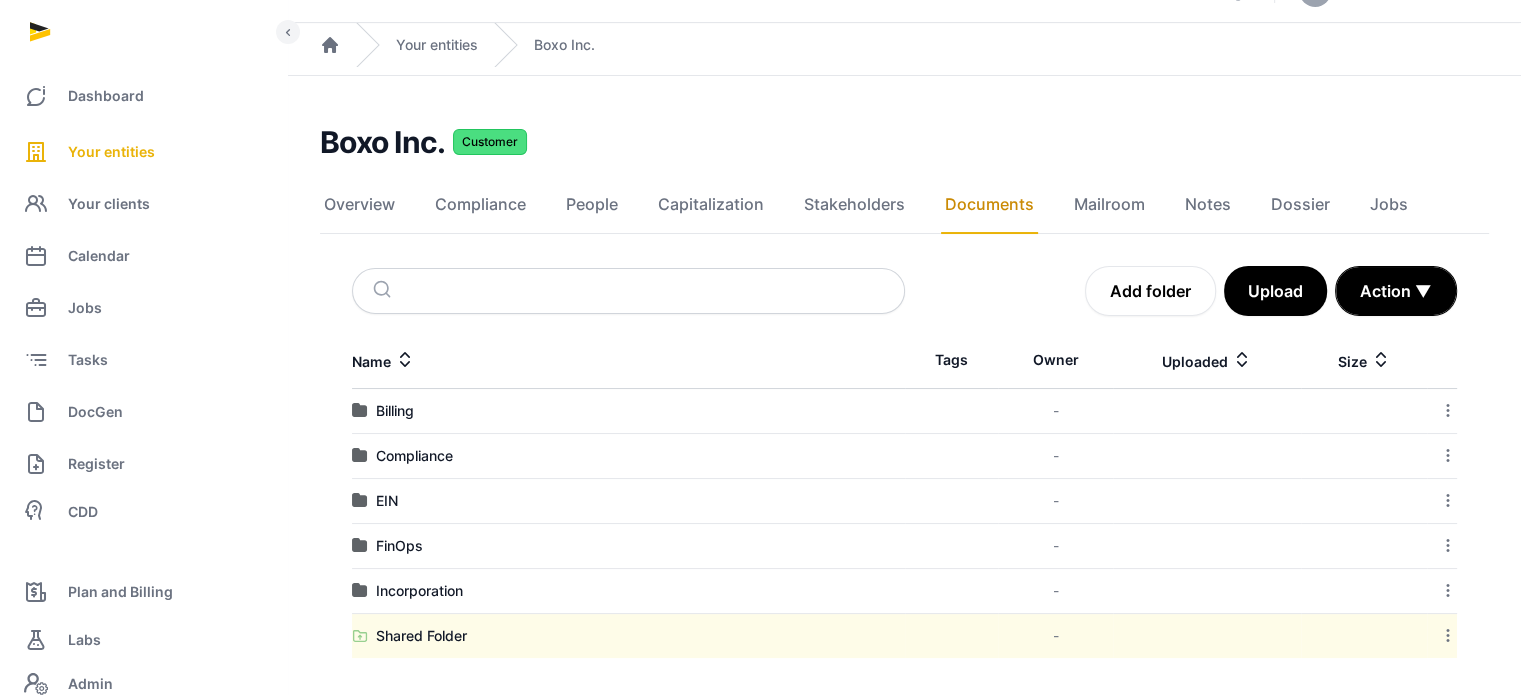 click 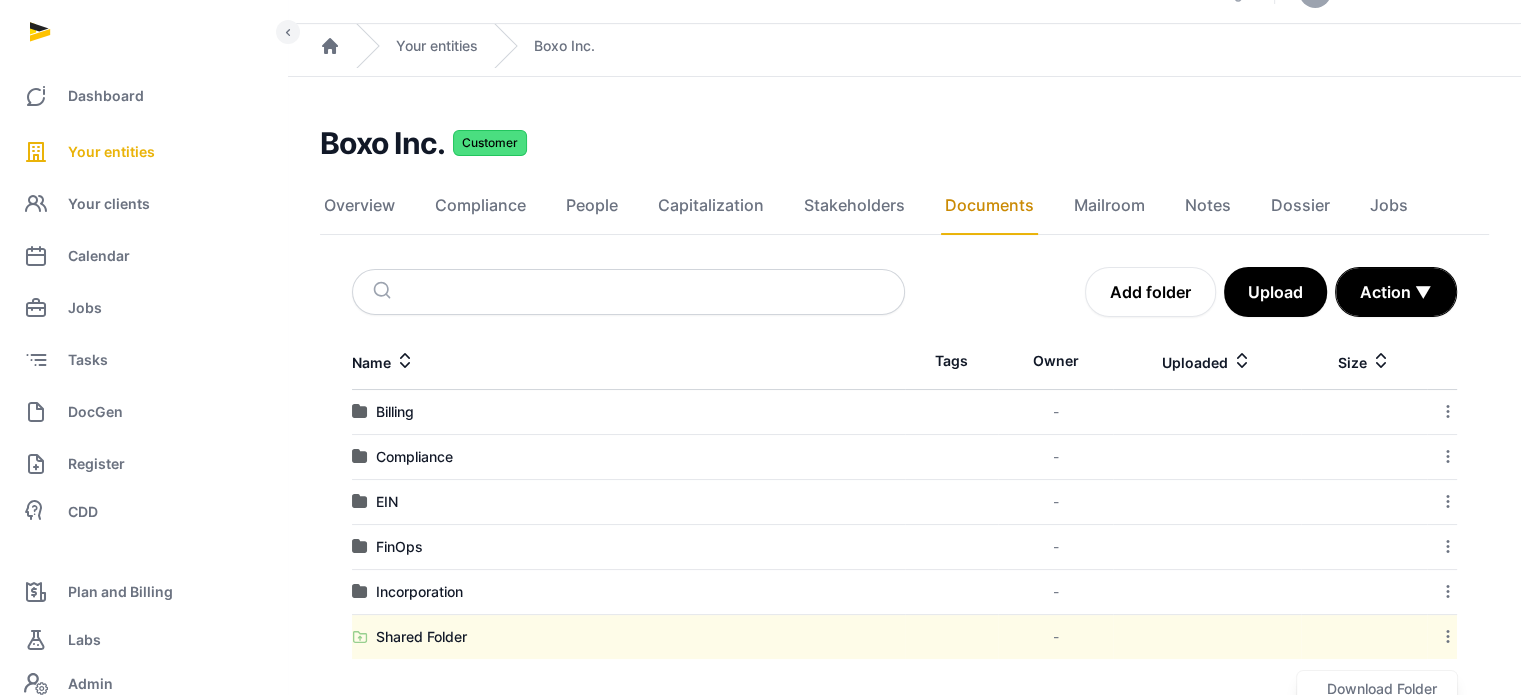 scroll, scrollTop: 121, scrollLeft: 0, axis: vertical 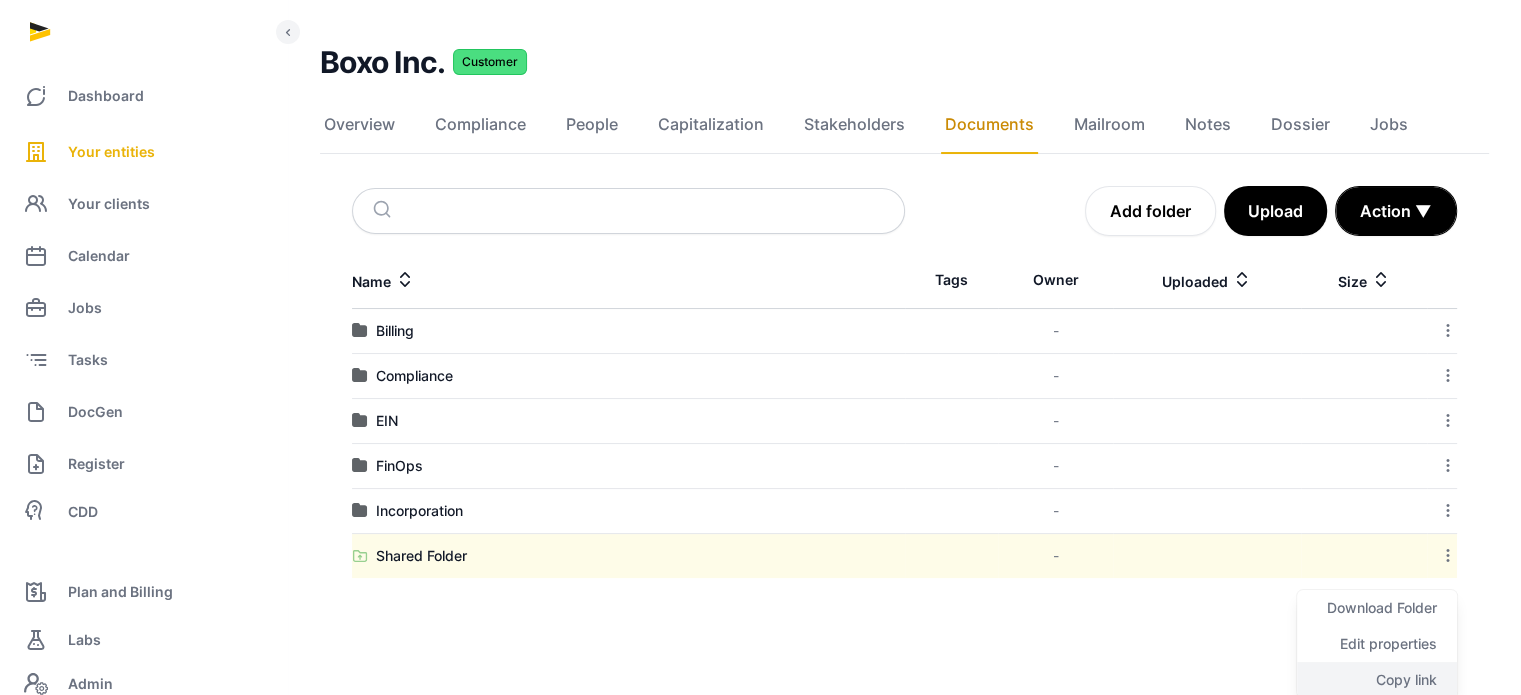 click on "Copy link" 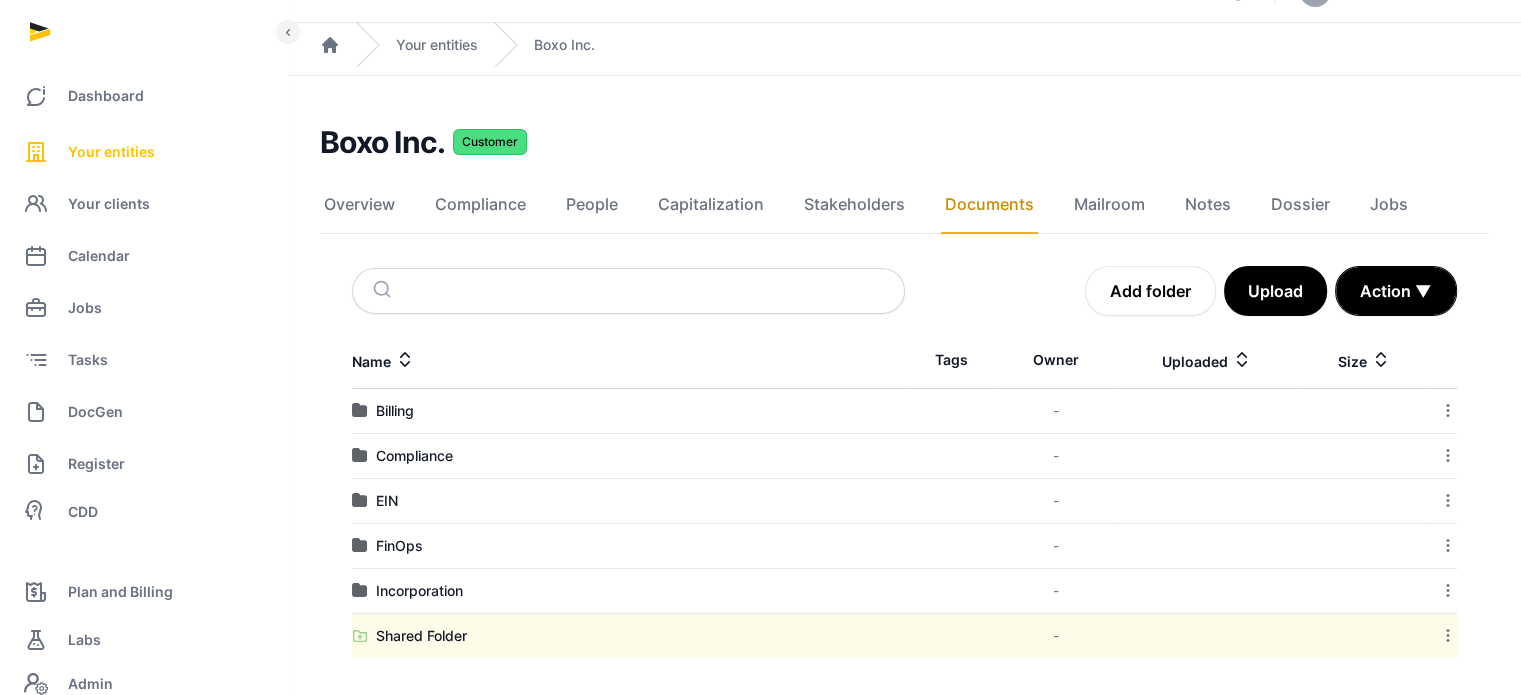 click on "Your entities" at bounding box center [143, 152] 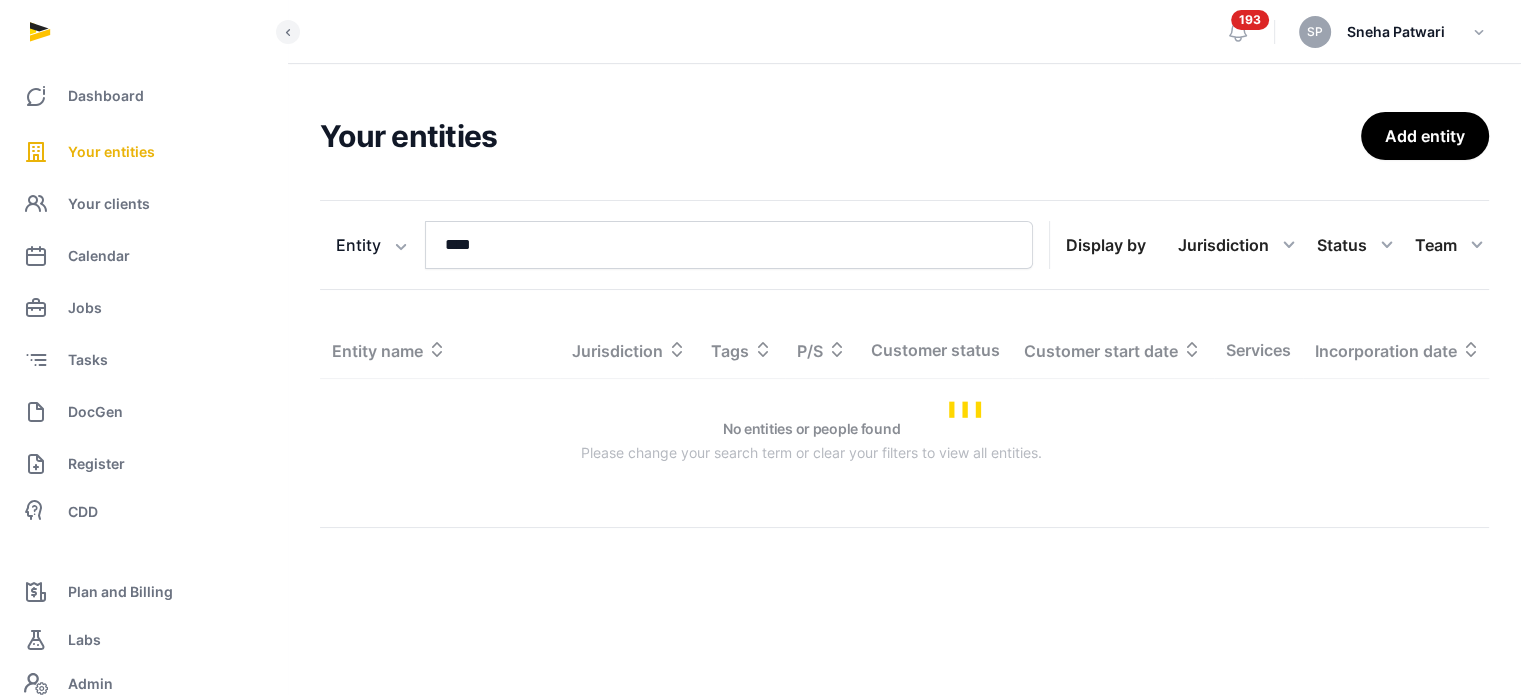 scroll, scrollTop: 0, scrollLeft: 0, axis: both 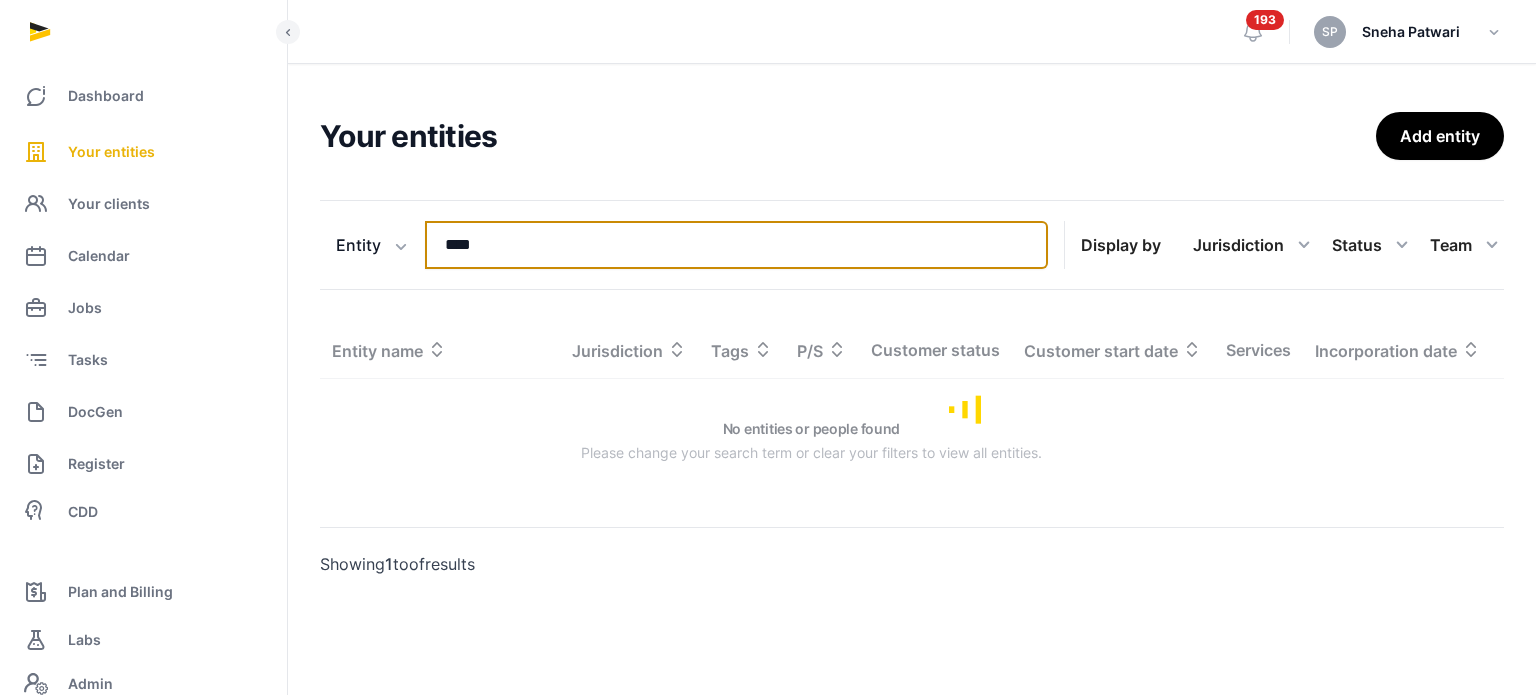click on "****" at bounding box center [736, 245] 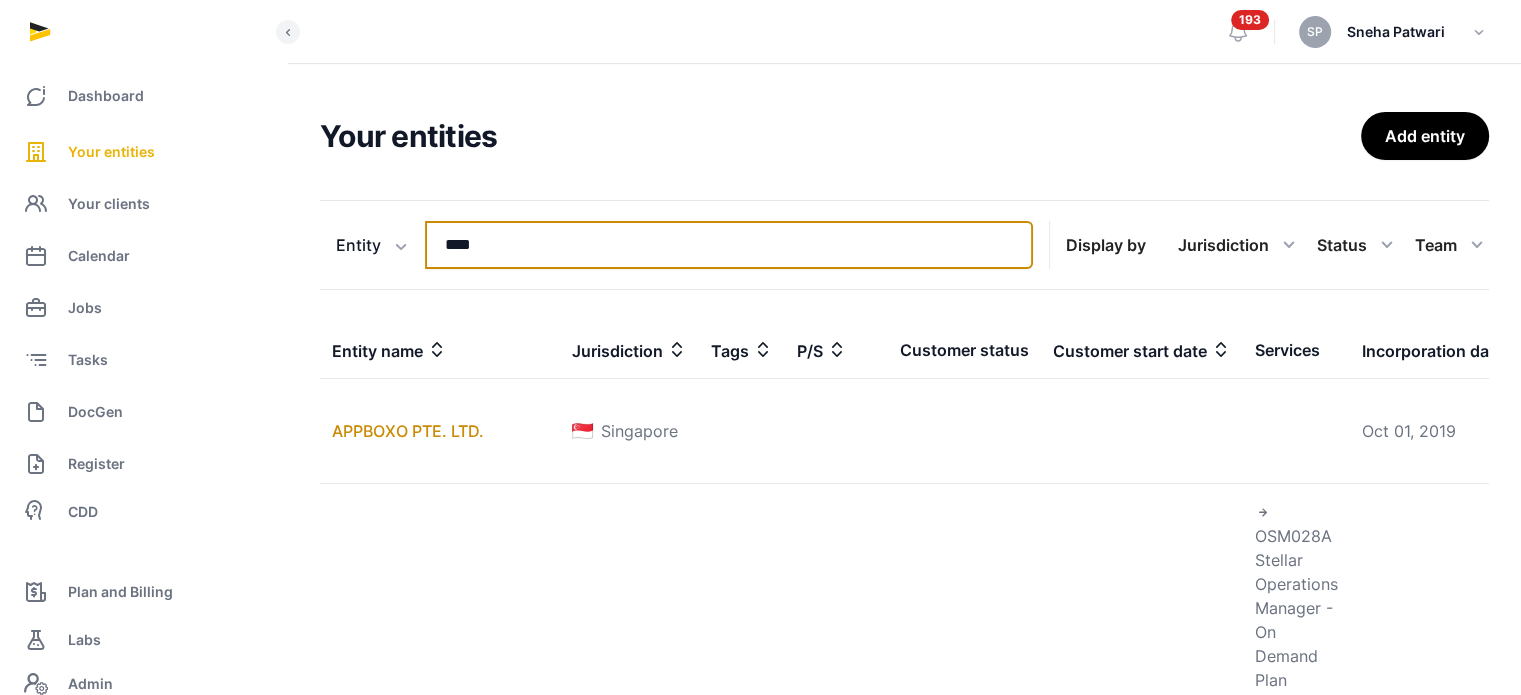 click on "****" at bounding box center (729, 245) 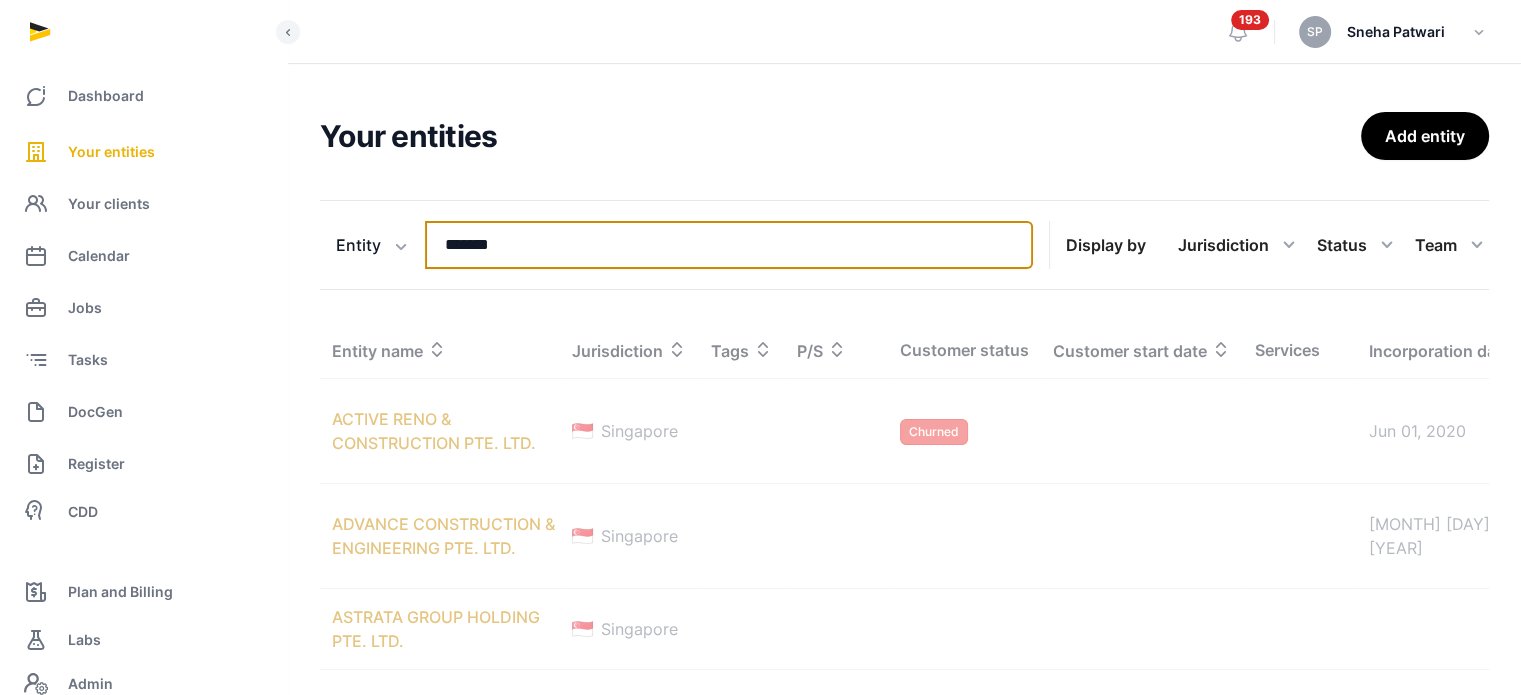 type on "*******" 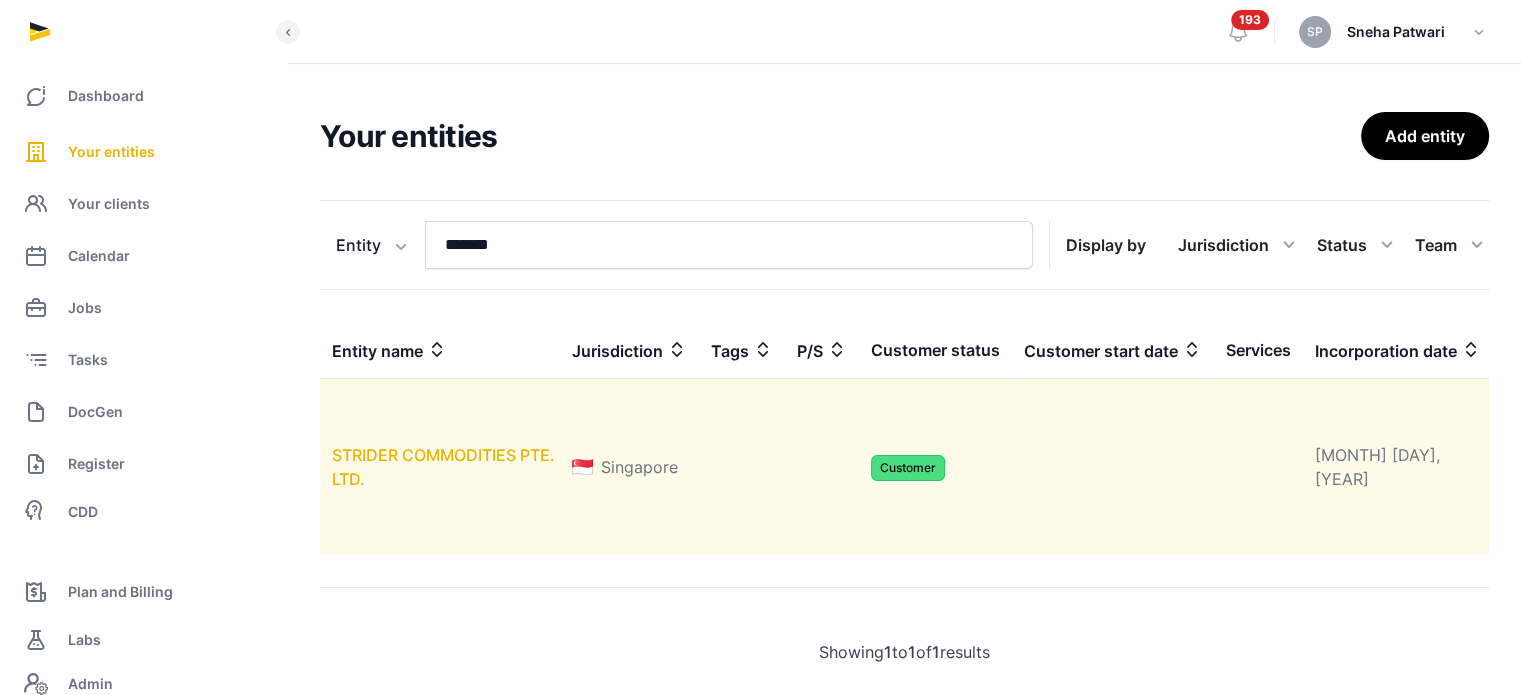 click on "STRIDER COMMODITIES PTE. LTD." at bounding box center (443, 467) 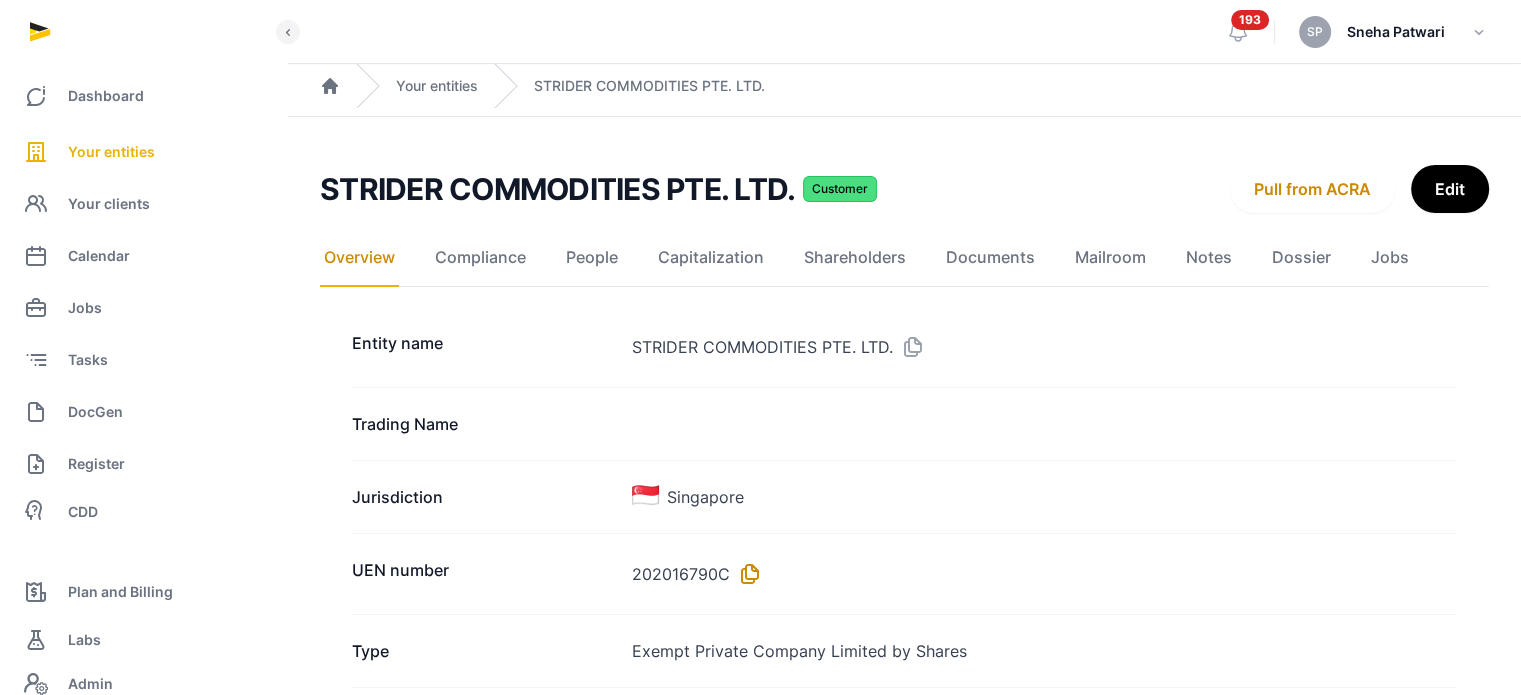 click at bounding box center (746, 574) 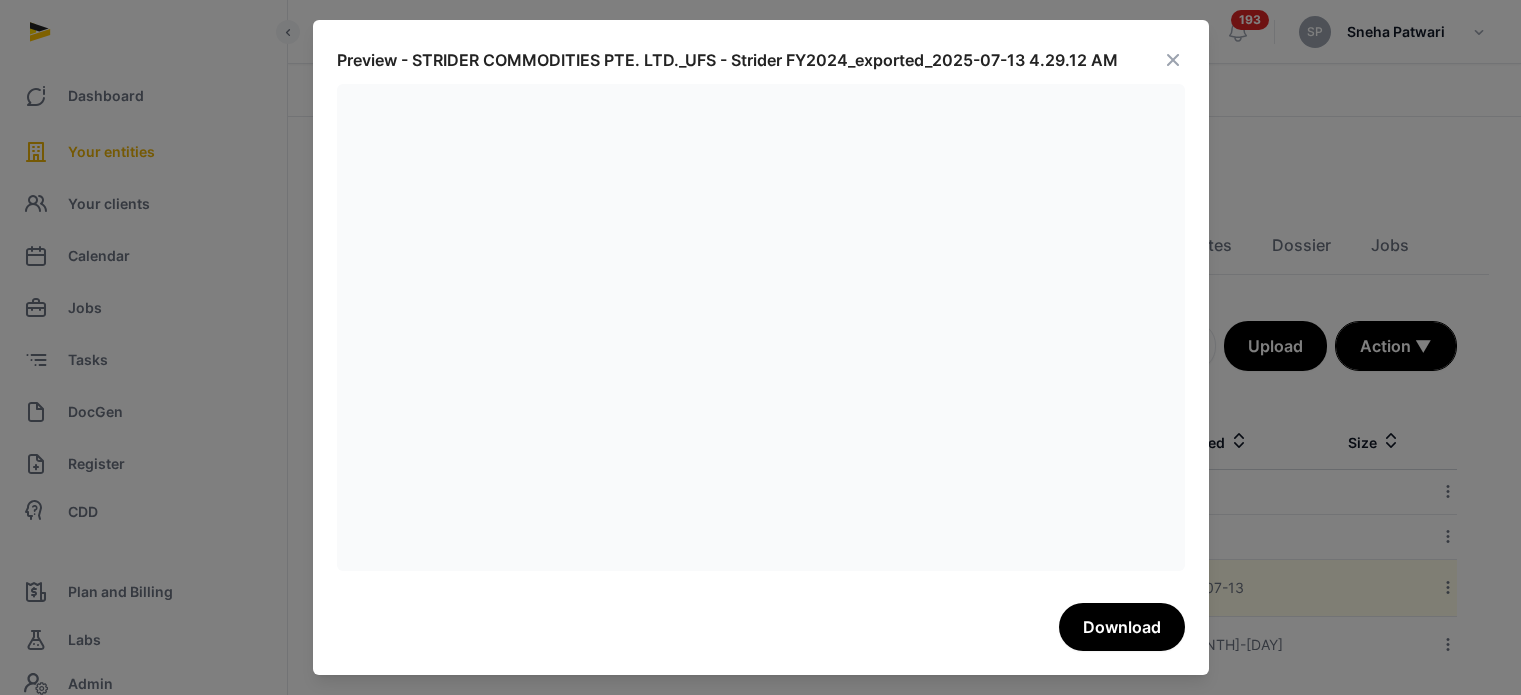 scroll, scrollTop: 16, scrollLeft: 0, axis: vertical 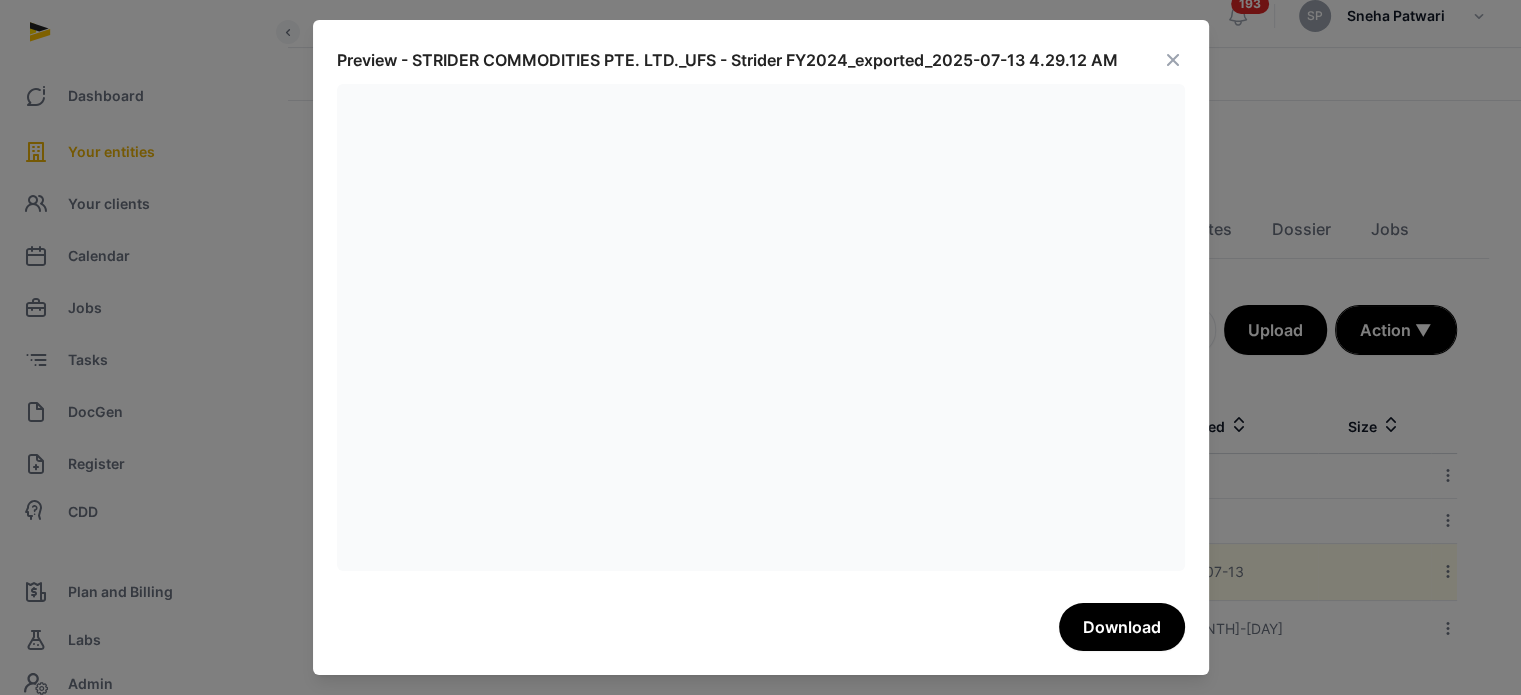 click at bounding box center (1173, 60) 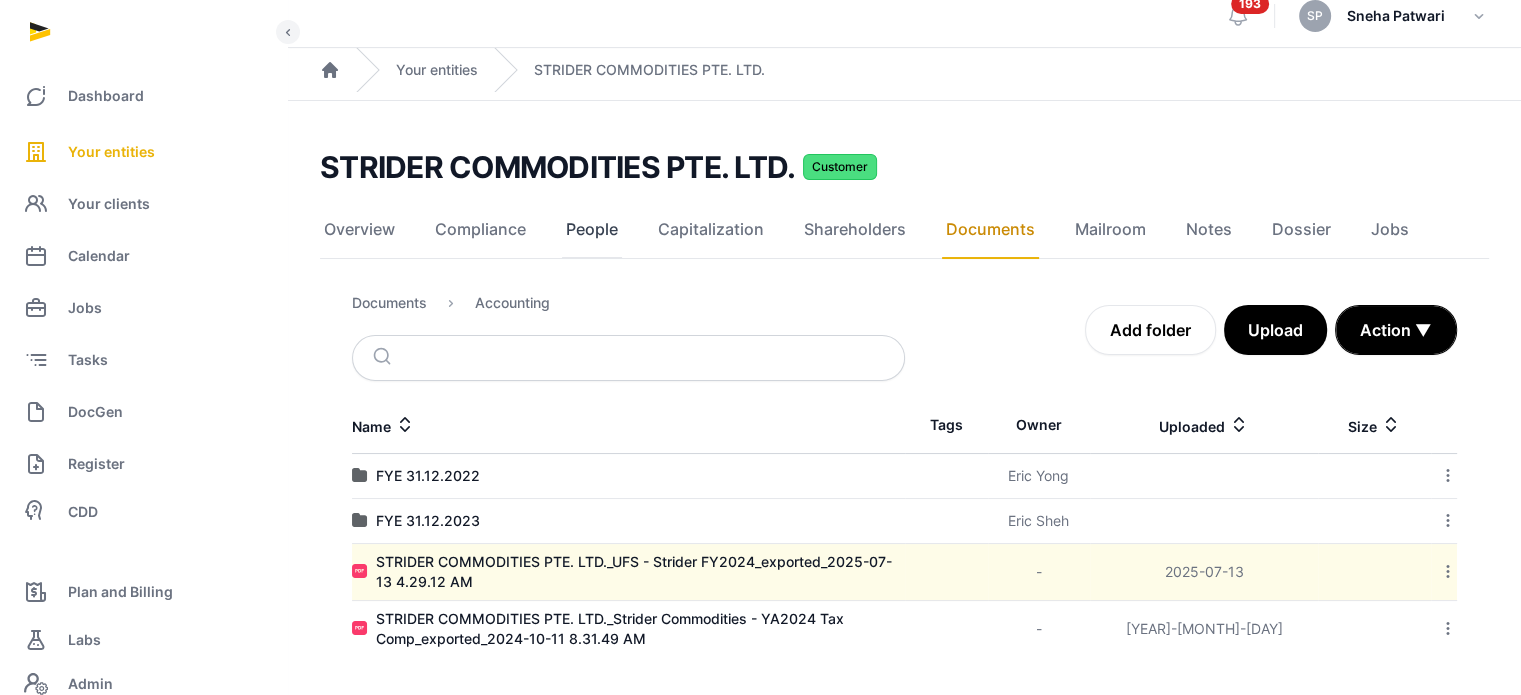 click on "People" 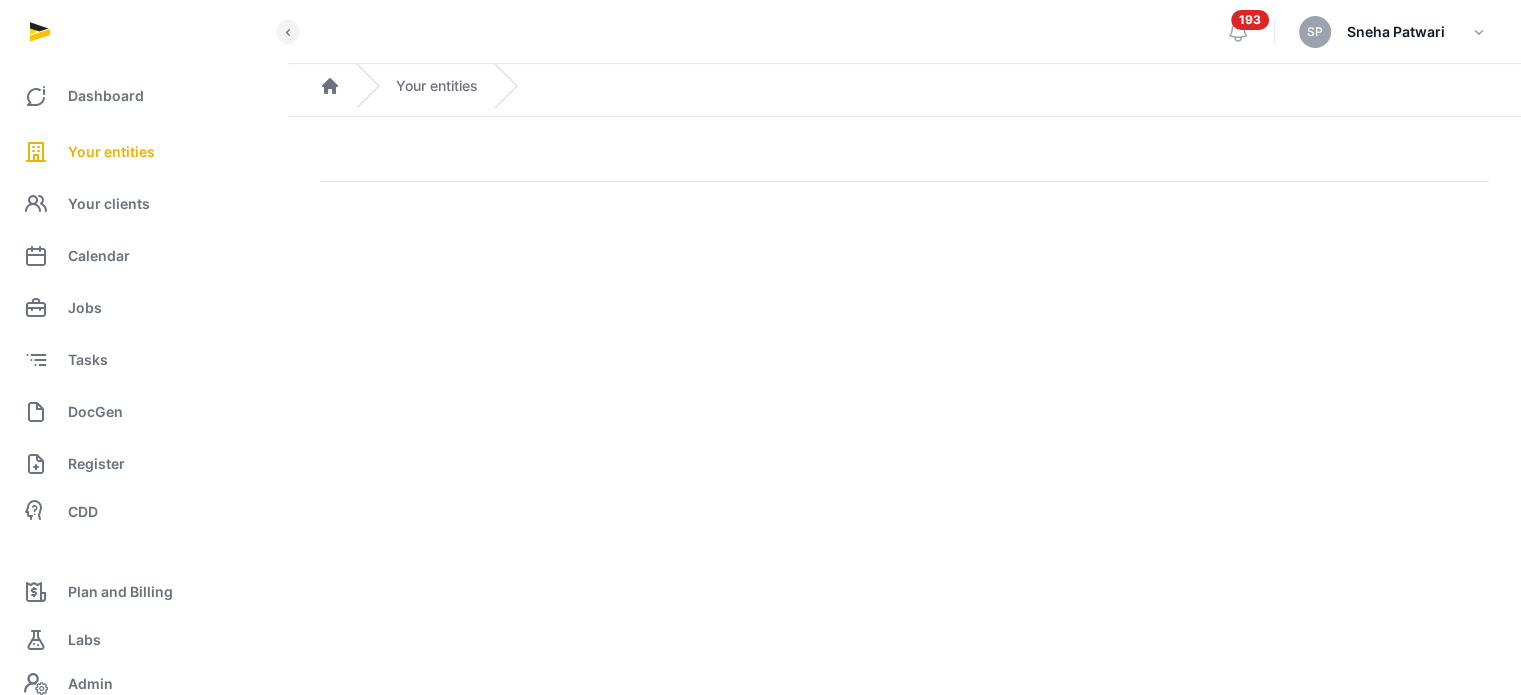 scroll, scrollTop: 0, scrollLeft: 0, axis: both 